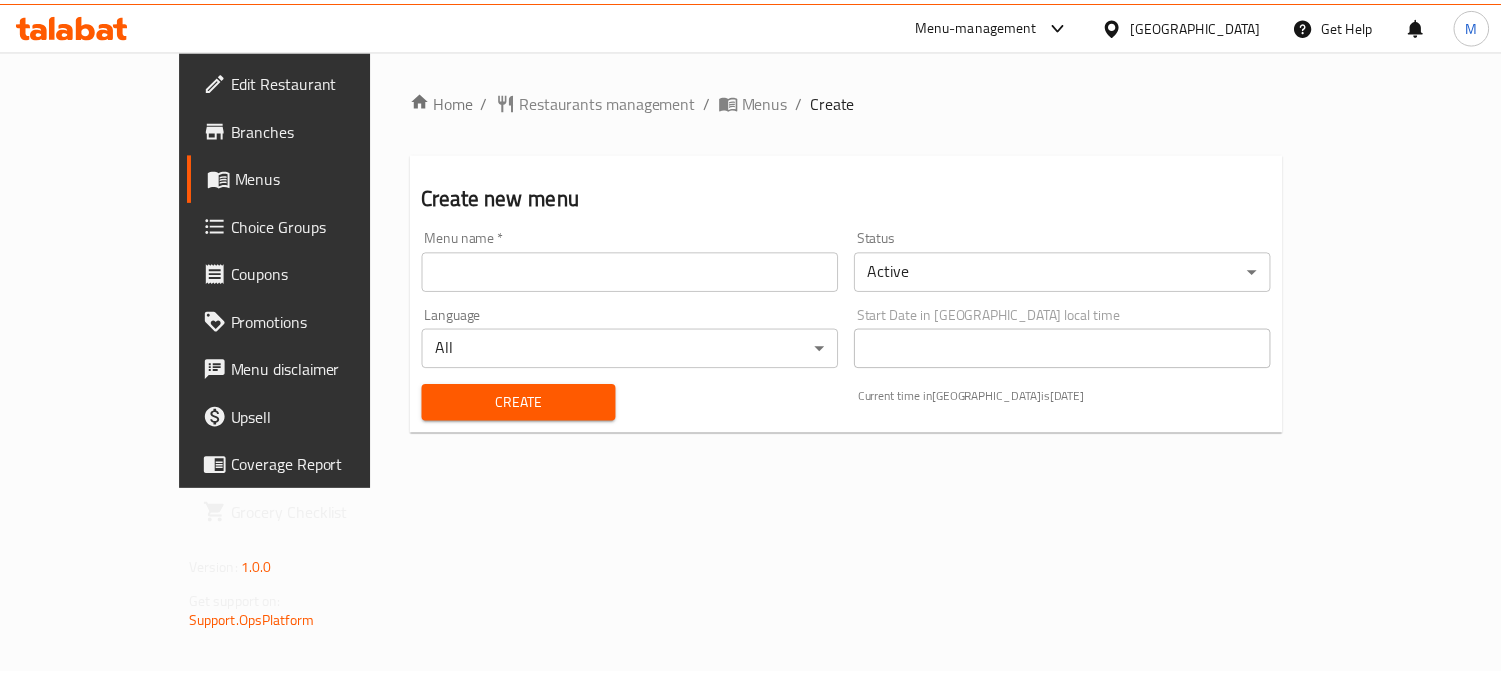 scroll, scrollTop: 0, scrollLeft: 0, axis: both 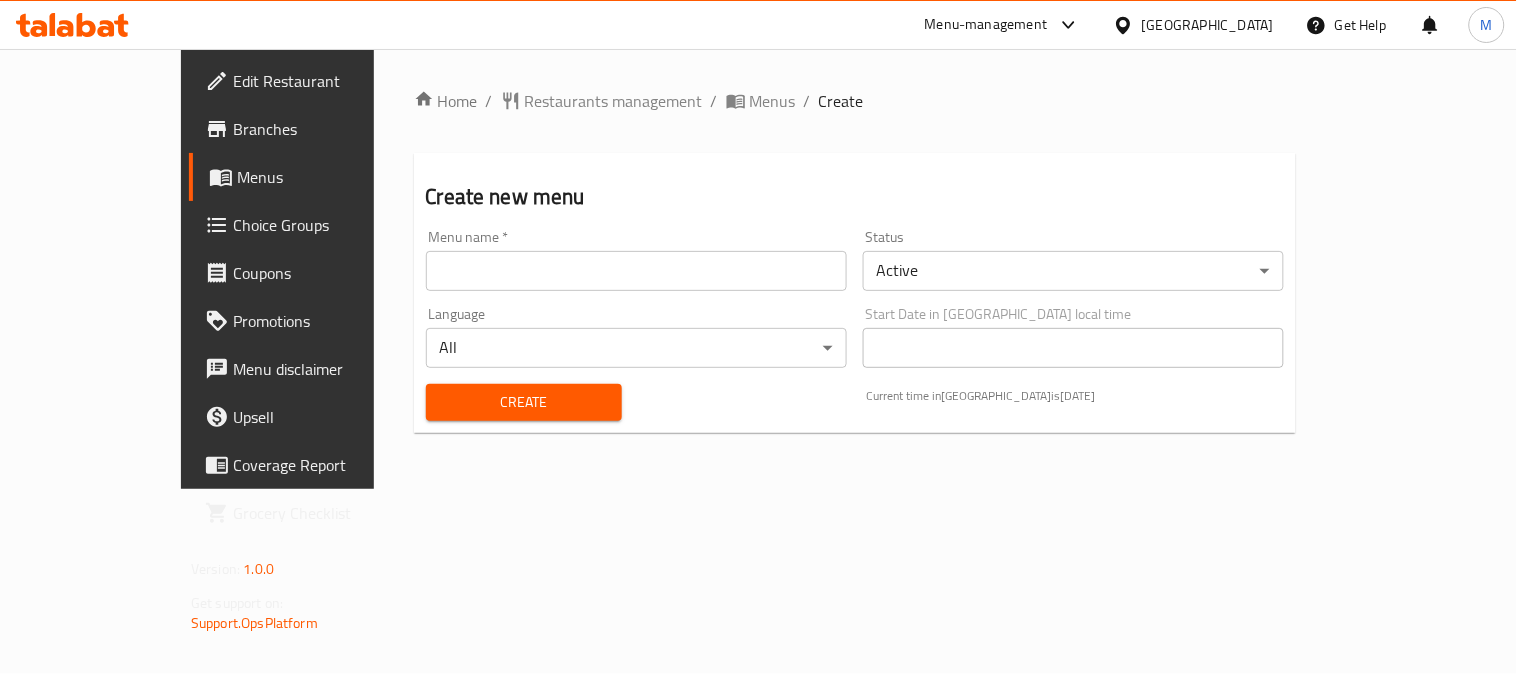 click at bounding box center [636, 271] 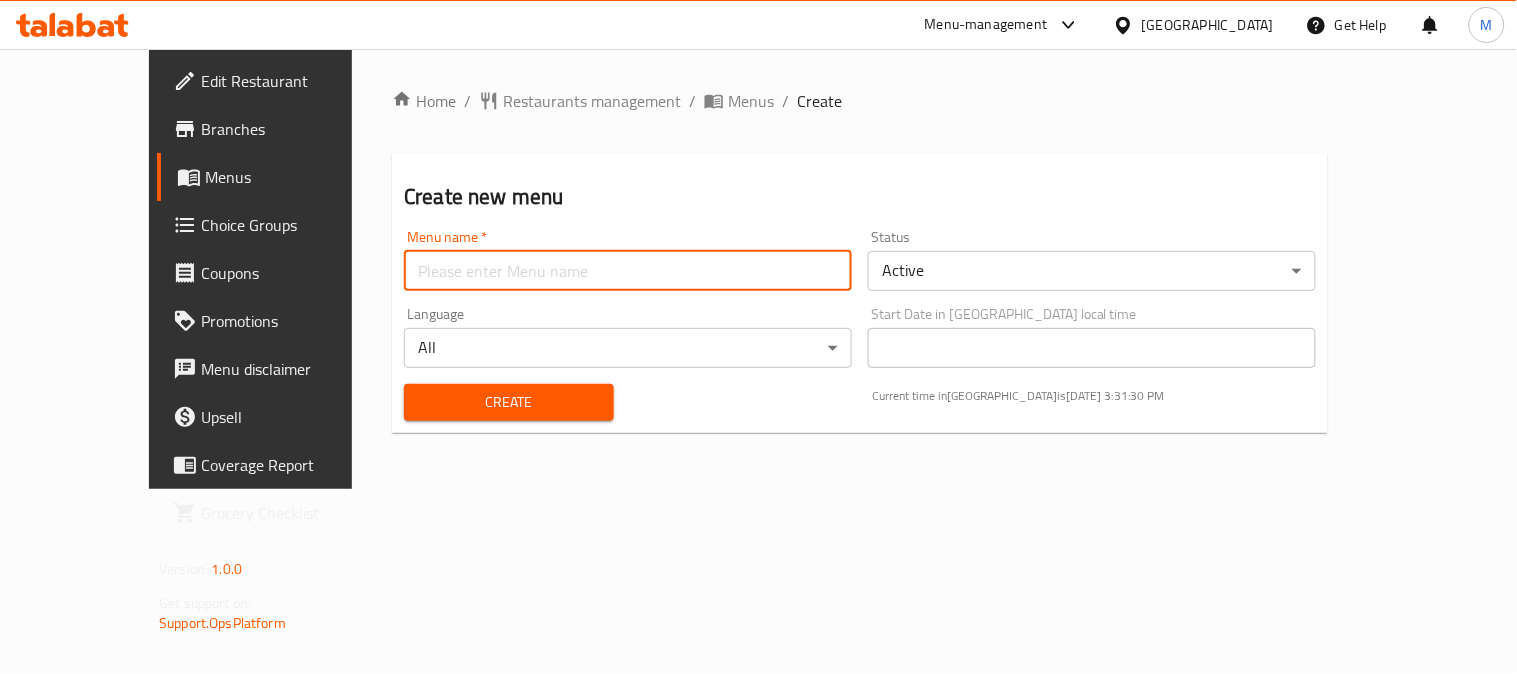 type on "M-New" 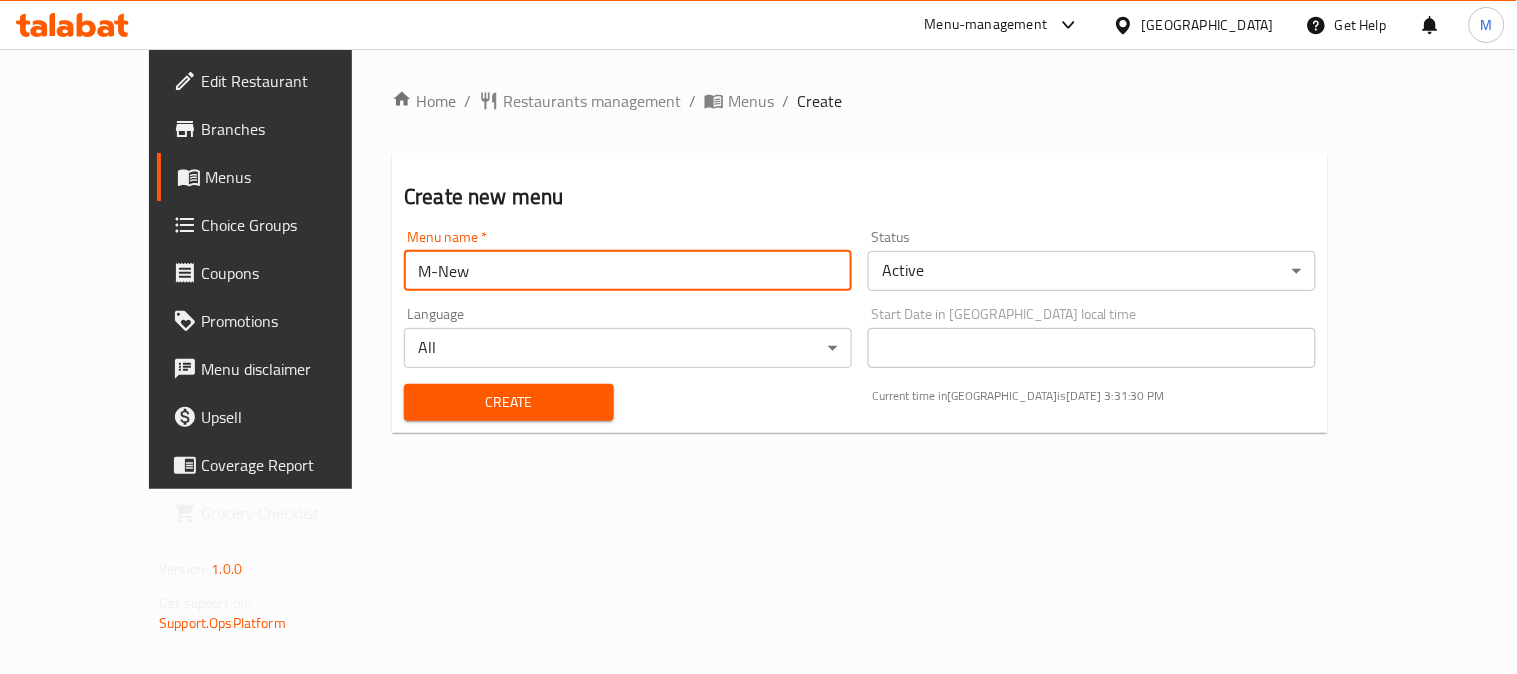 click on "Create" at bounding box center [509, 402] 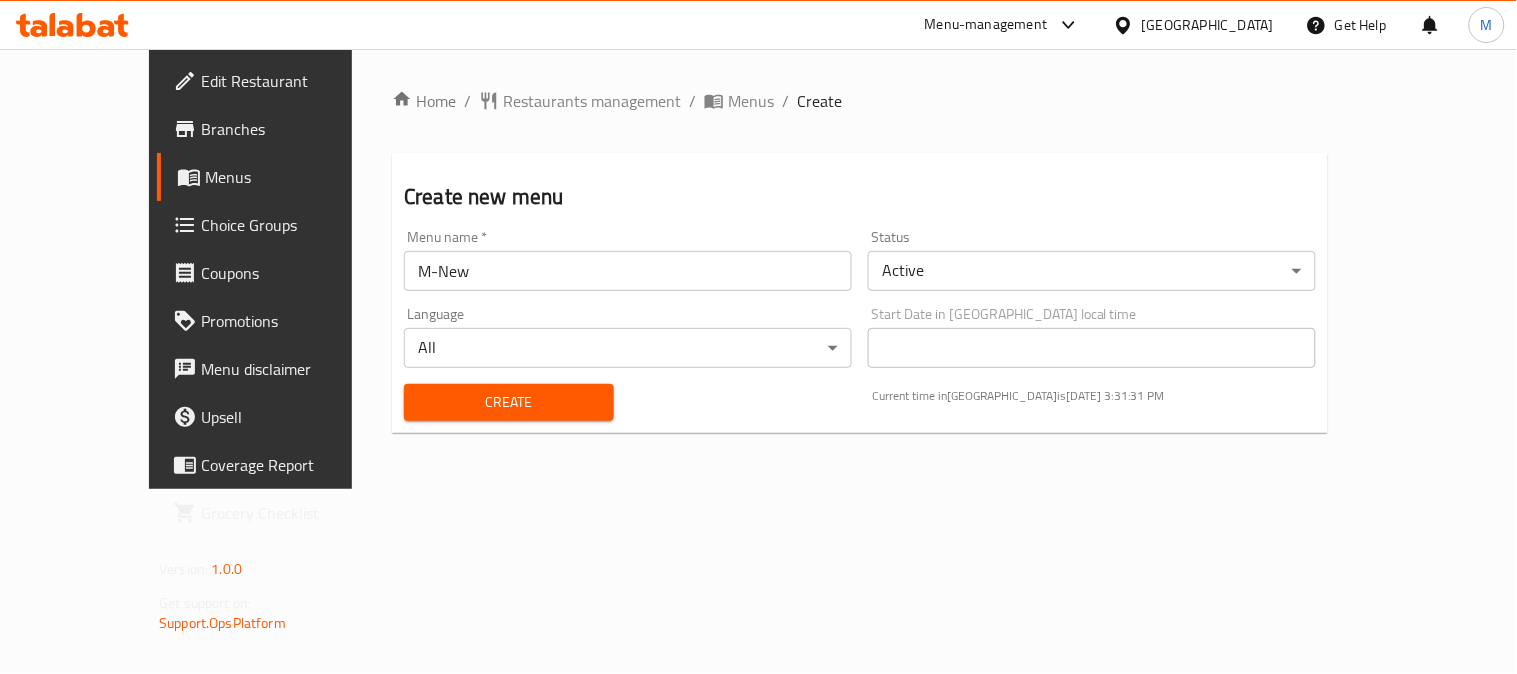 click on "Create" at bounding box center [509, 402] 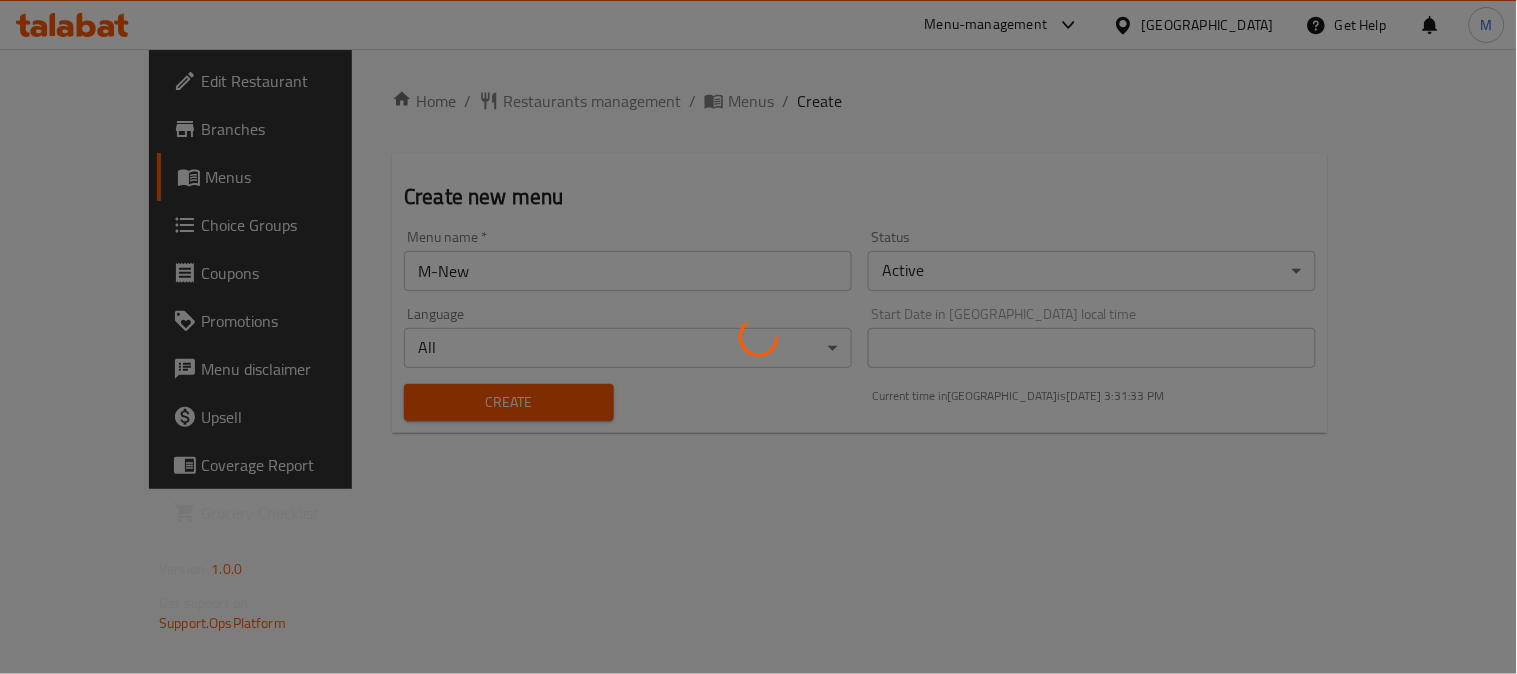 type 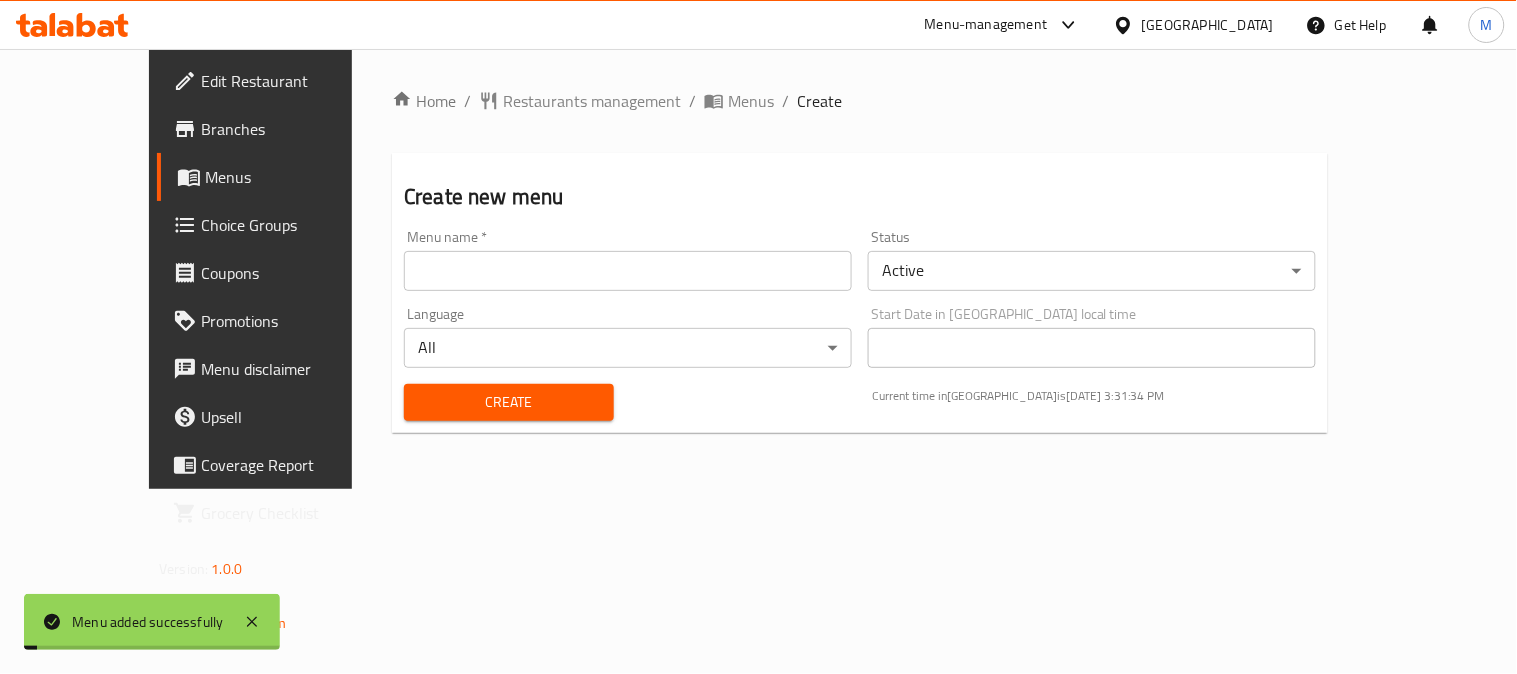 click on "Menus" at bounding box center [751, 101] 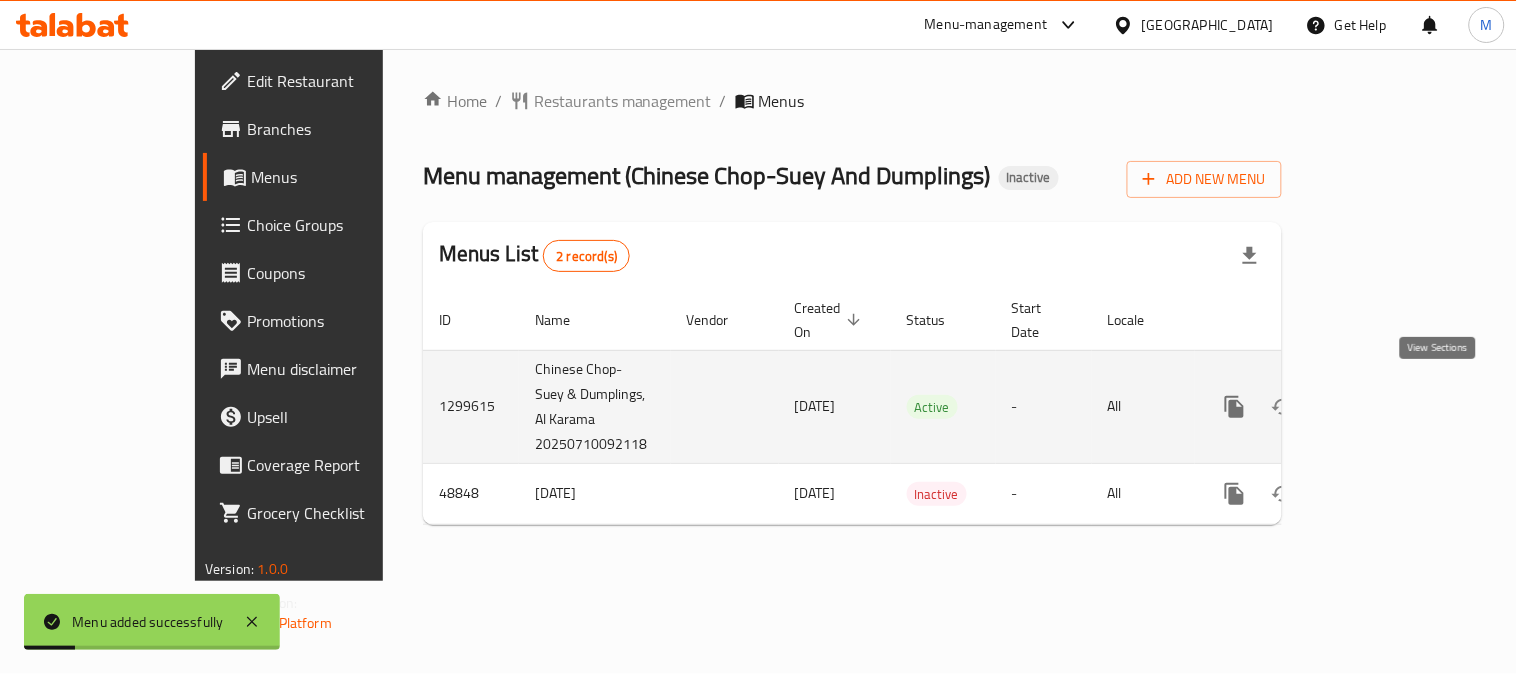 click 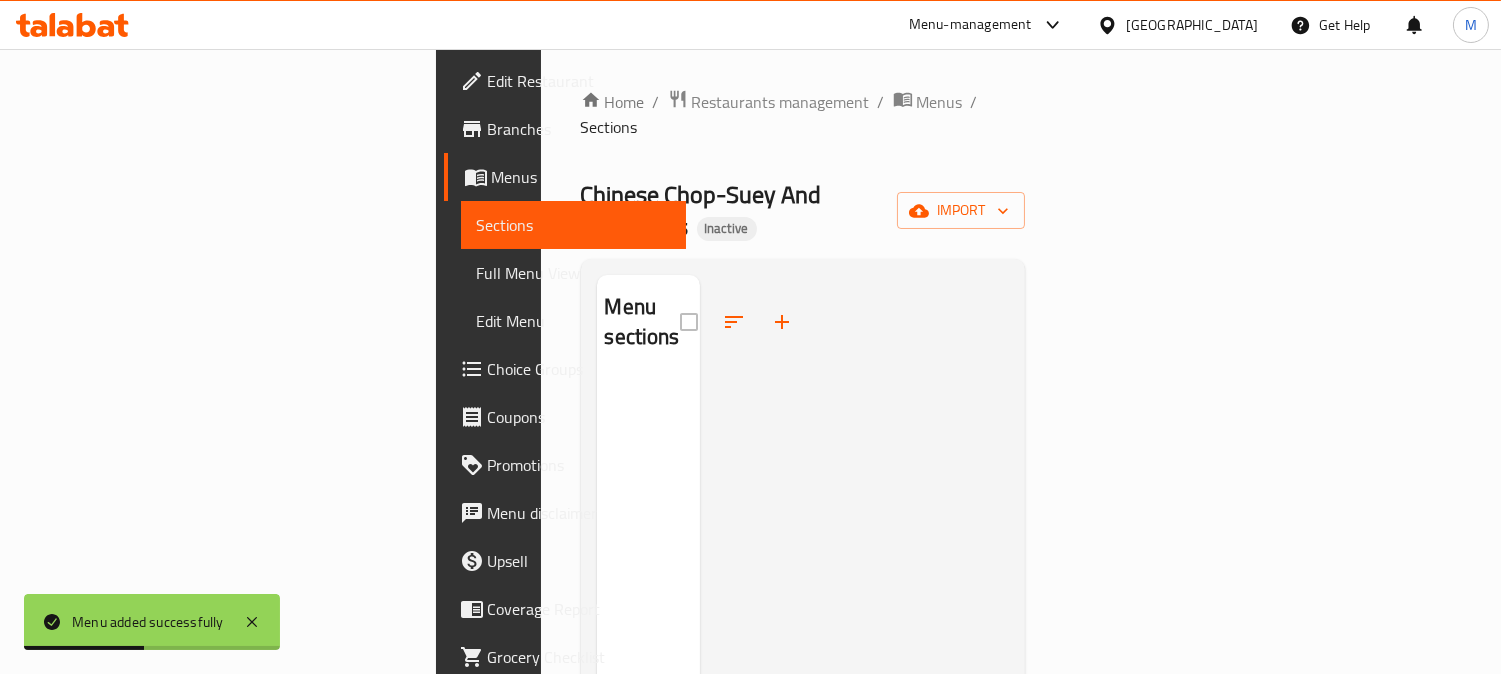 click on "Menus" at bounding box center (581, 177) 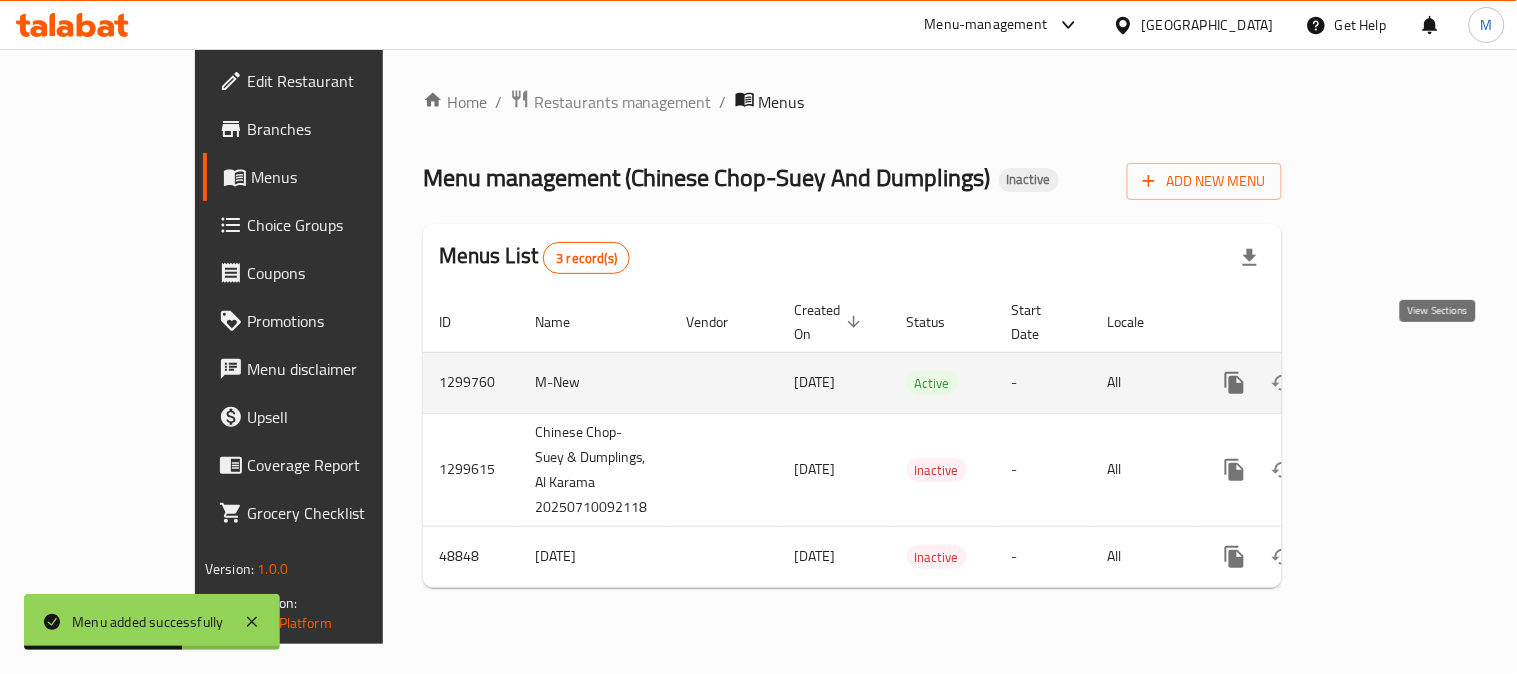 click 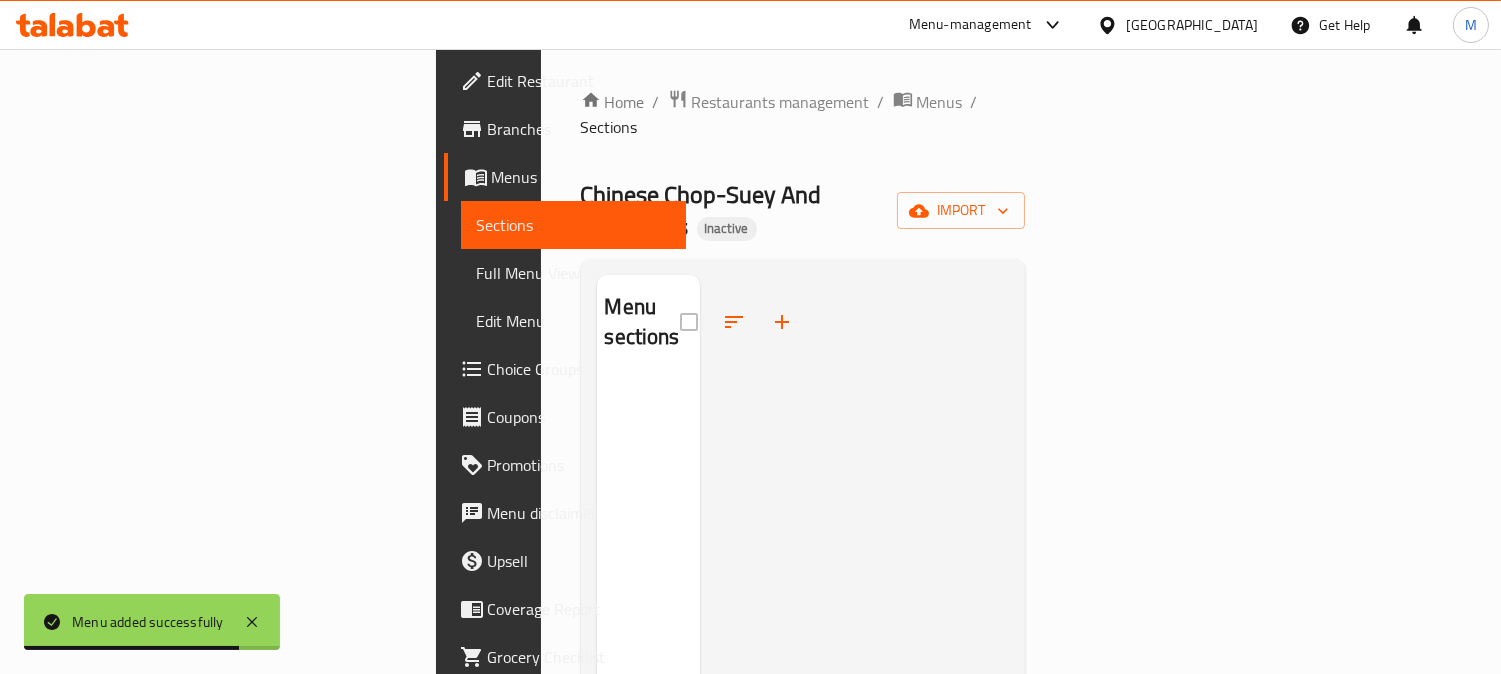 click on "Home / Restaurants management / Menus / Sections Chinese Chop-Suey And Dumplings Inactive import Menu sections" at bounding box center (803, 527) 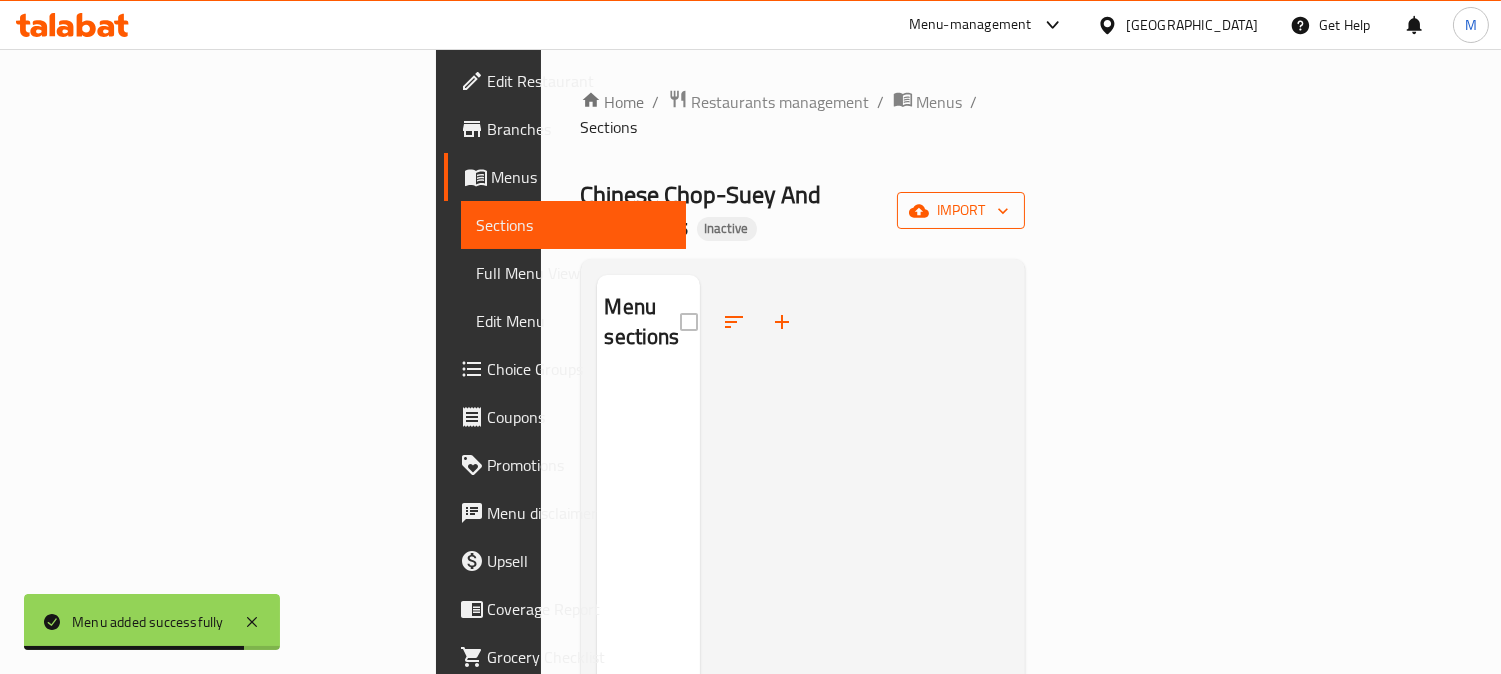 click on "import" at bounding box center (961, 210) 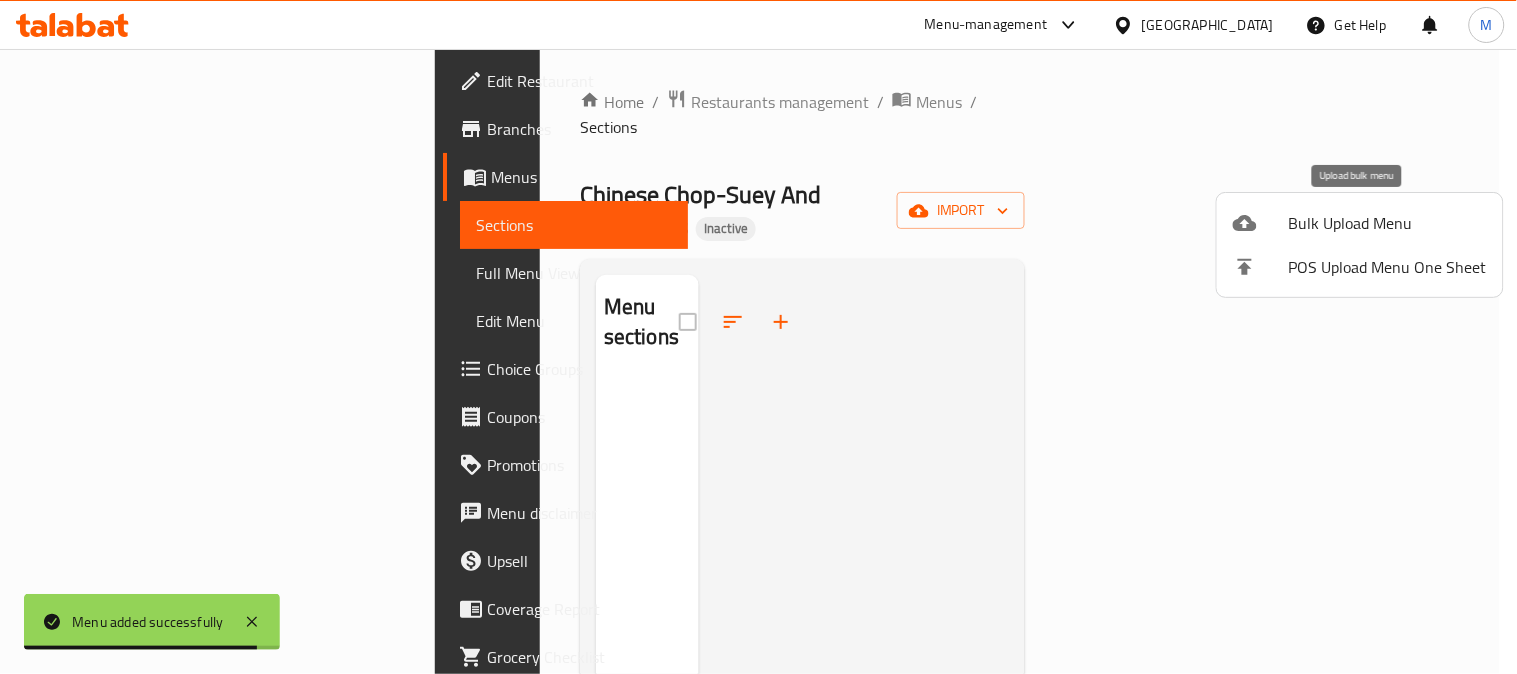 click at bounding box center (1261, 223) 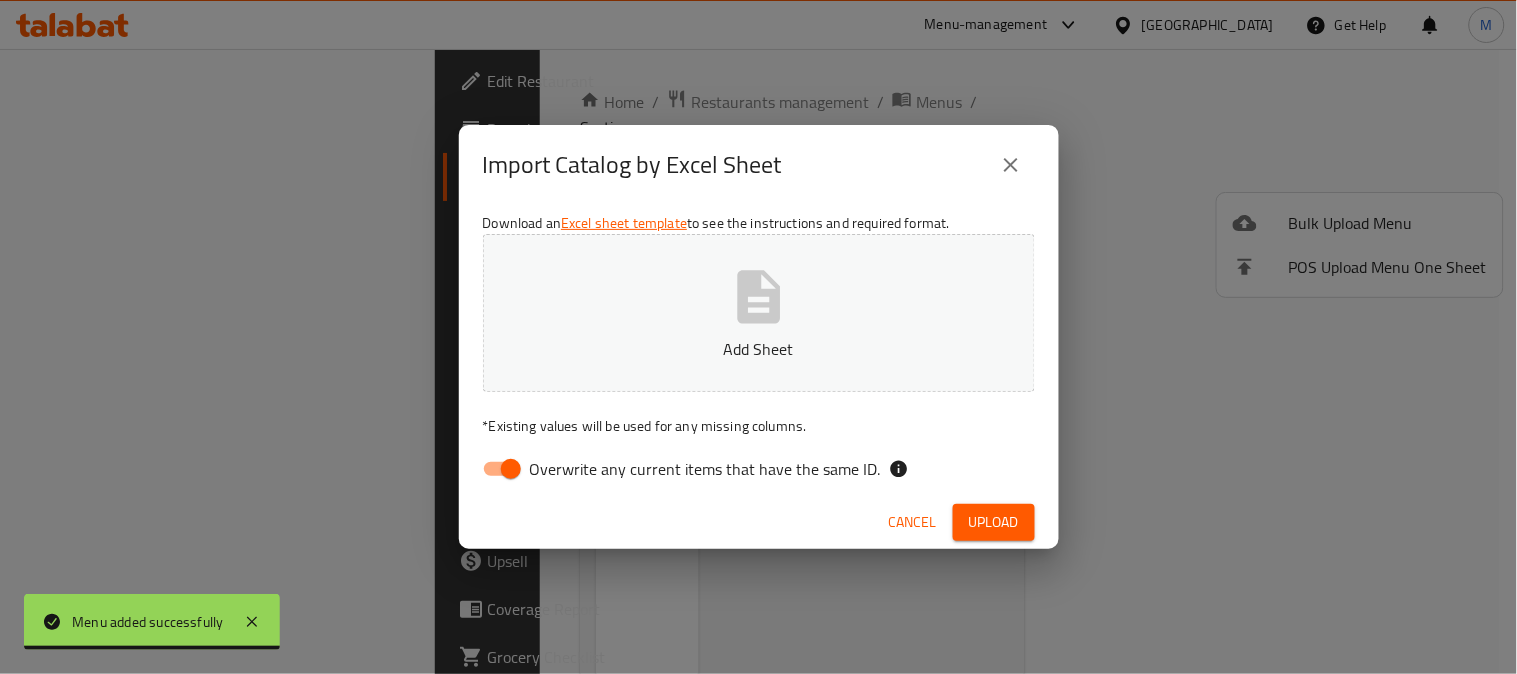 click on "Overwrite any current items that have the same ID." at bounding box center [705, 469] 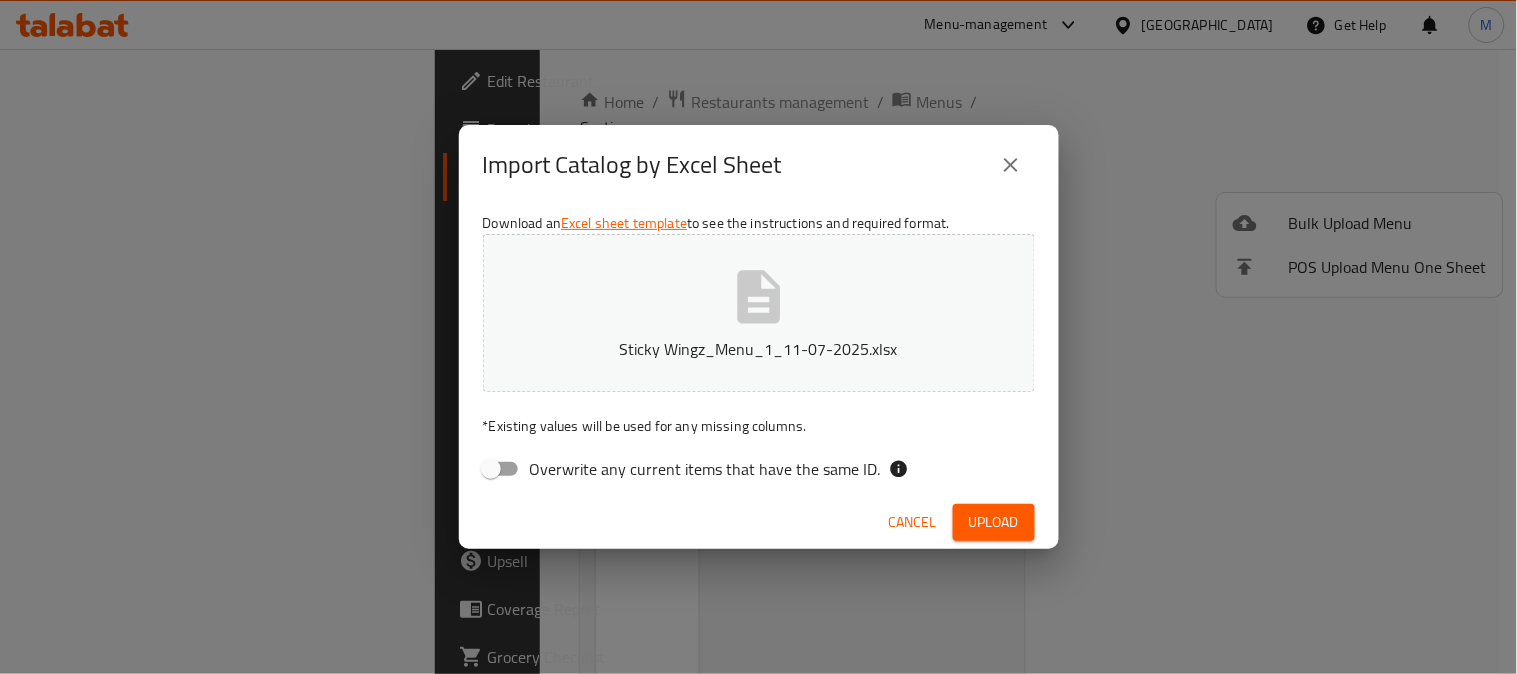 click on "Upload" at bounding box center [994, 522] 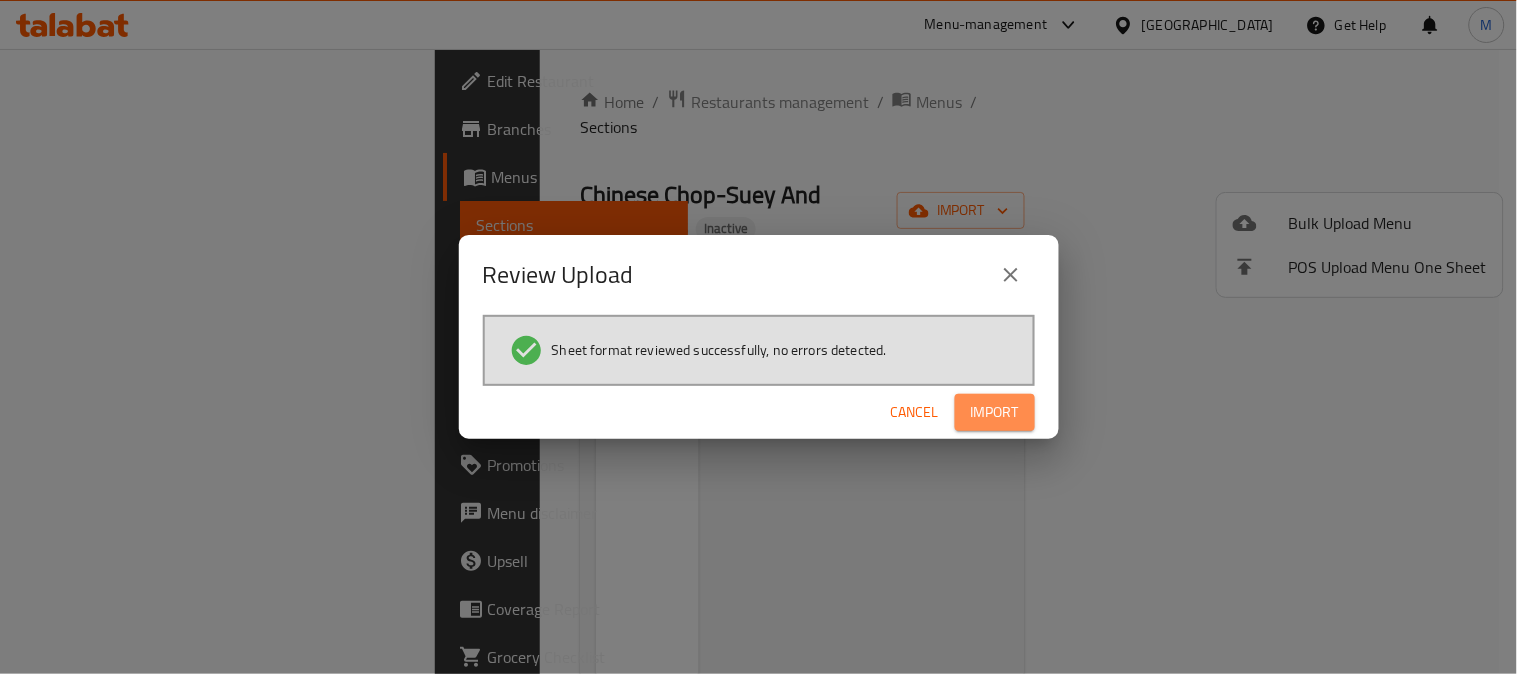 click on "Import" at bounding box center (995, 412) 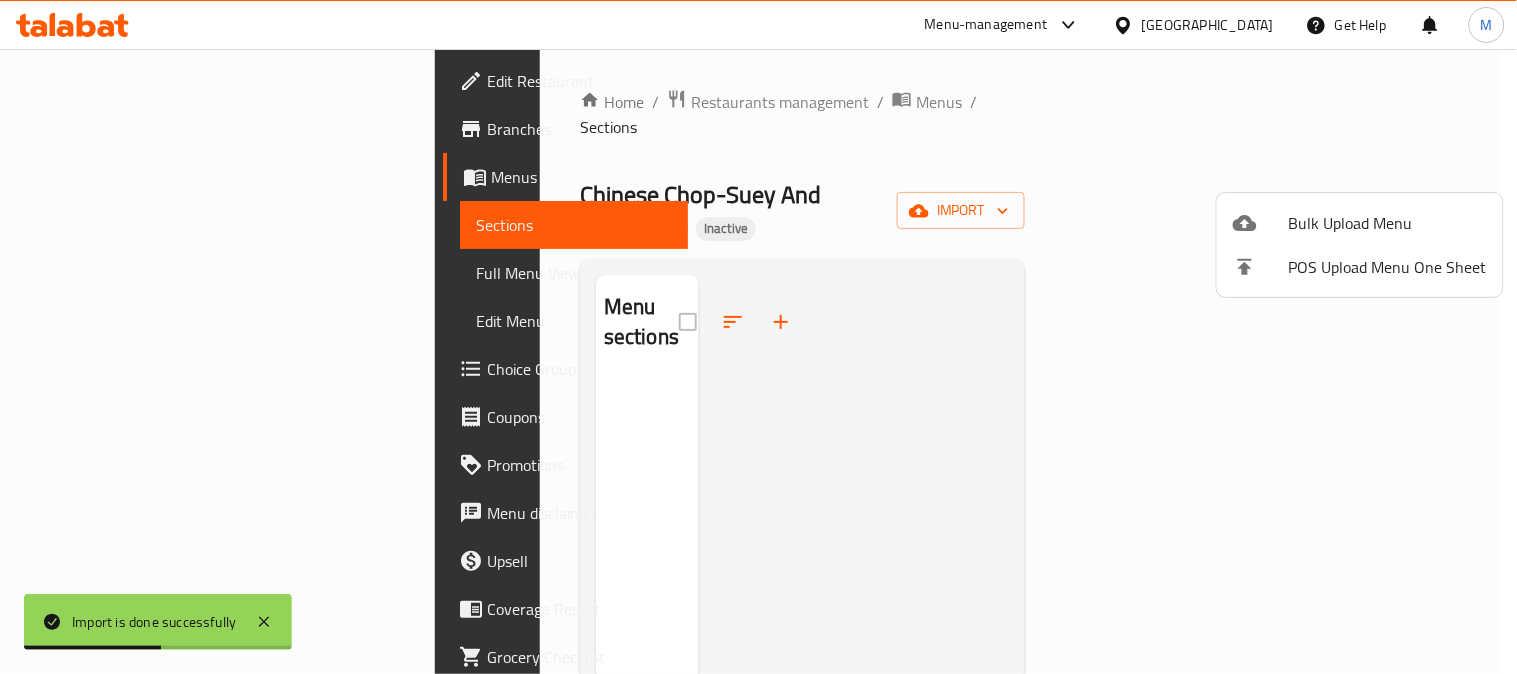 click at bounding box center (758, 337) 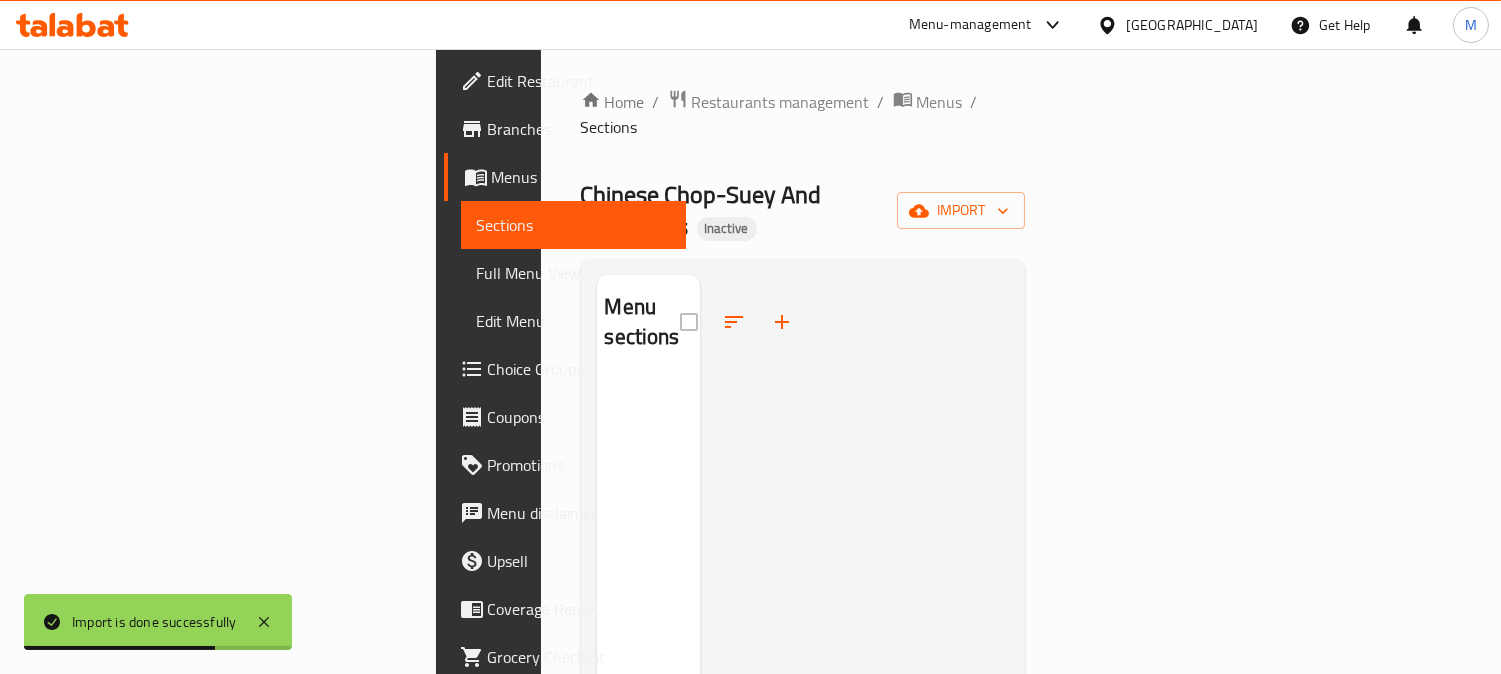 click on "Full Menu View" at bounding box center (574, 273) 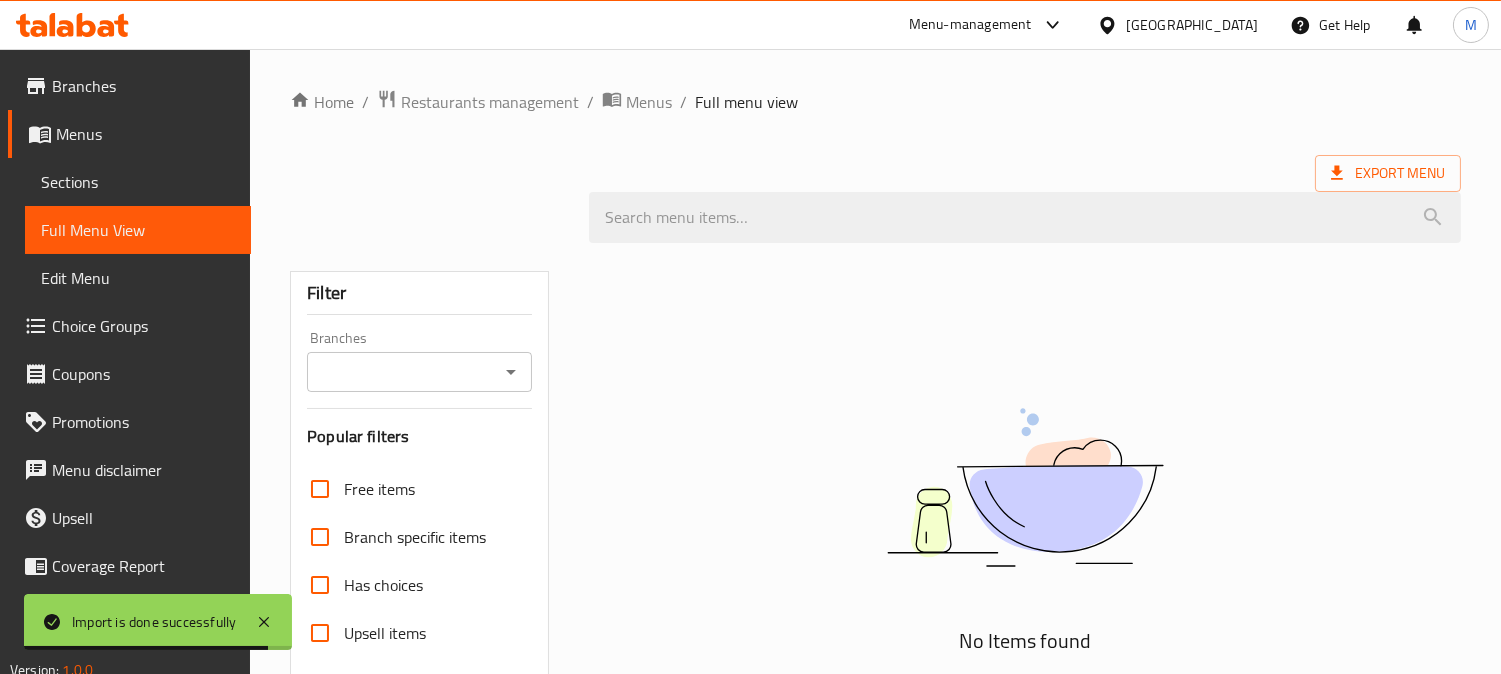 scroll, scrollTop: 66, scrollLeft: 0, axis: vertical 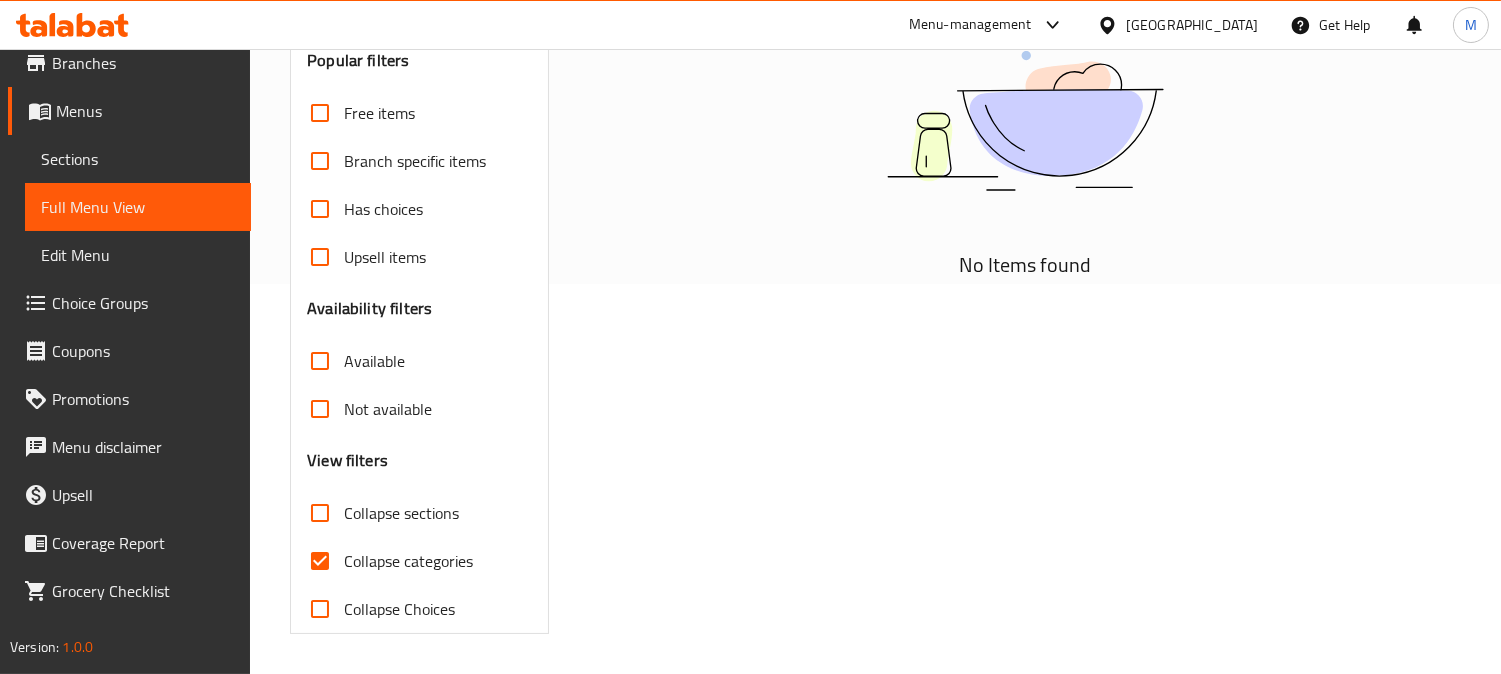 click on "Collapse categories" at bounding box center [408, 561] 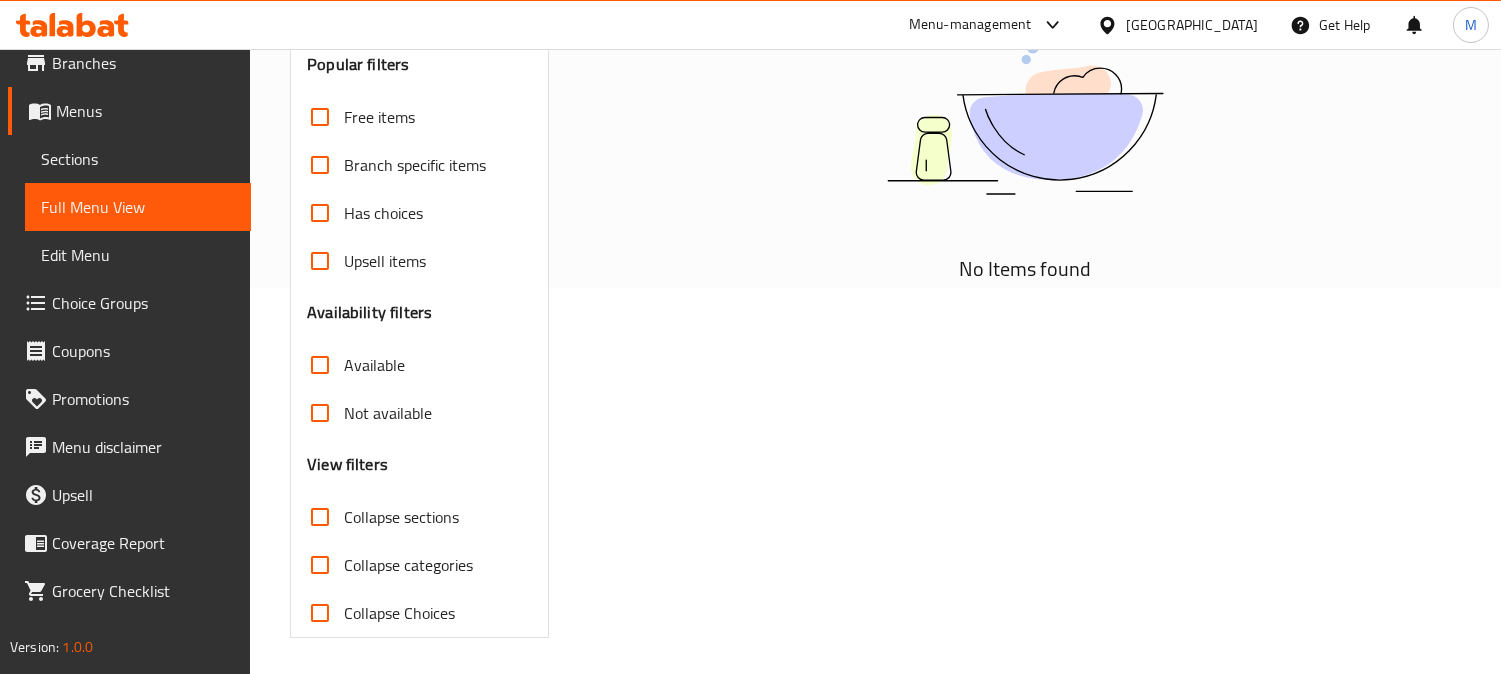 scroll, scrollTop: 390, scrollLeft: 0, axis: vertical 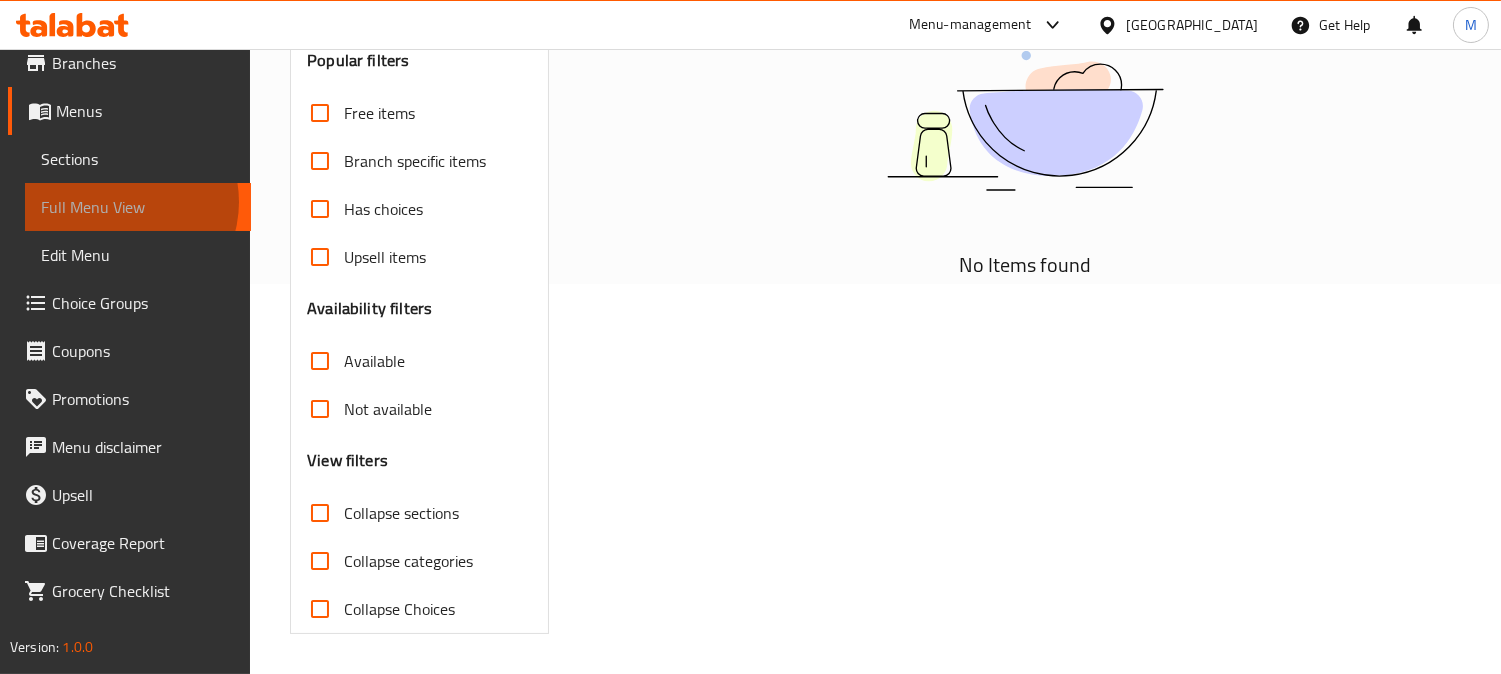 click on "Full Menu View" at bounding box center [138, 207] 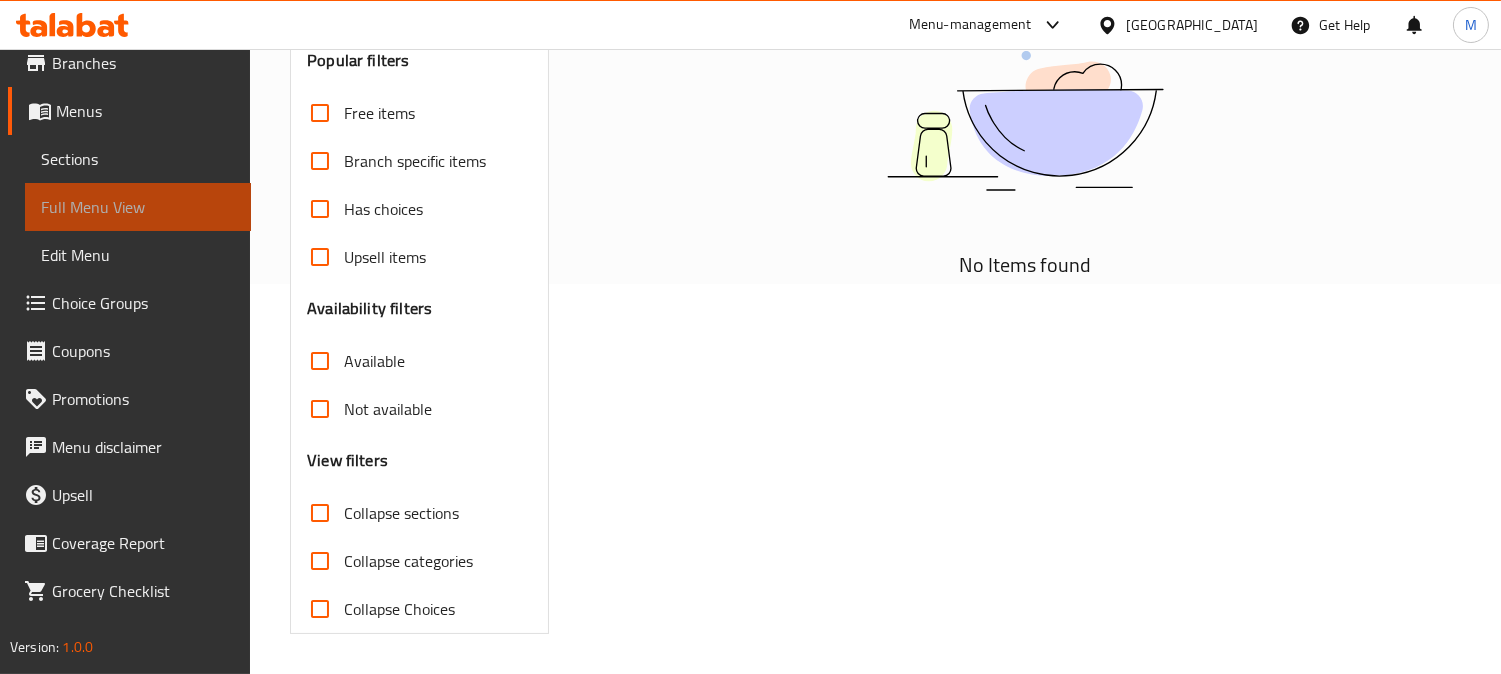 click on "Full Menu View" at bounding box center (138, 207) 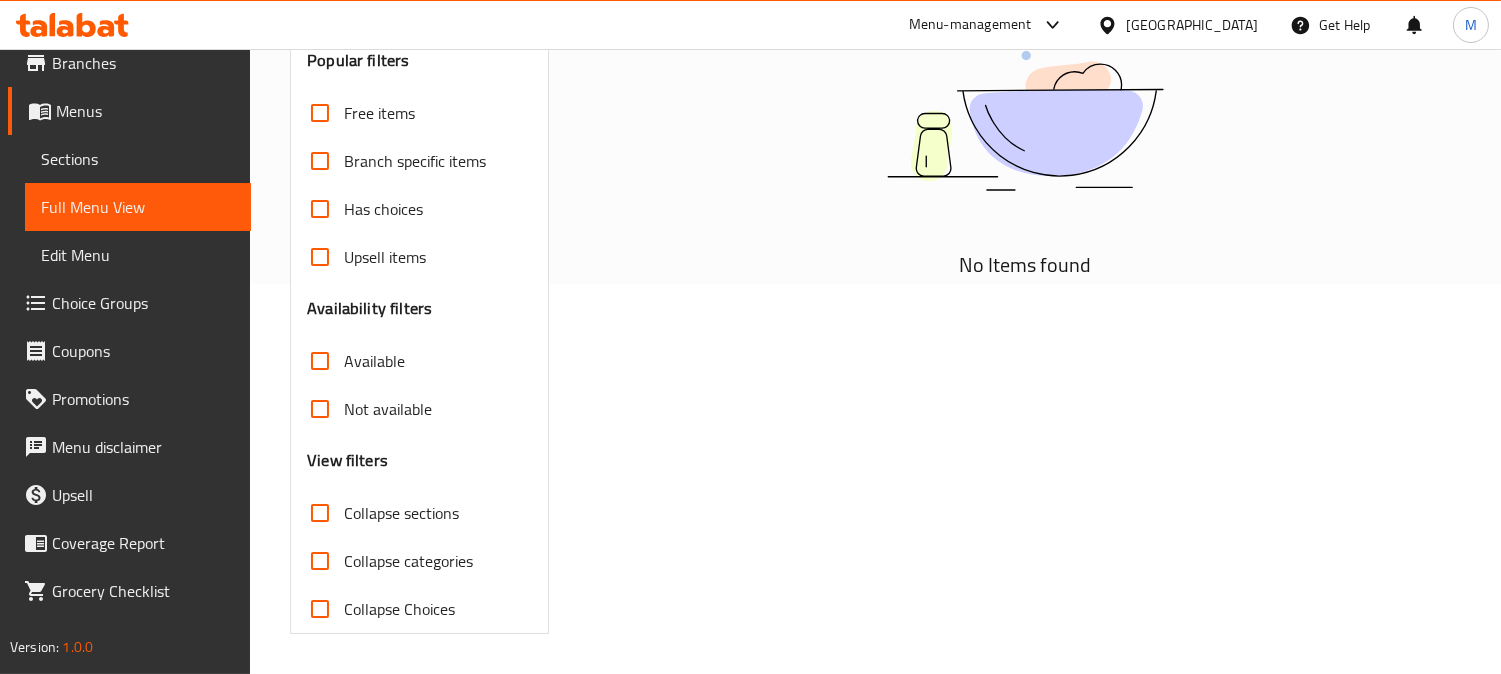 click on "Full Menu View" at bounding box center (138, 207) 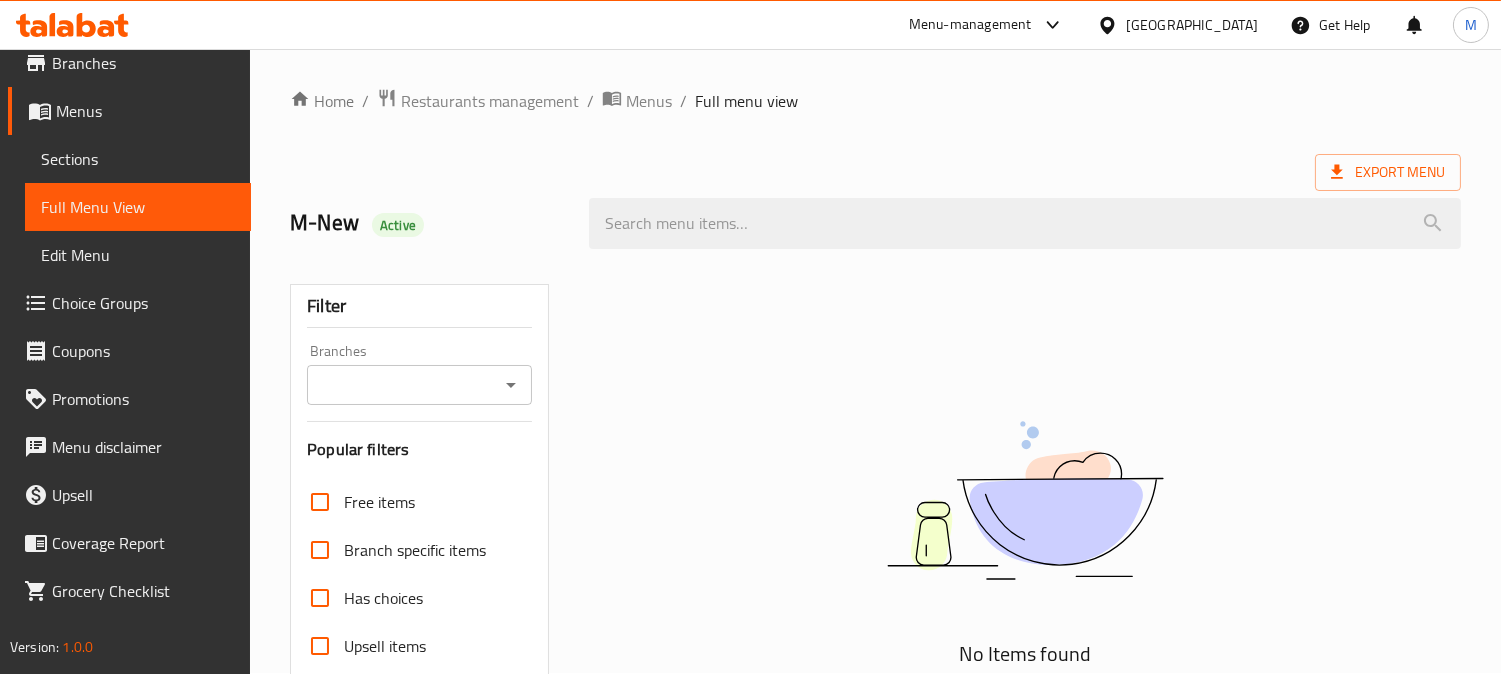 scroll, scrollTop: 0, scrollLeft: 0, axis: both 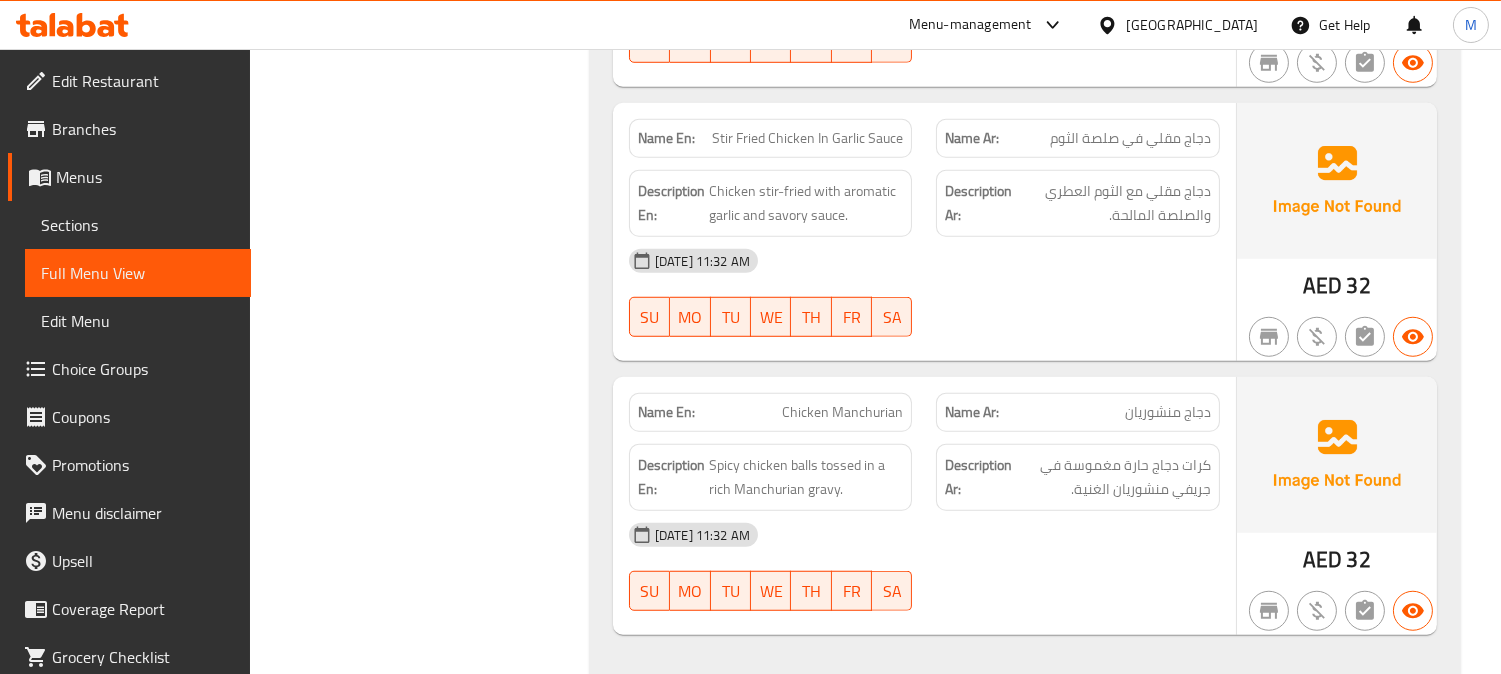 click on "Stir Fried Chicken In Garlic Sauce" at bounding box center (807, 138) 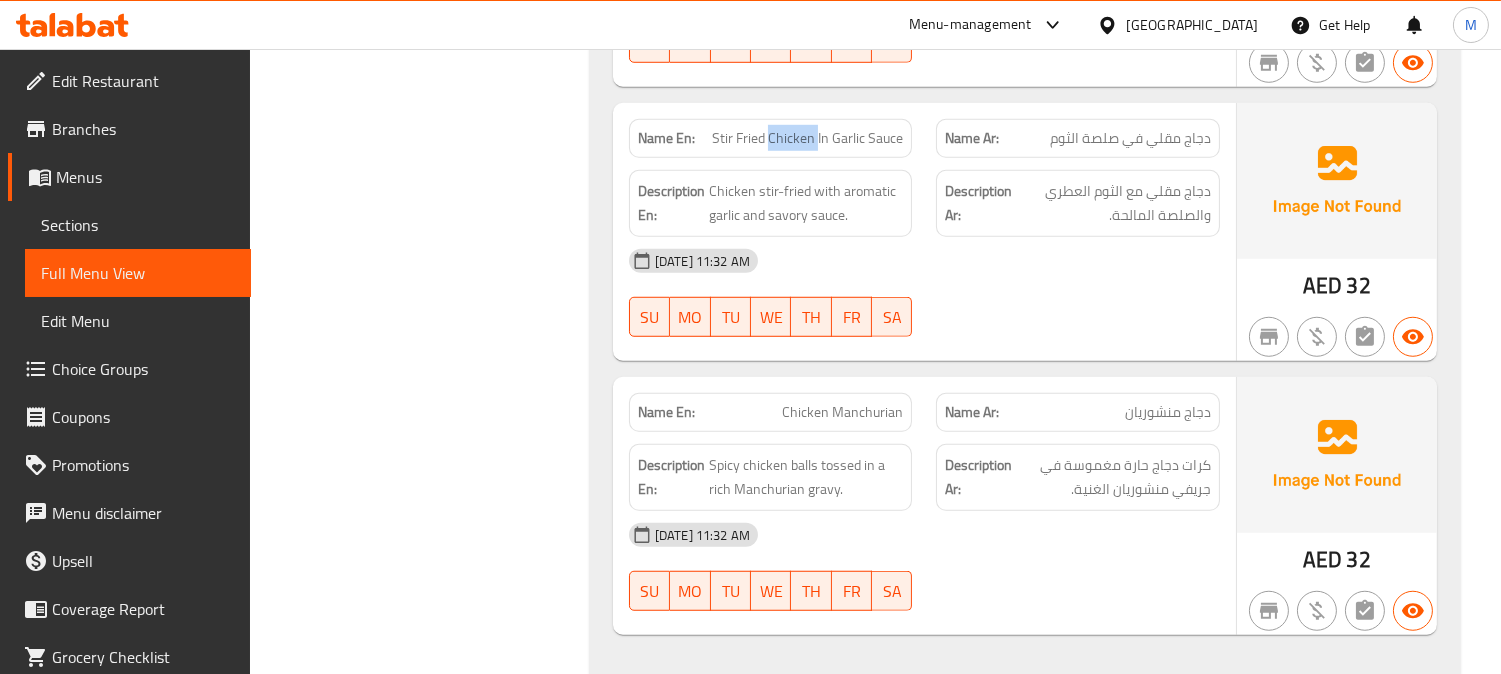 click on "Stir Fried Chicken In Garlic Sauce" at bounding box center (807, 138) 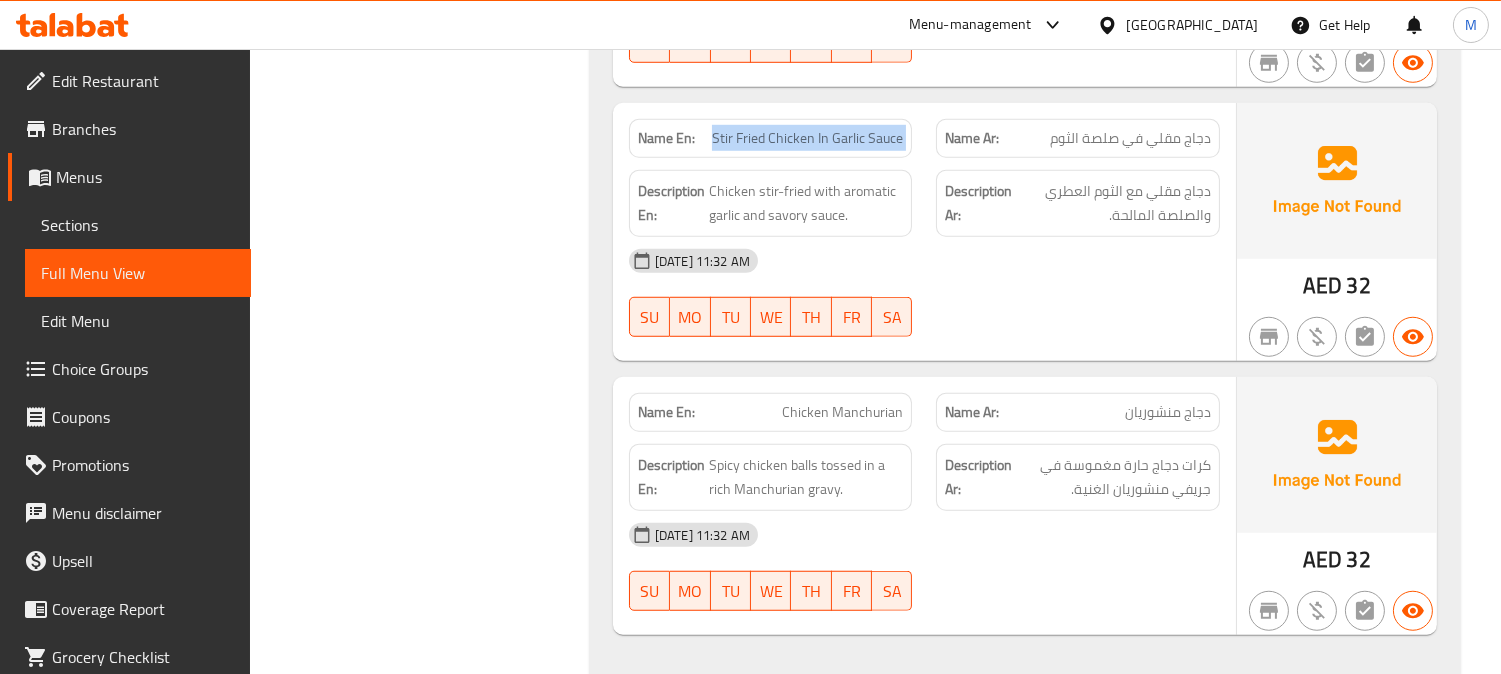 click on "Stir Fried Chicken In Garlic Sauce" at bounding box center [807, 138] 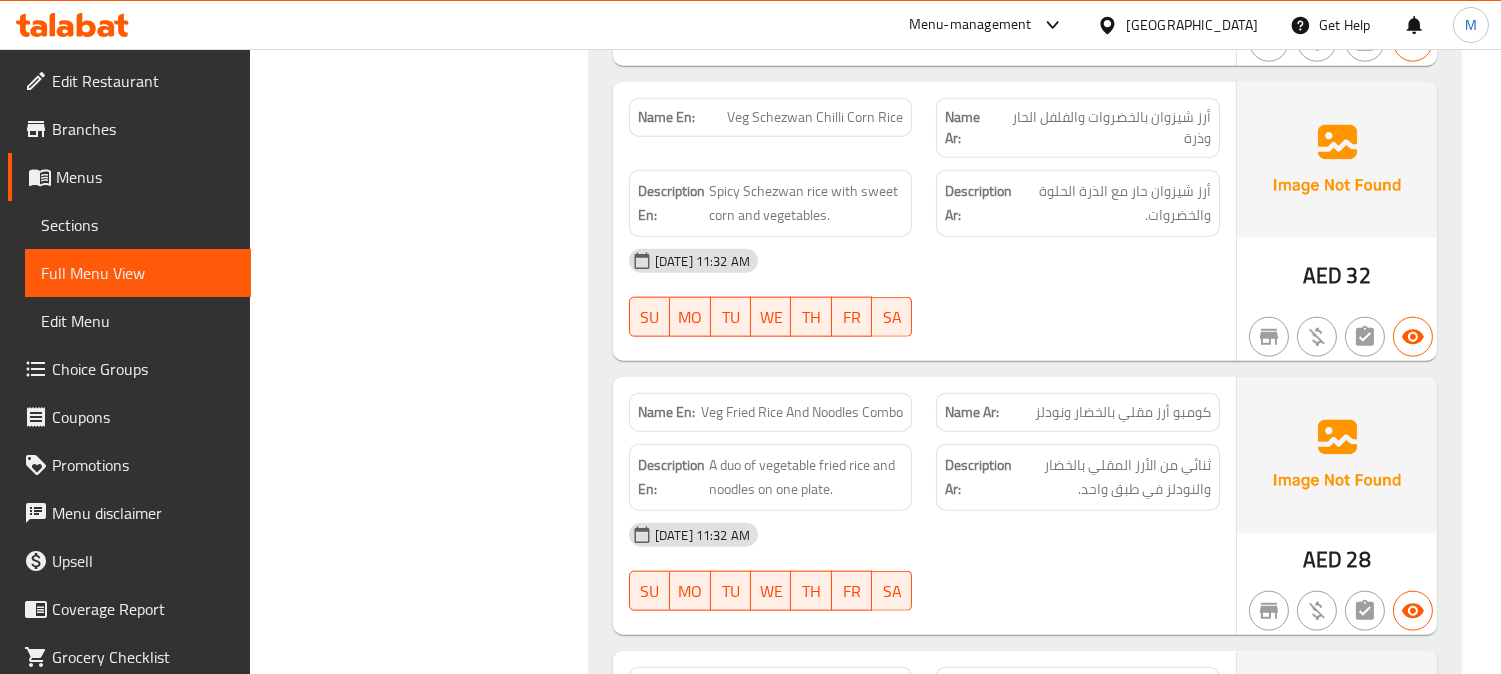 scroll, scrollTop: 4555, scrollLeft: 0, axis: vertical 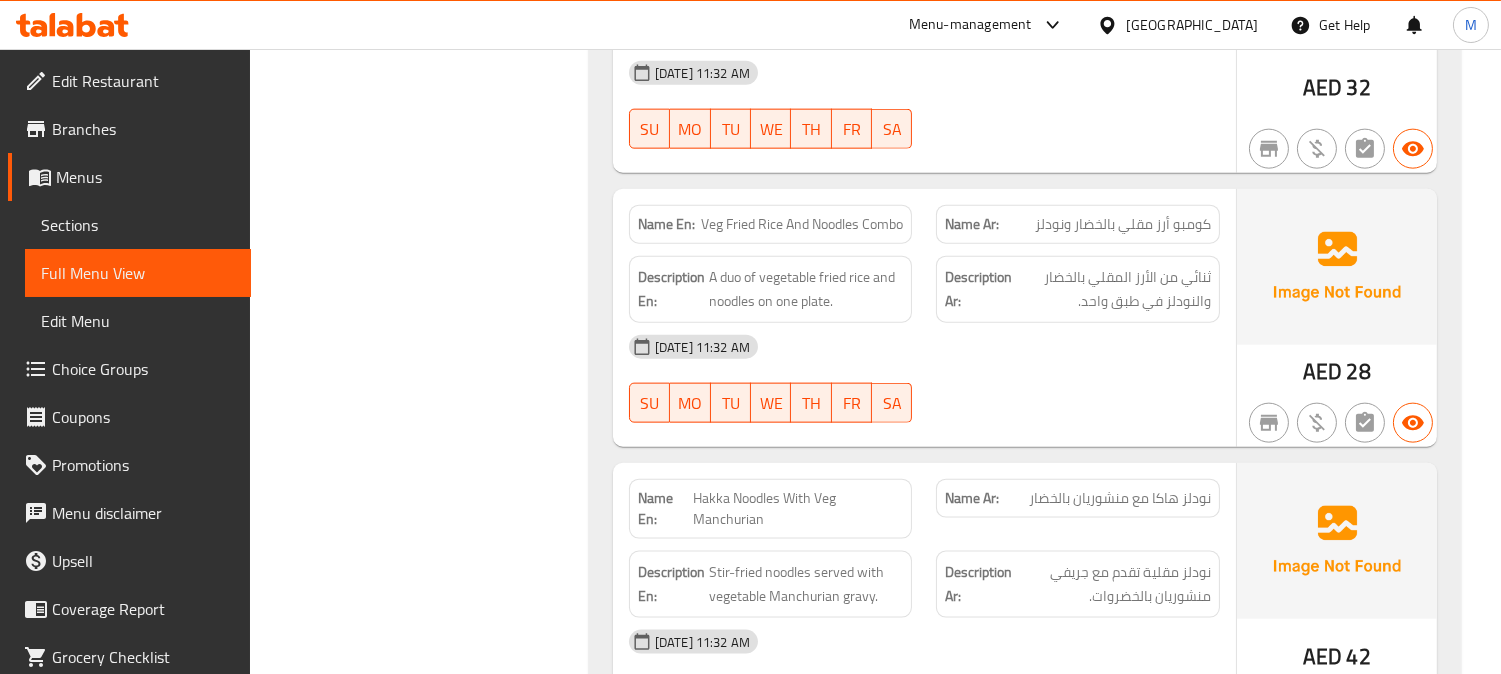 click on "Veg Fried Rice And Noodles Combo" at bounding box center (855, -3607) 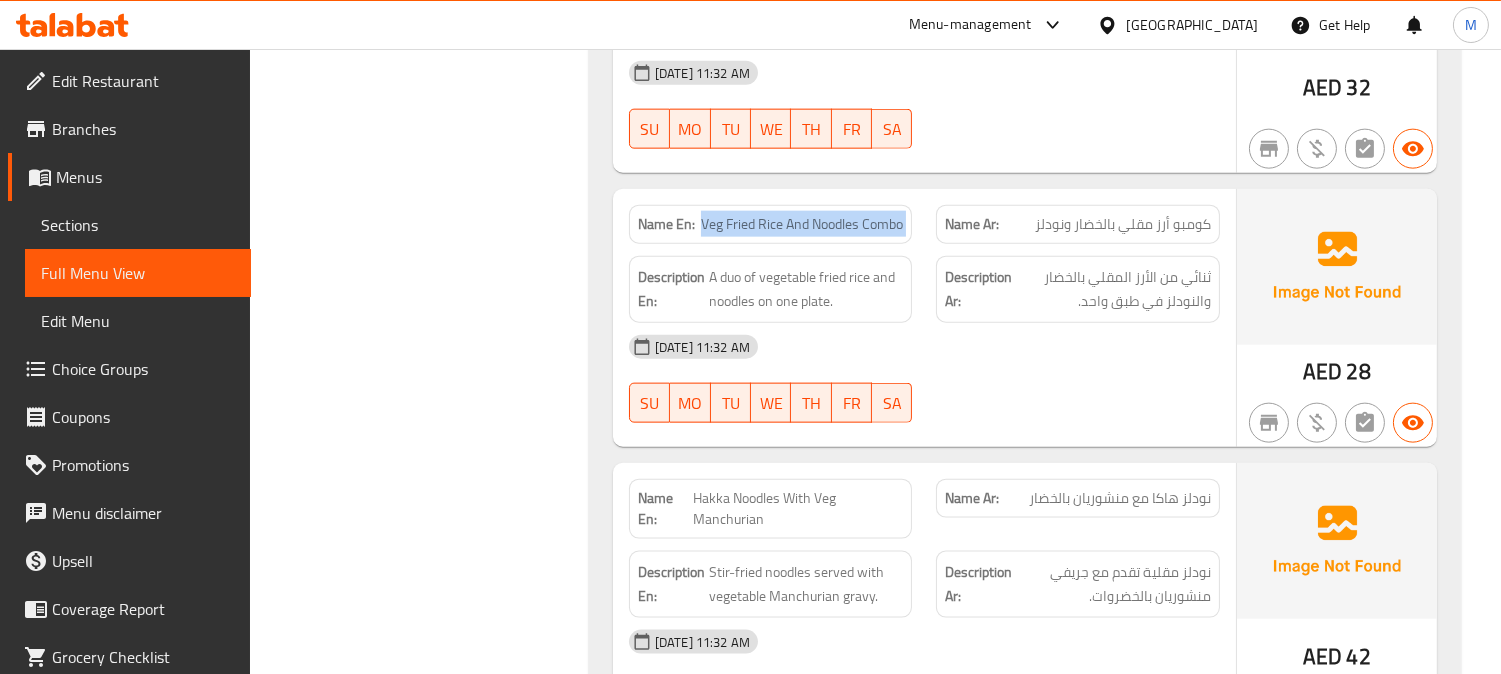 click on "Veg Fried Rice And Noodles Combo" at bounding box center [855, -3607] 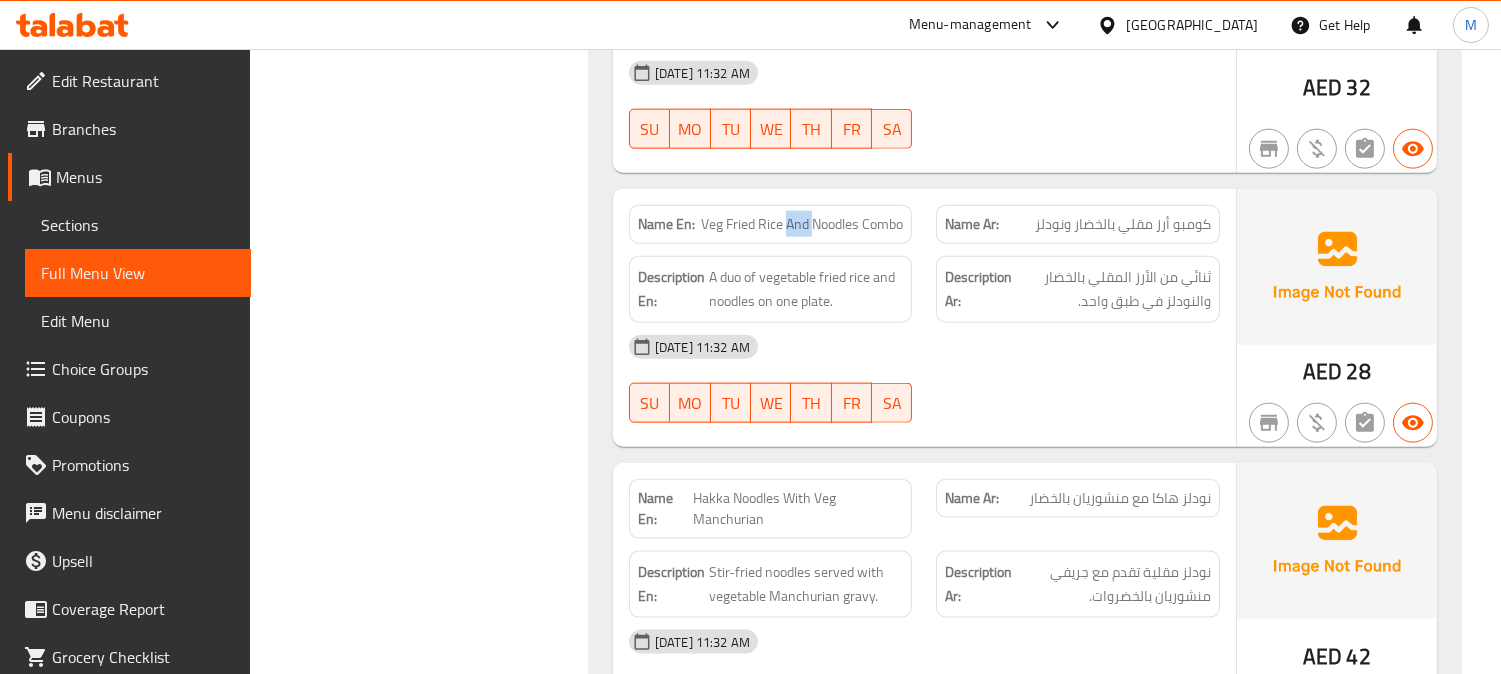 click on "Veg Fried Rice And Noodles Combo" at bounding box center (855, -3607) 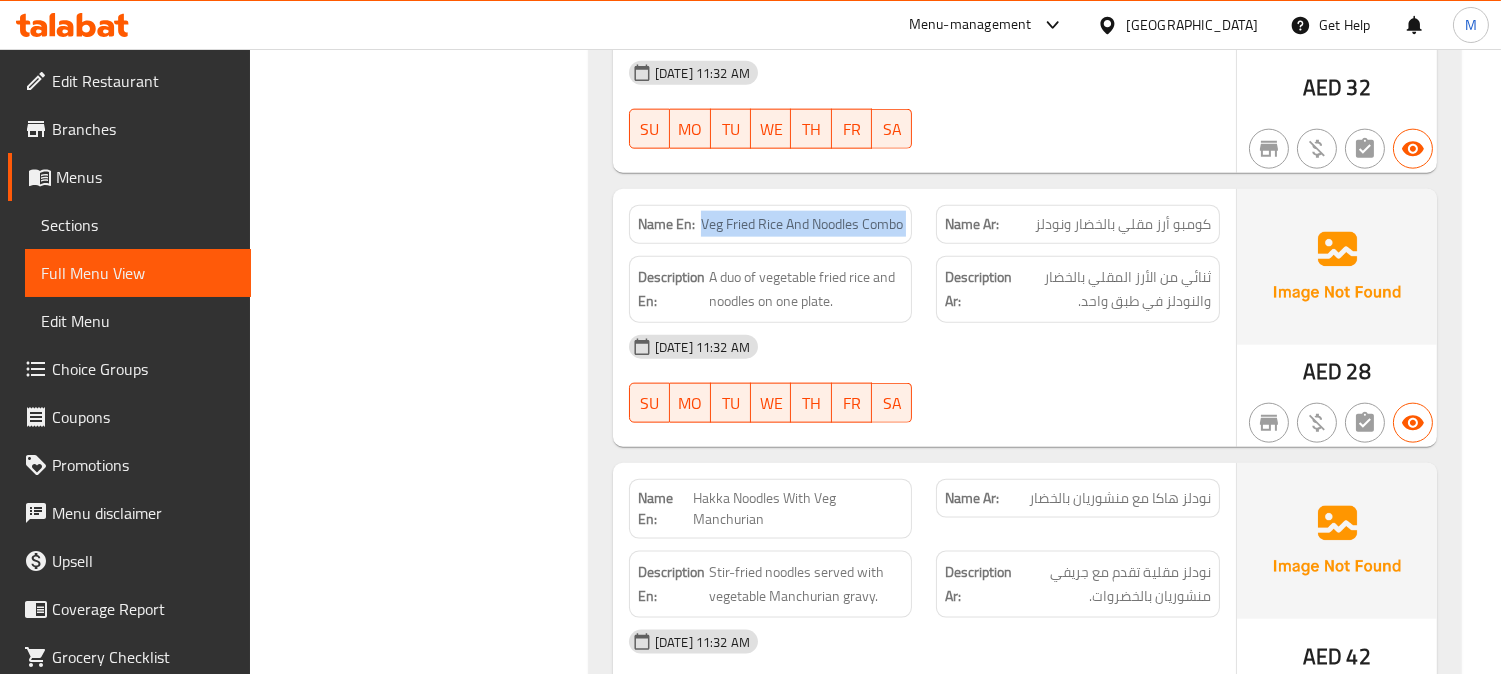 click on "Veg Fried Rice And Noodles Combo" at bounding box center (855, -3607) 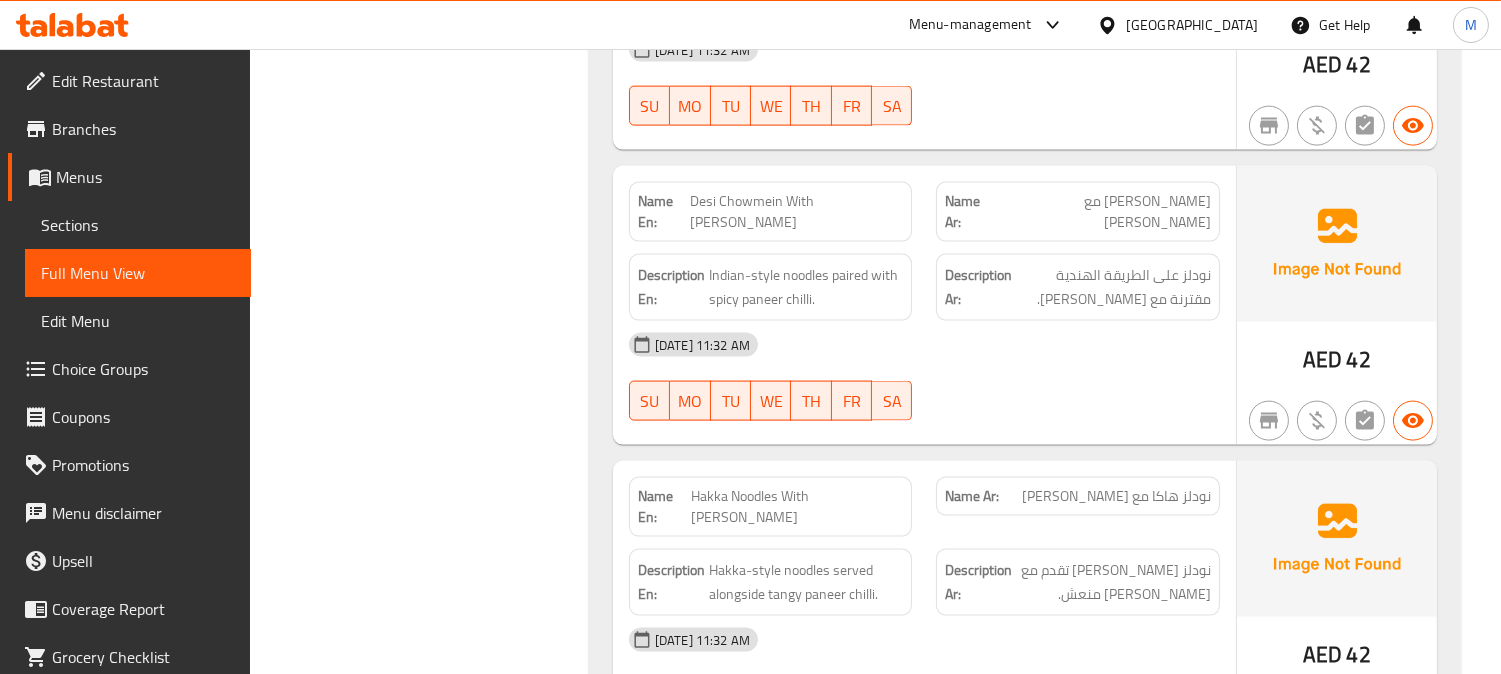 scroll, scrollTop: 5333, scrollLeft: 0, axis: vertical 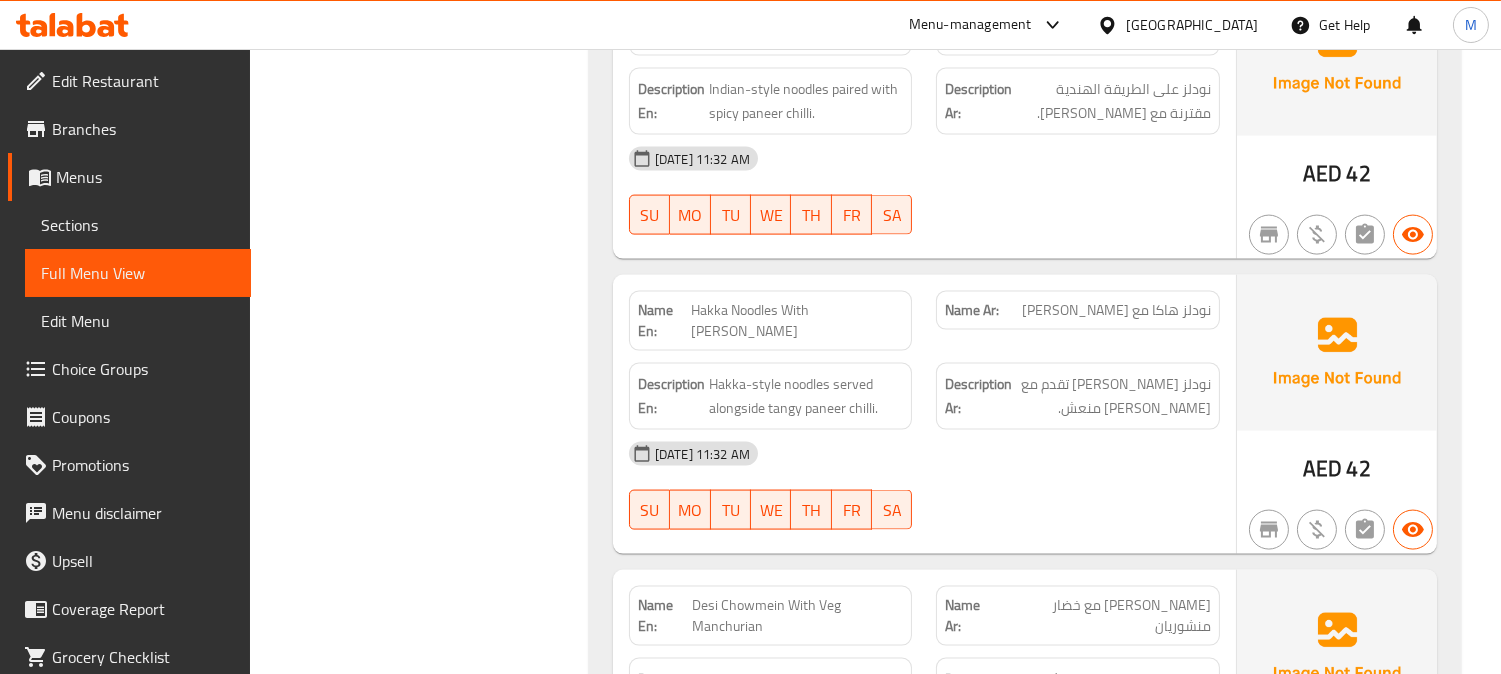 click on "Hakka Noodles With [PERSON_NAME]" at bounding box center [807, -2492] 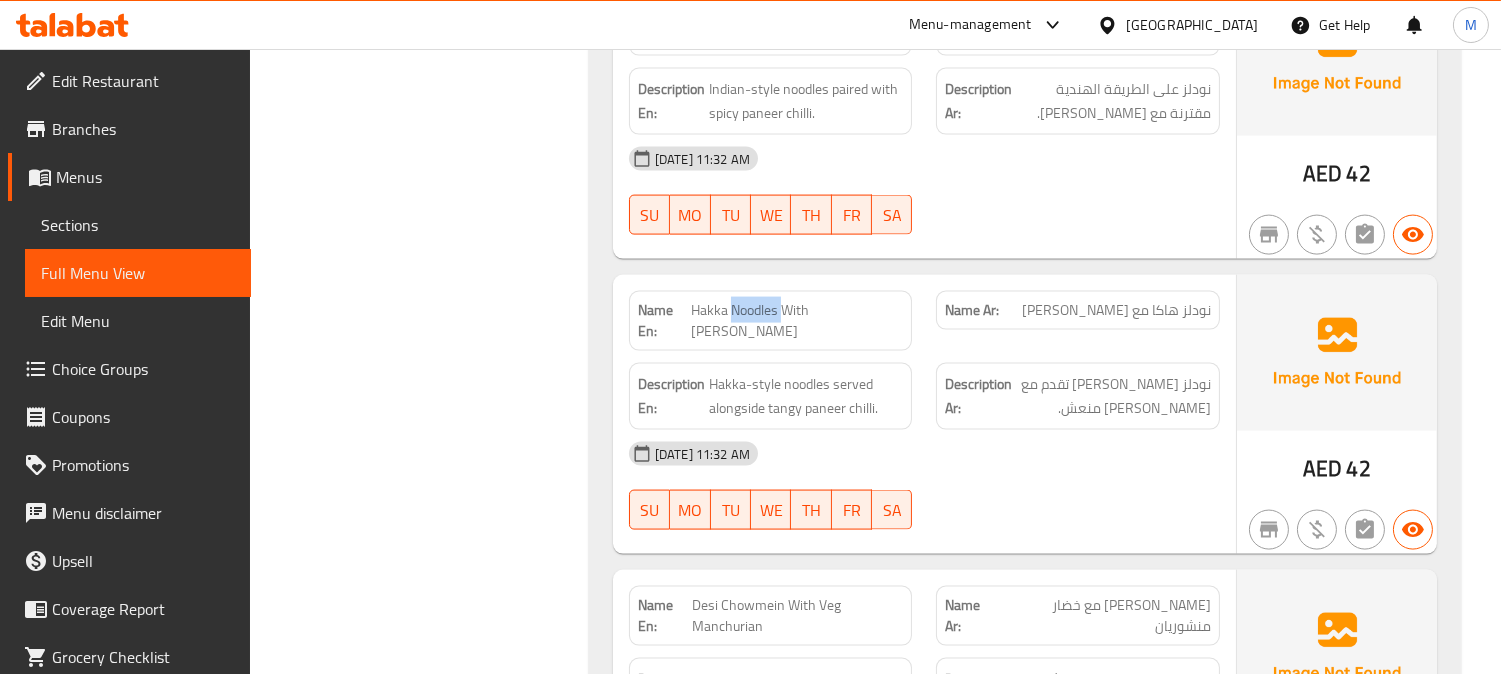 click on "Hakka Noodles With [PERSON_NAME]" at bounding box center (807, -2492) 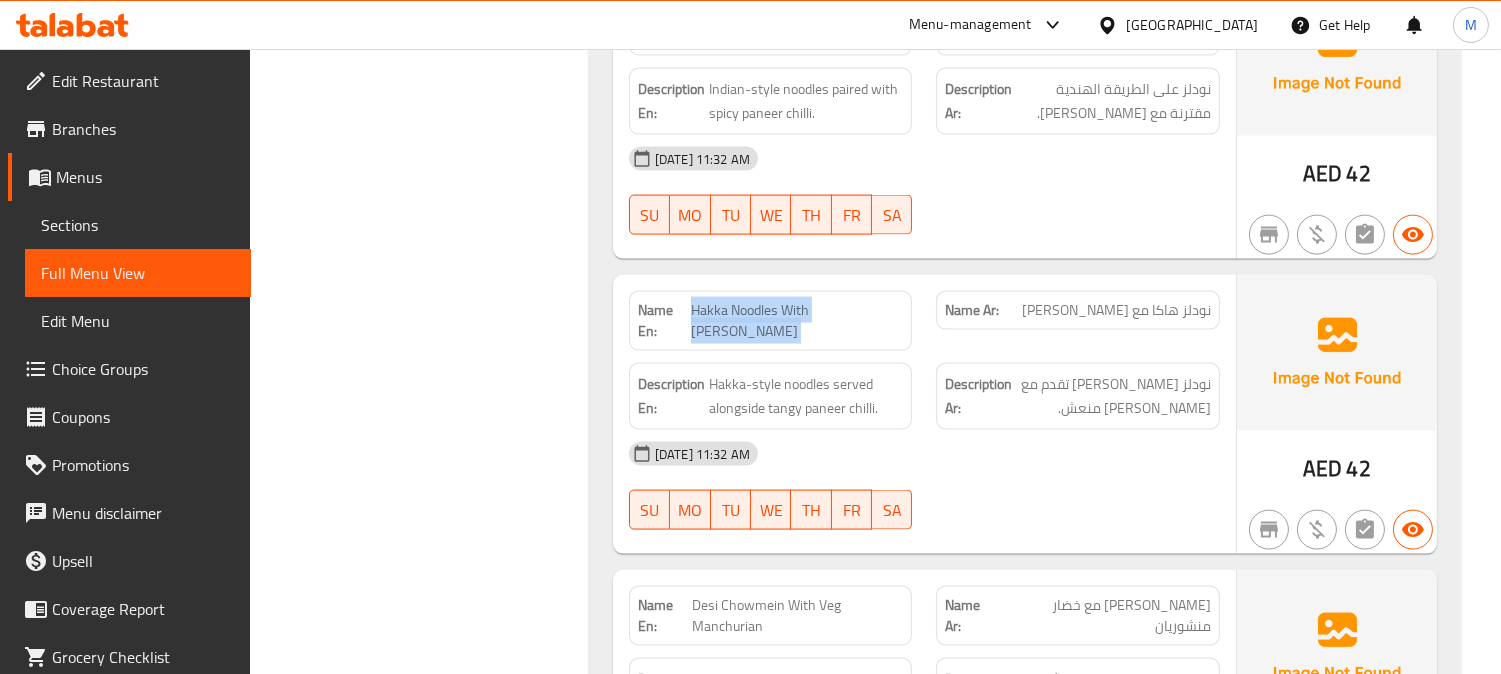 copy on "Hakka Noodles With [PERSON_NAME]" 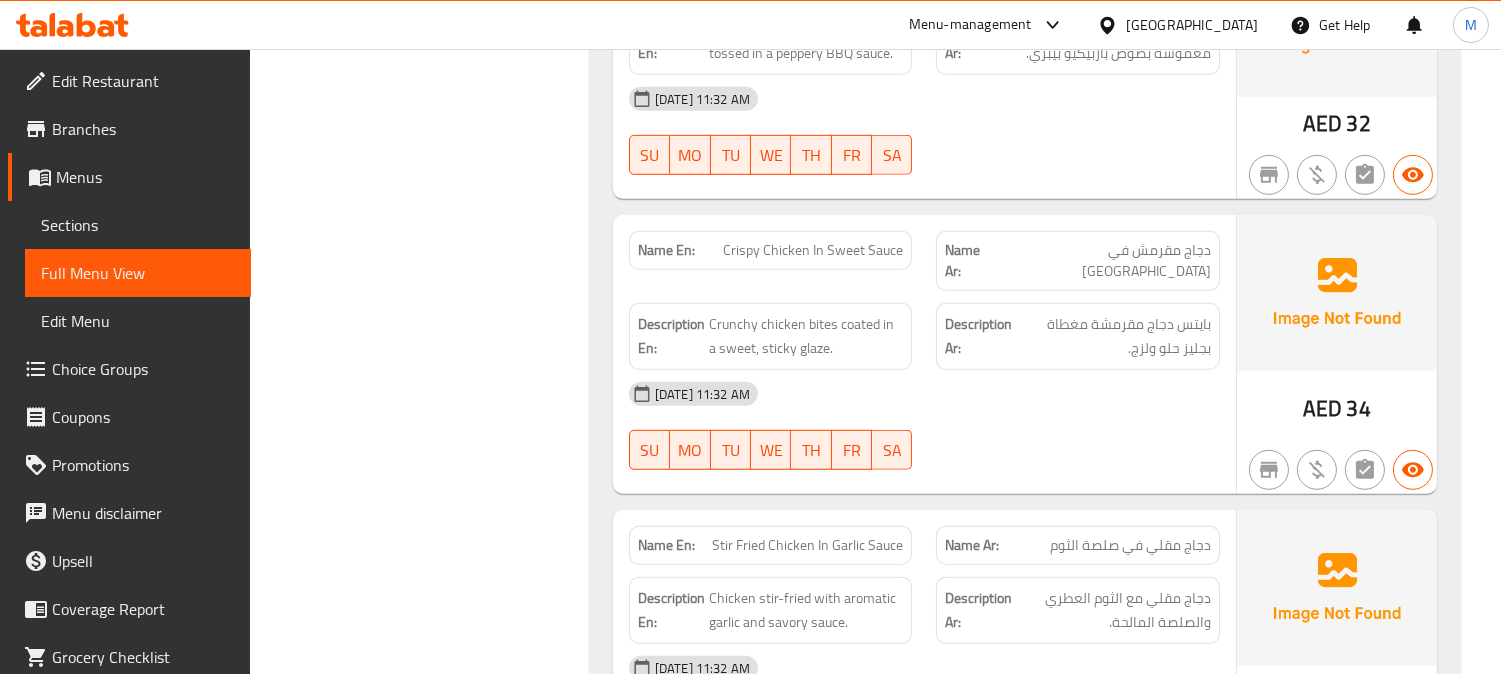 scroll, scrollTop: 2518, scrollLeft: 0, axis: vertical 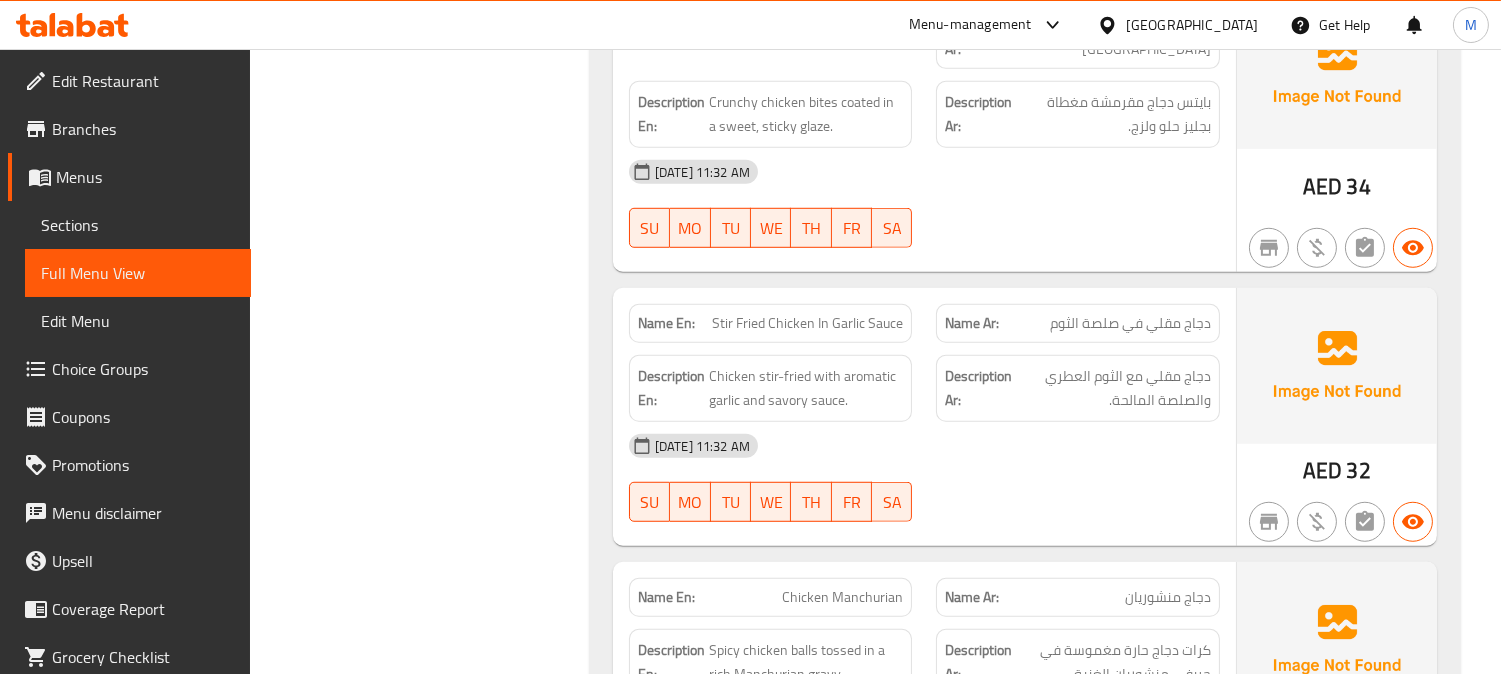 click on "[DATE] 11:32 AM" at bounding box center [924, 446] 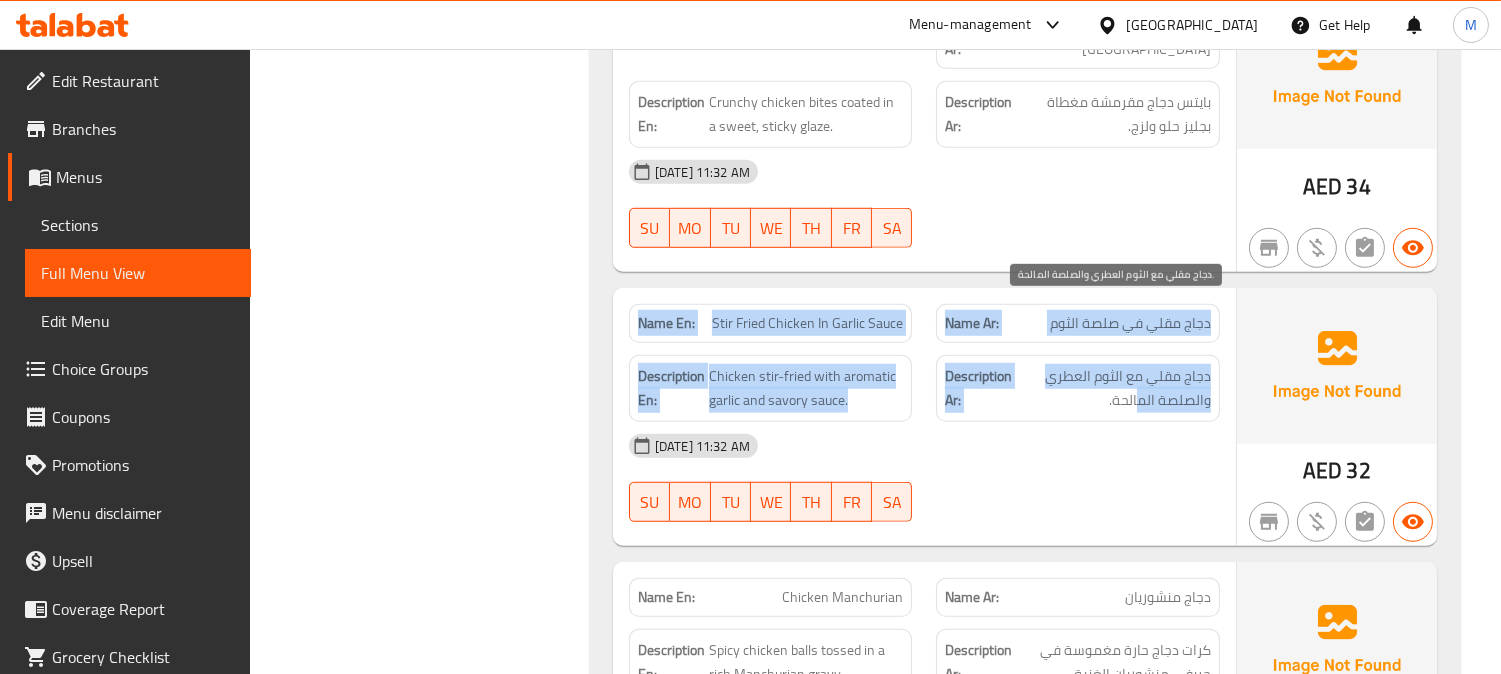 drag, startPoint x: 592, startPoint y: 222, endPoint x: 1140, endPoint y: 341, distance: 560.7718 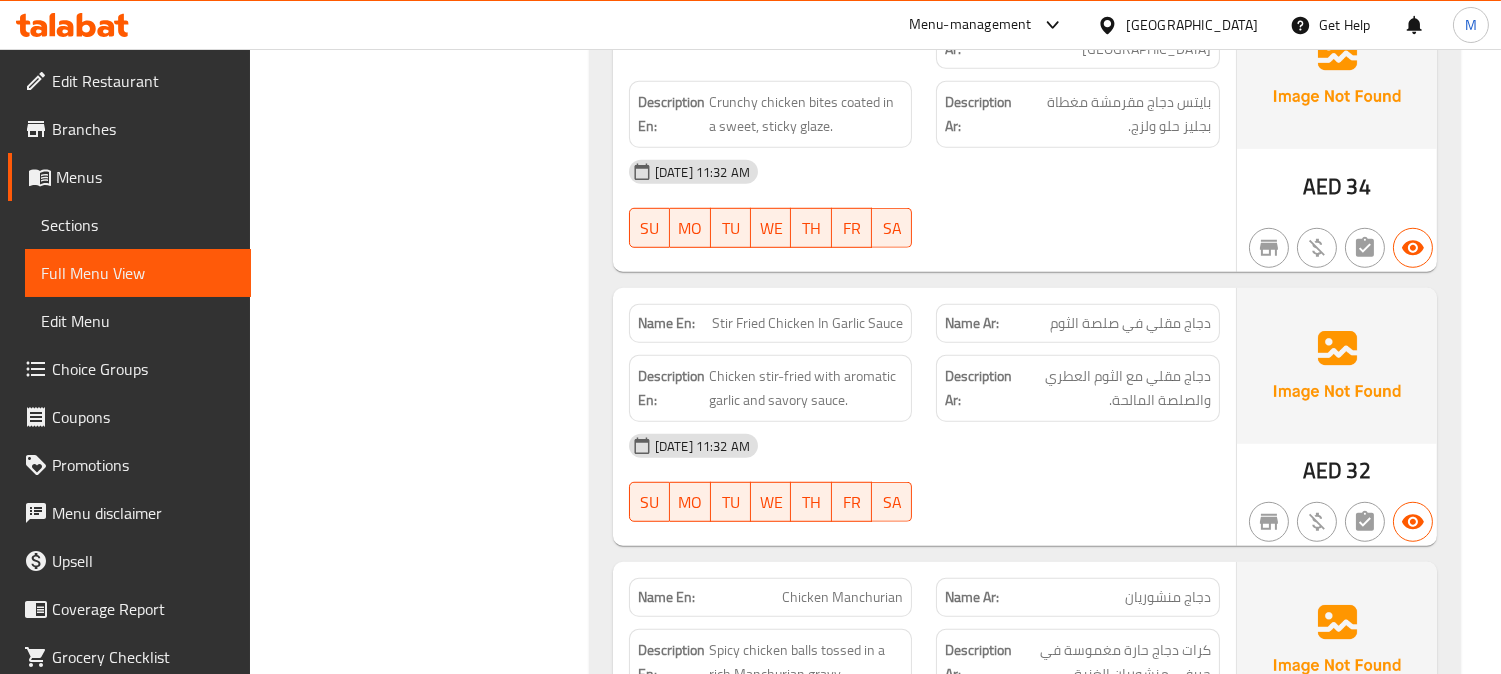 click on "[DATE] 11:32 AM" at bounding box center (924, 446) 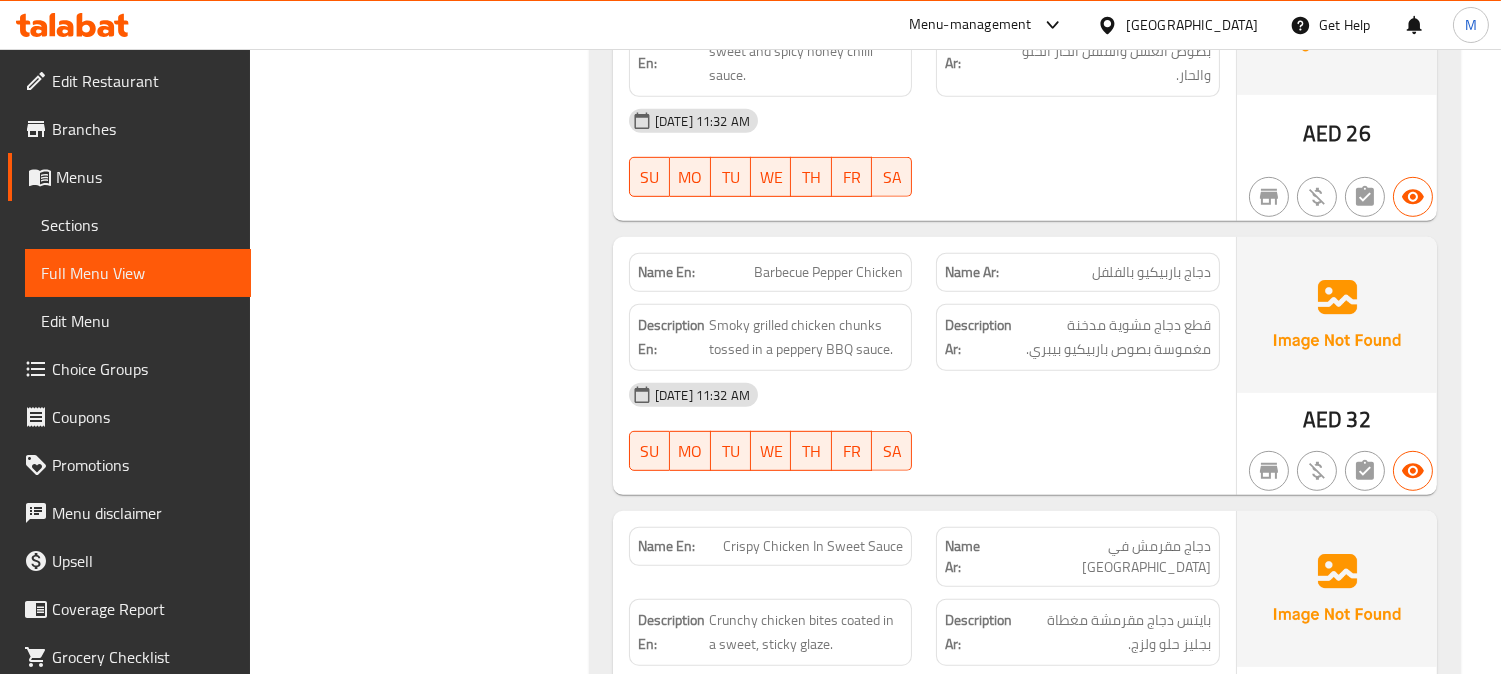 scroll, scrollTop: 2444, scrollLeft: 0, axis: vertical 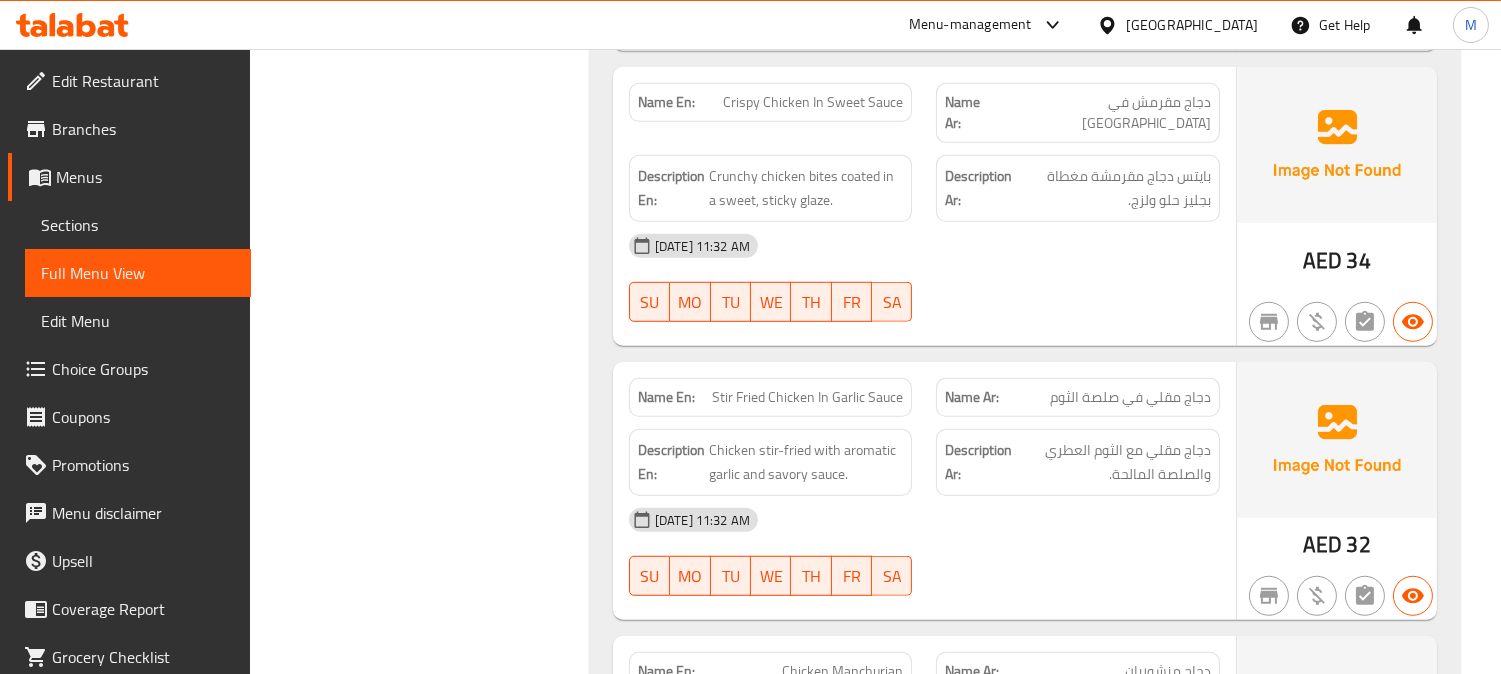 click on "Stir Fried Chicken In Garlic Sauce" at bounding box center (807, 397) 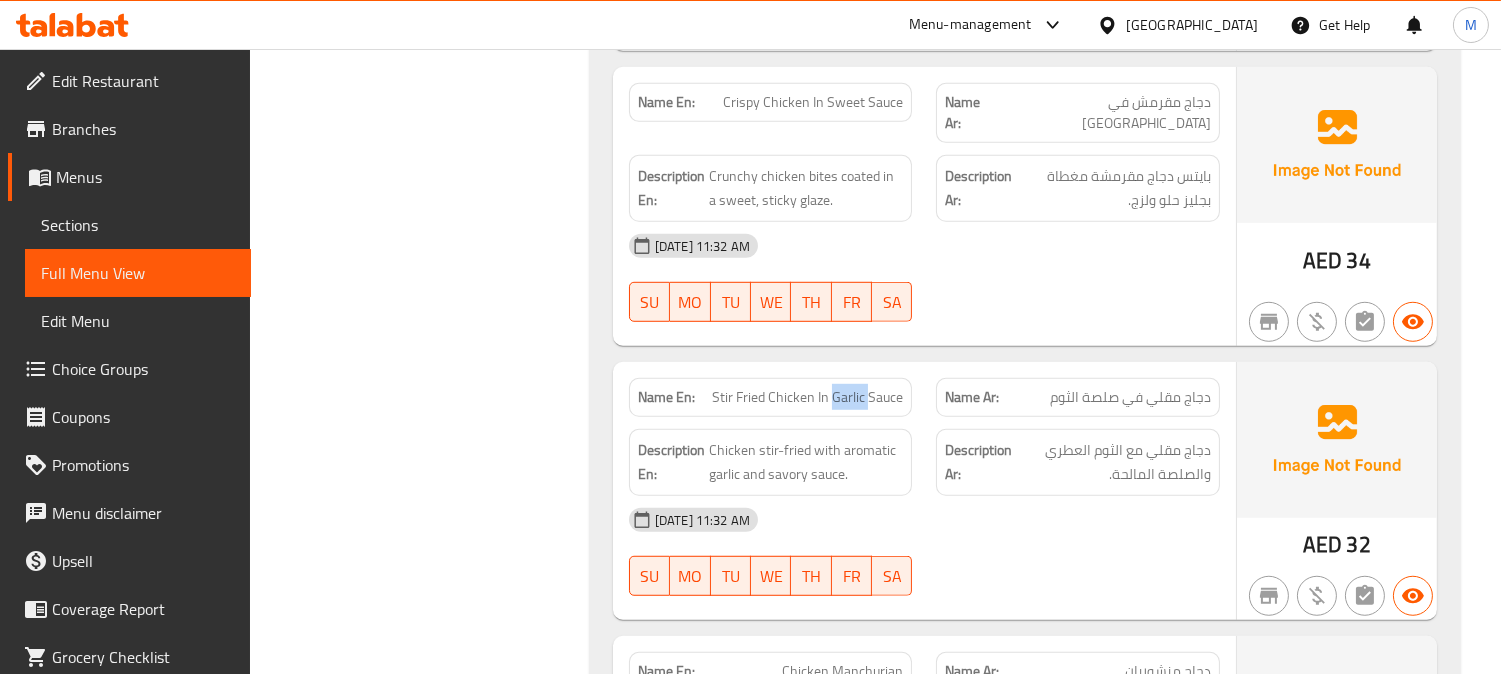 click on "Stir Fried Chicken In Garlic Sauce" at bounding box center (807, 397) 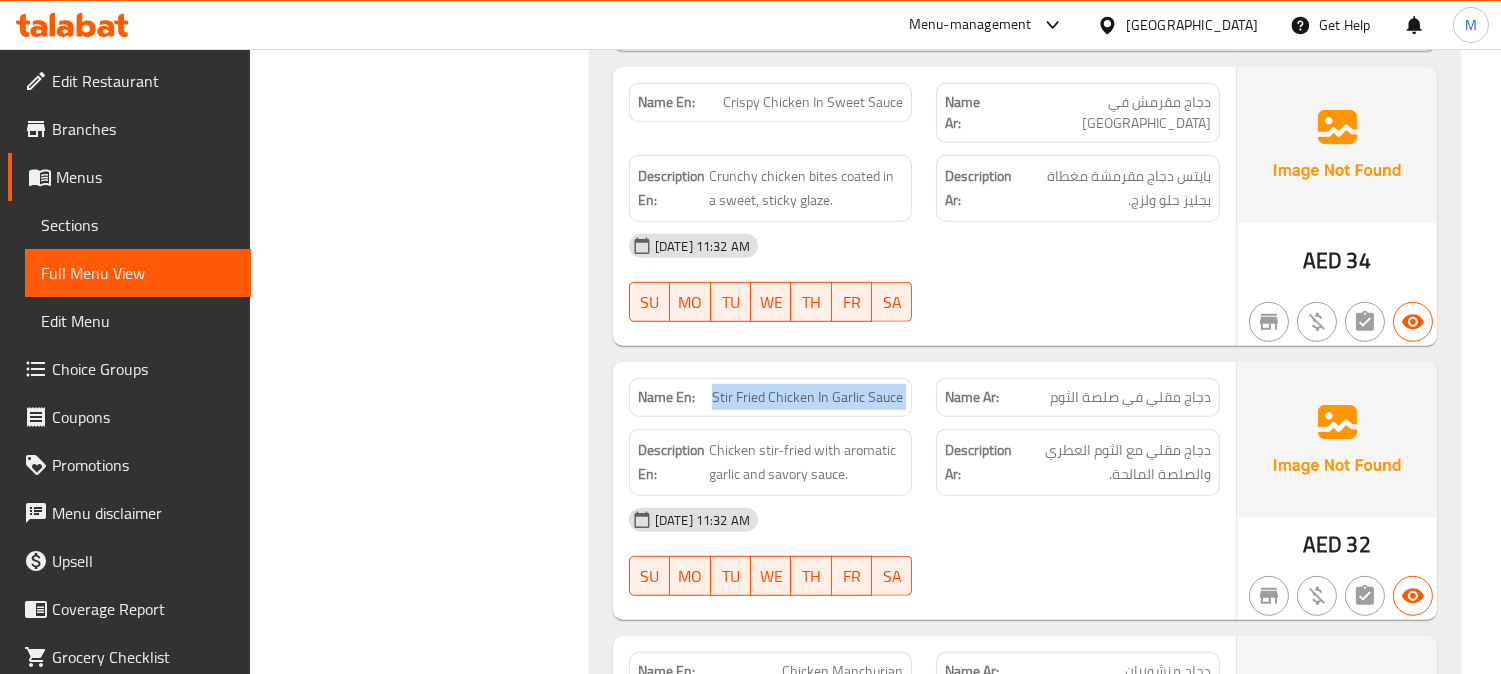 click on "Stir Fried Chicken In Garlic Sauce" at bounding box center (807, 397) 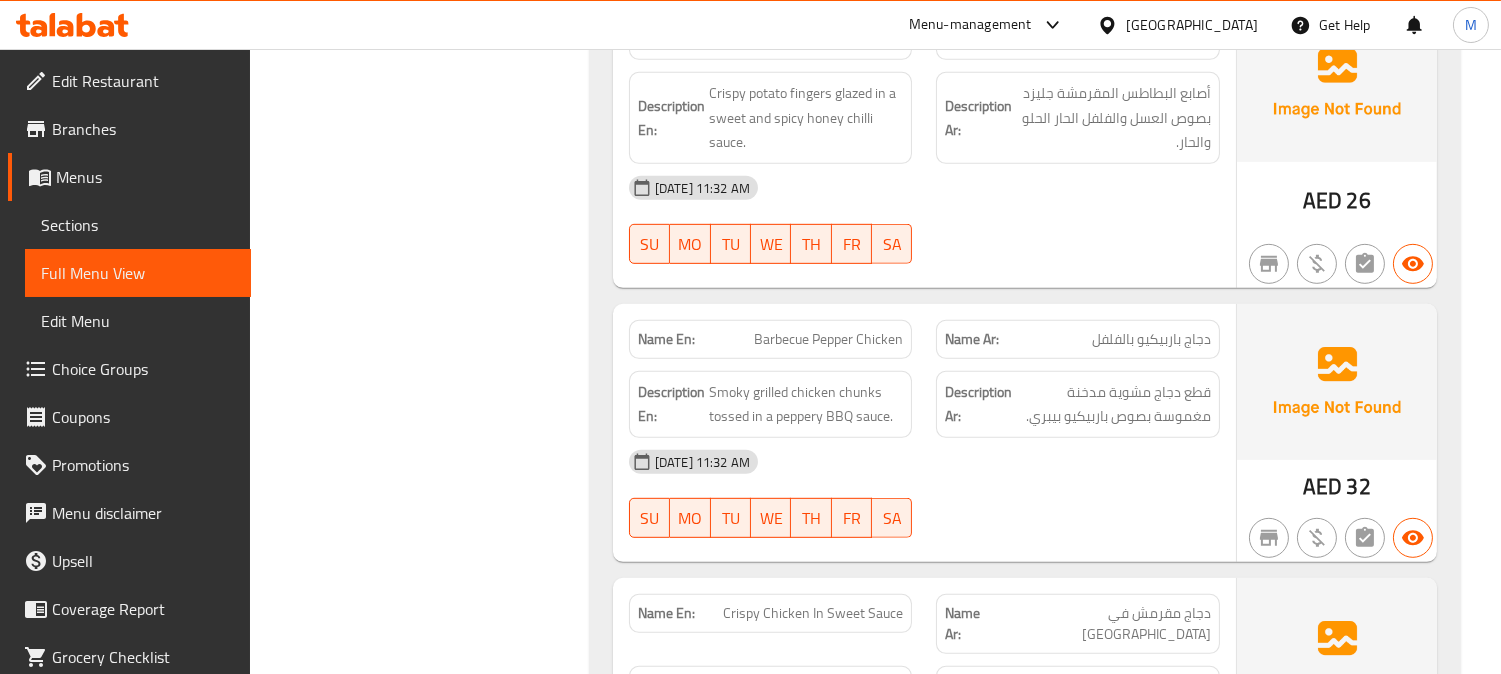 scroll, scrollTop: 1925, scrollLeft: 0, axis: vertical 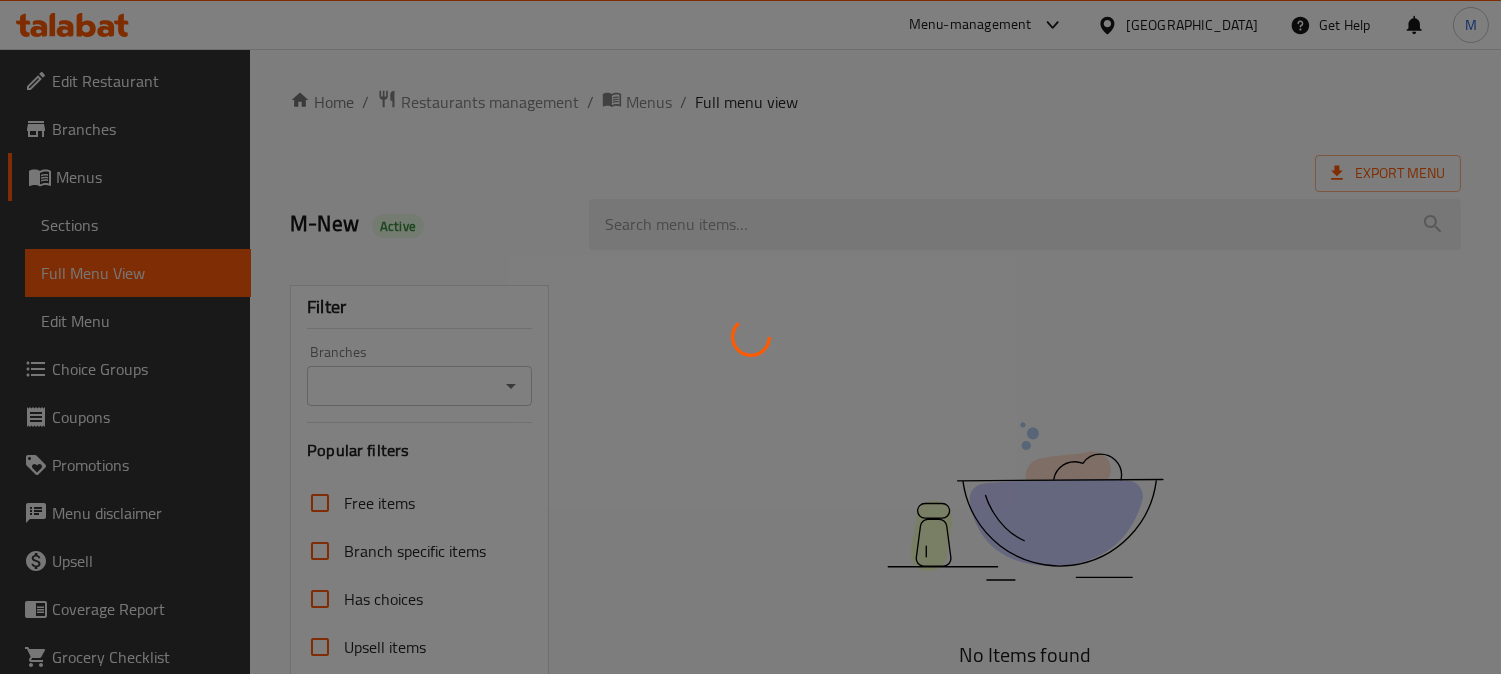 click at bounding box center [750, 337] 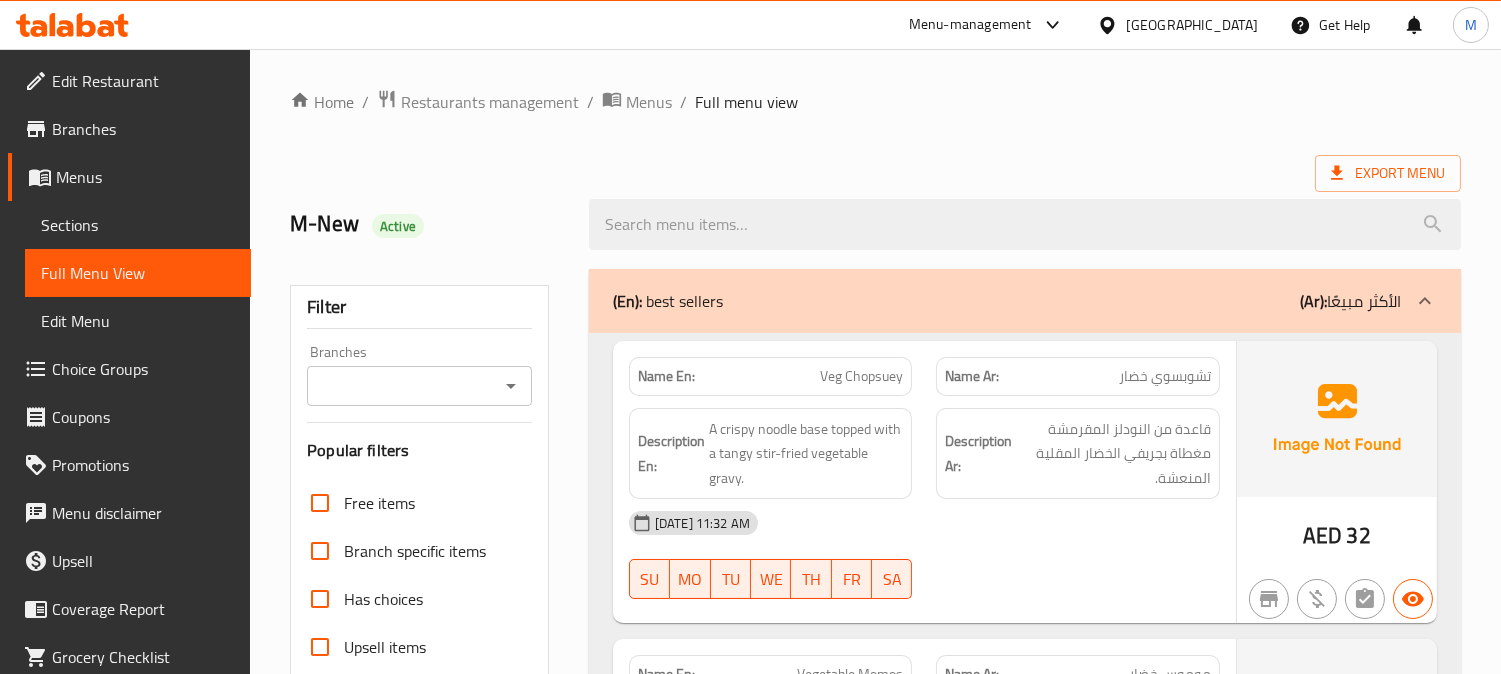 click on "Sections" at bounding box center [138, 225] 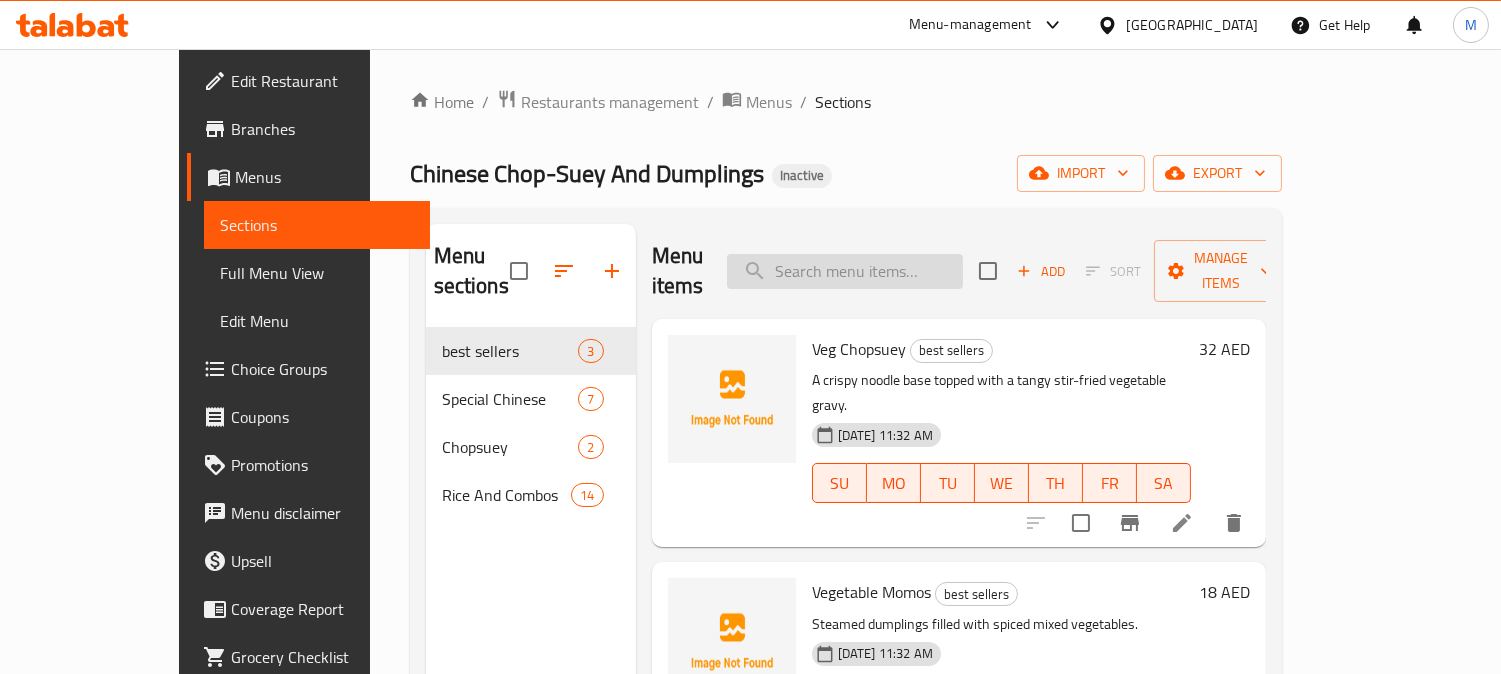 click at bounding box center [845, 271] 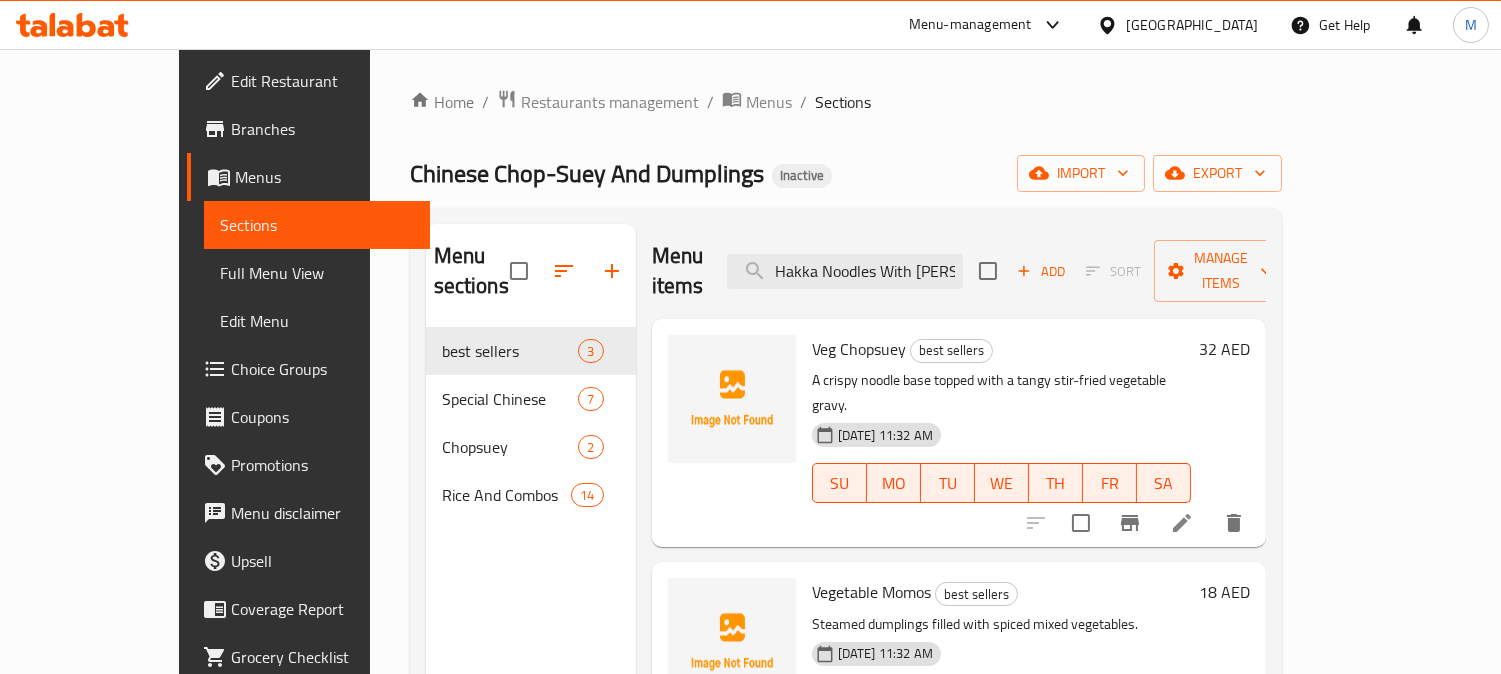 scroll, scrollTop: 0, scrollLeft: 43, axis: horizontal 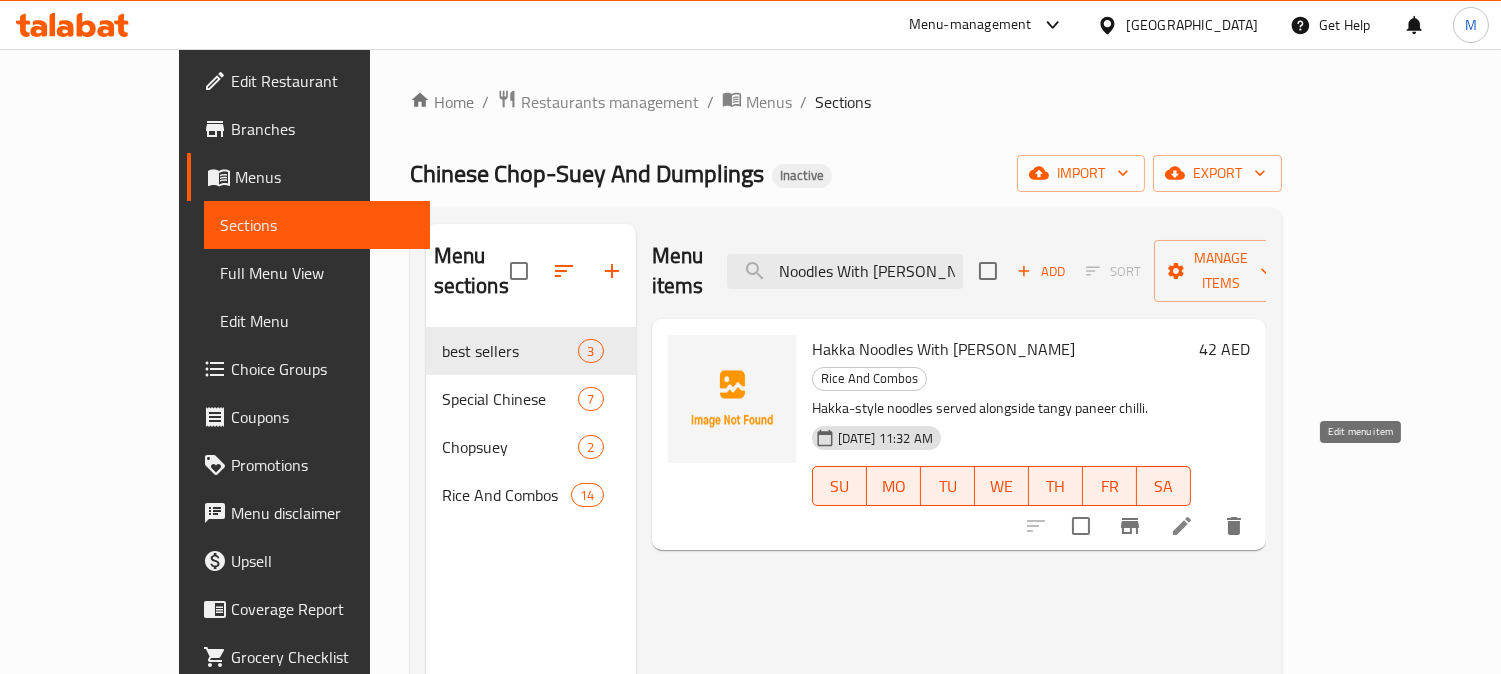type on "Hakka Noodles With [PERSON_NAME]" 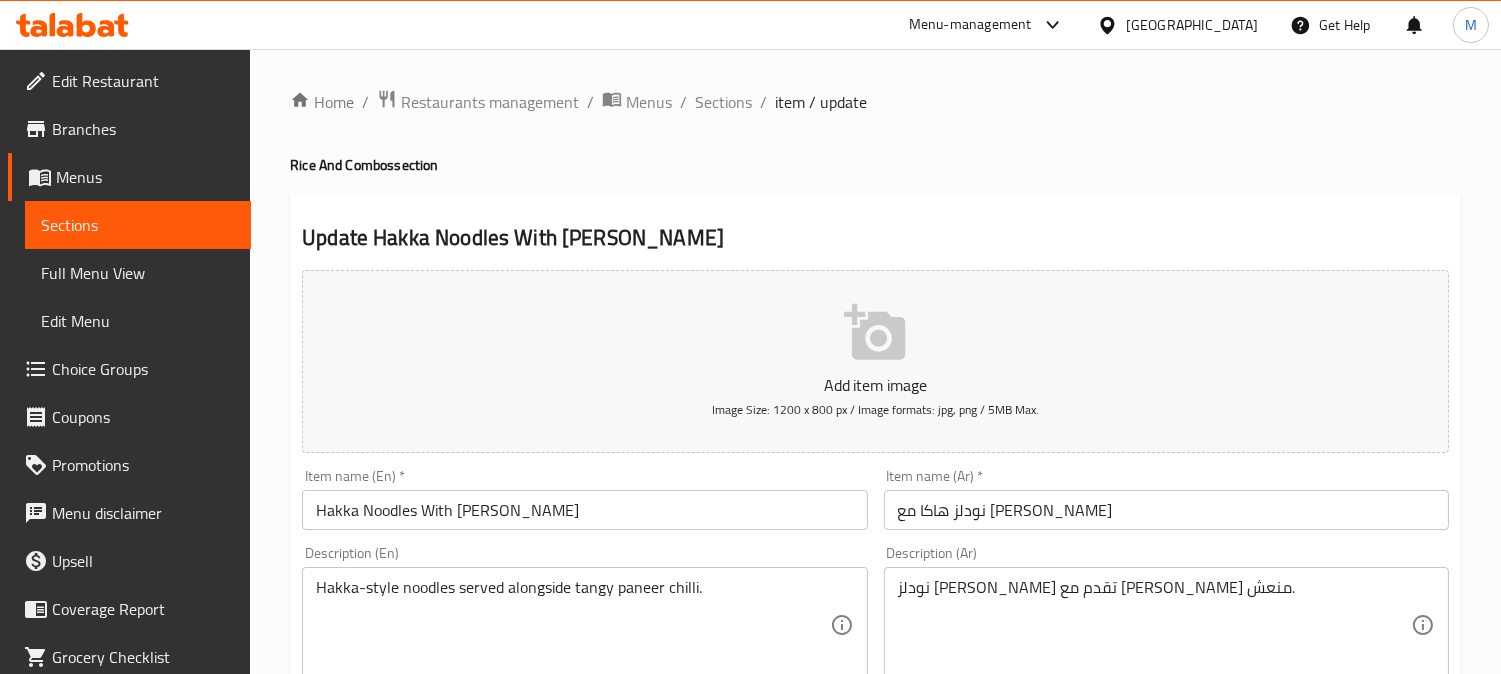 click on "Hakka Noodles With [PERSON_NAME]" at bounding box center (584, 510) 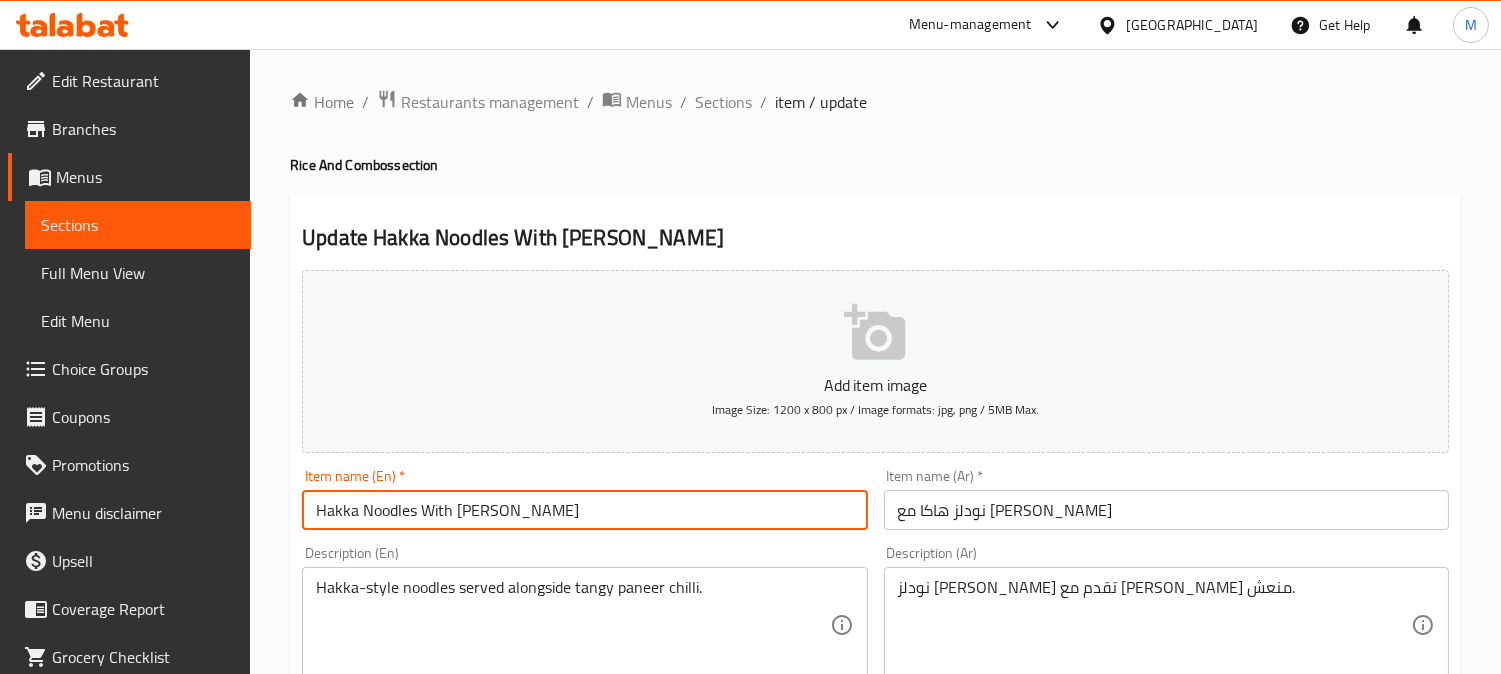 click on "Hakka Noodles With [PERSON_NAME]" at bounding box center [584, 510] 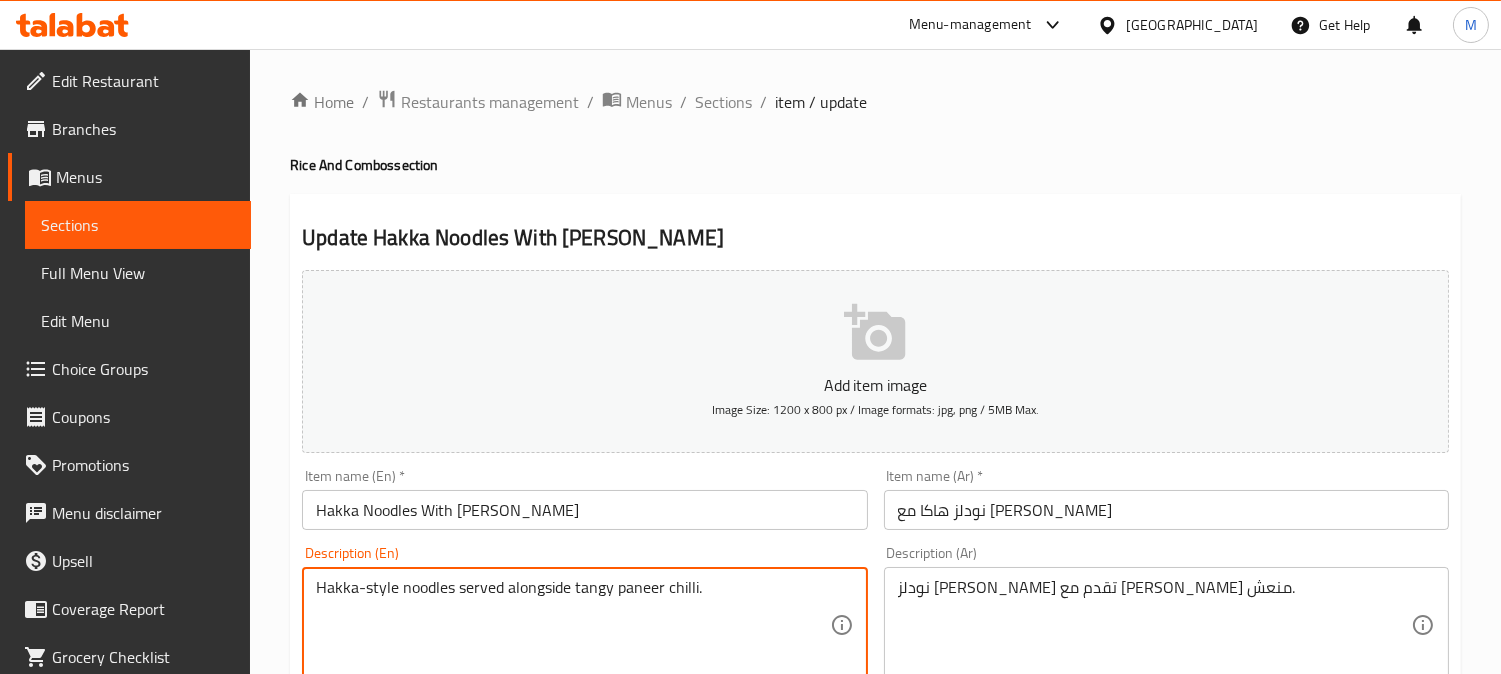 click on "Hakka-style noodles served alongside tangy paneer chilli." at bounding box center (572, 625) 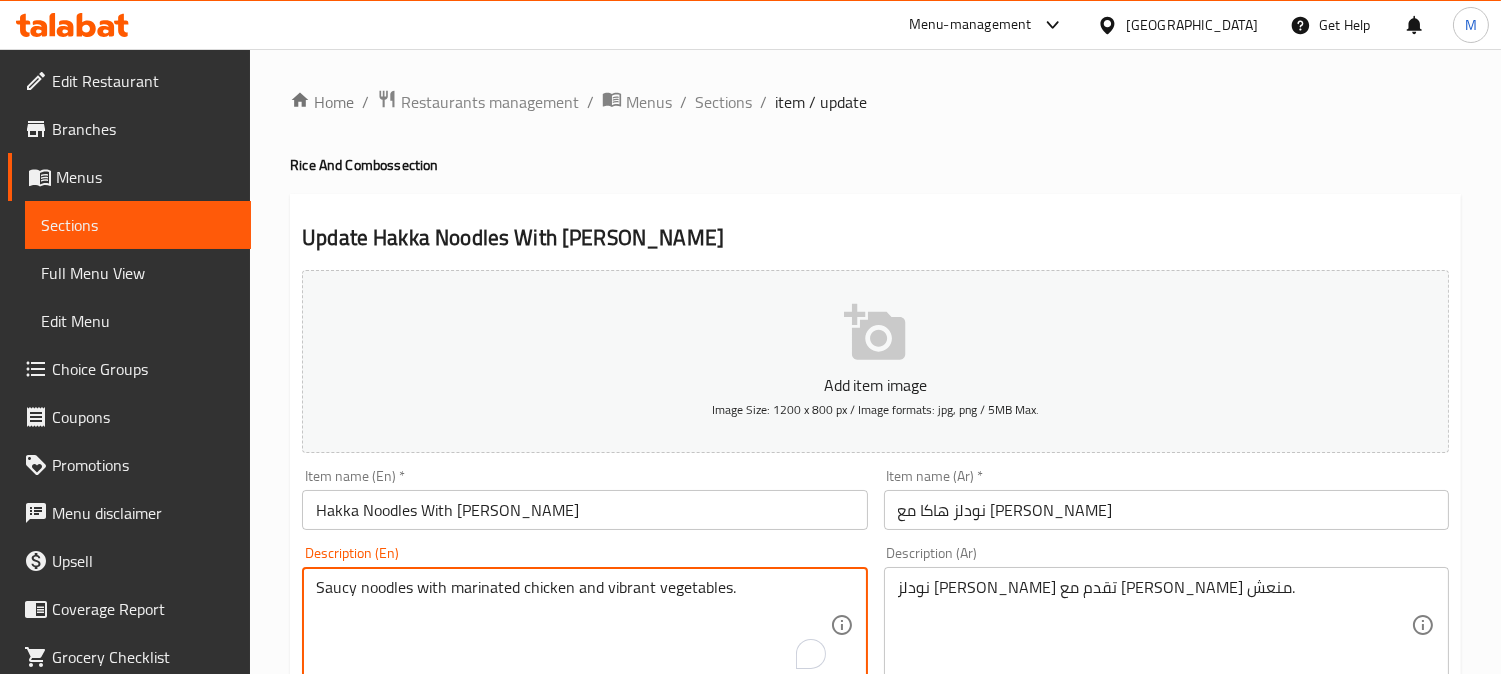 type on "Saucy noodles with marinated chicken and vibrant vegetables." 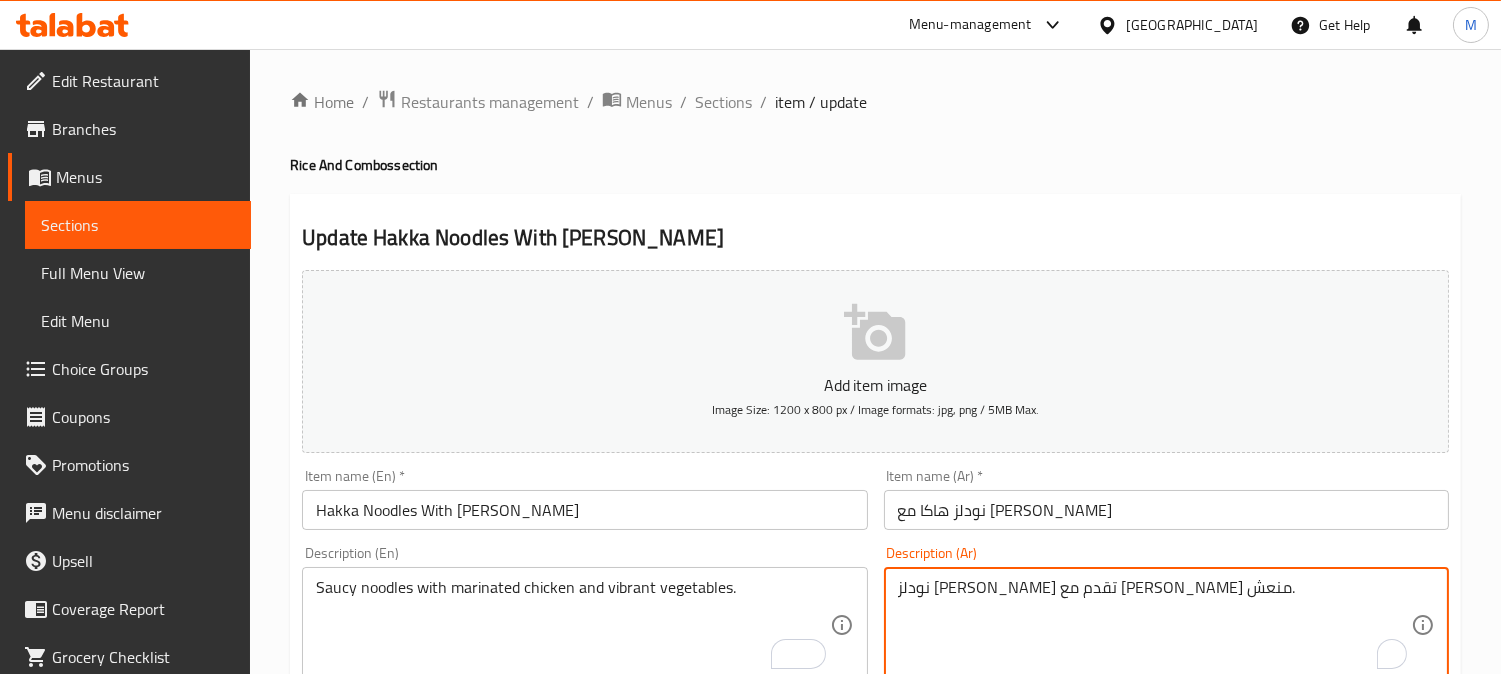 click on "نودلز [PERSON_NAME] تقدم مع [PERSON_NAME] منعش." at bounding box center (1154, 625) 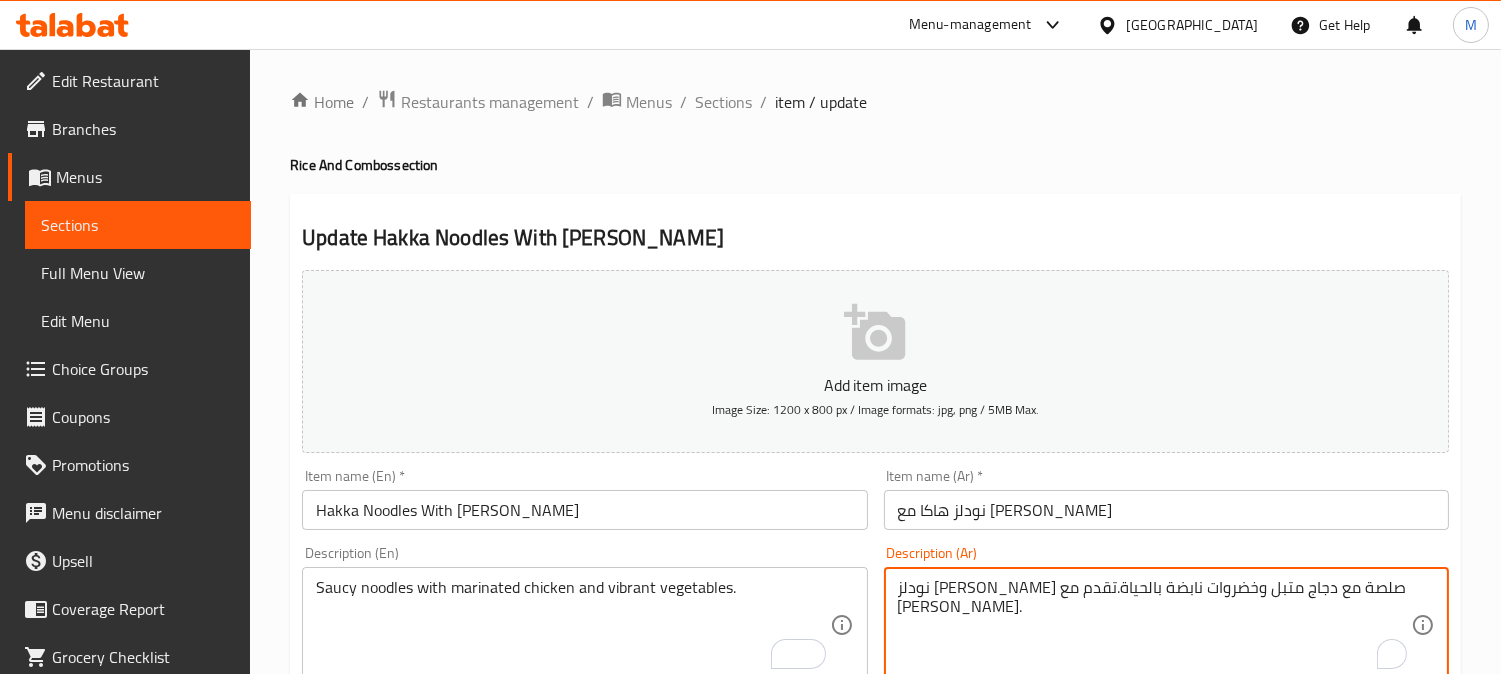 click on "نودلز هاكا ستايلنودلز صلصة مع دجاج متبل وخضروات نابضة بالحياة.تقدم مع بانير تشيلي منعش." at bounding box center [1154, 625] 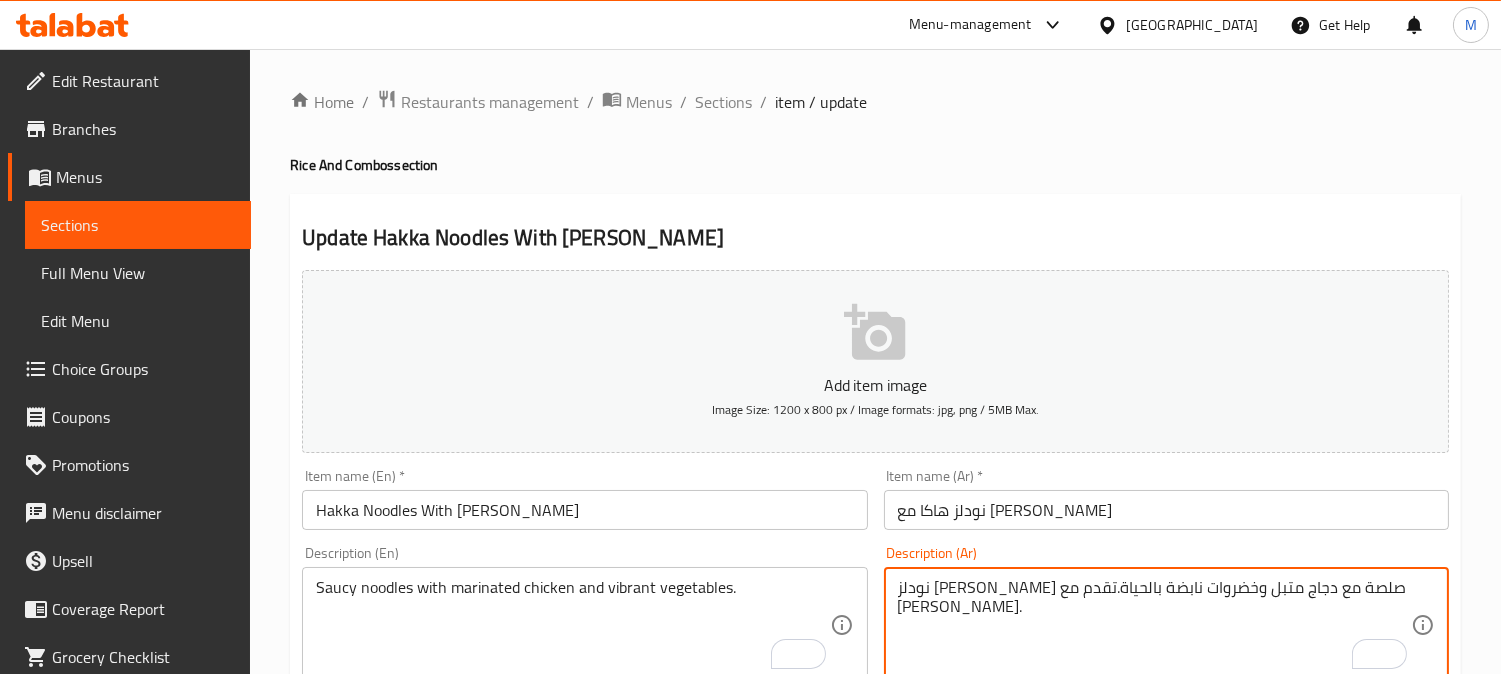 click on "نودلز هاكا ستايلنودلز صلصة مع دجاج متبل وخضروات نابضة بالحياة.تقدم مع بانير تشيلي منعش." at bounding box center [1154, 625] 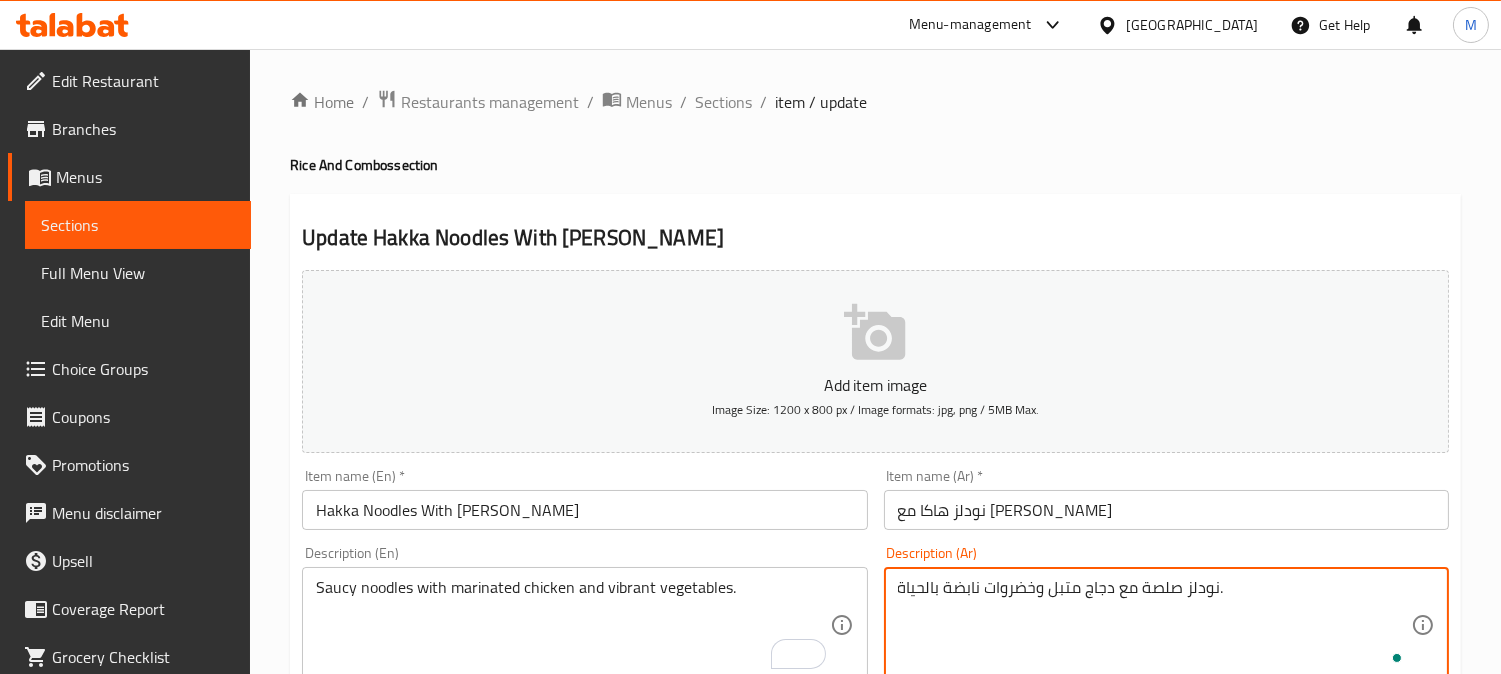 click on "نودلز صلصة مع دجاج متبل وخضروات نابضة بالحياة." at bounding box center (1154, 625) 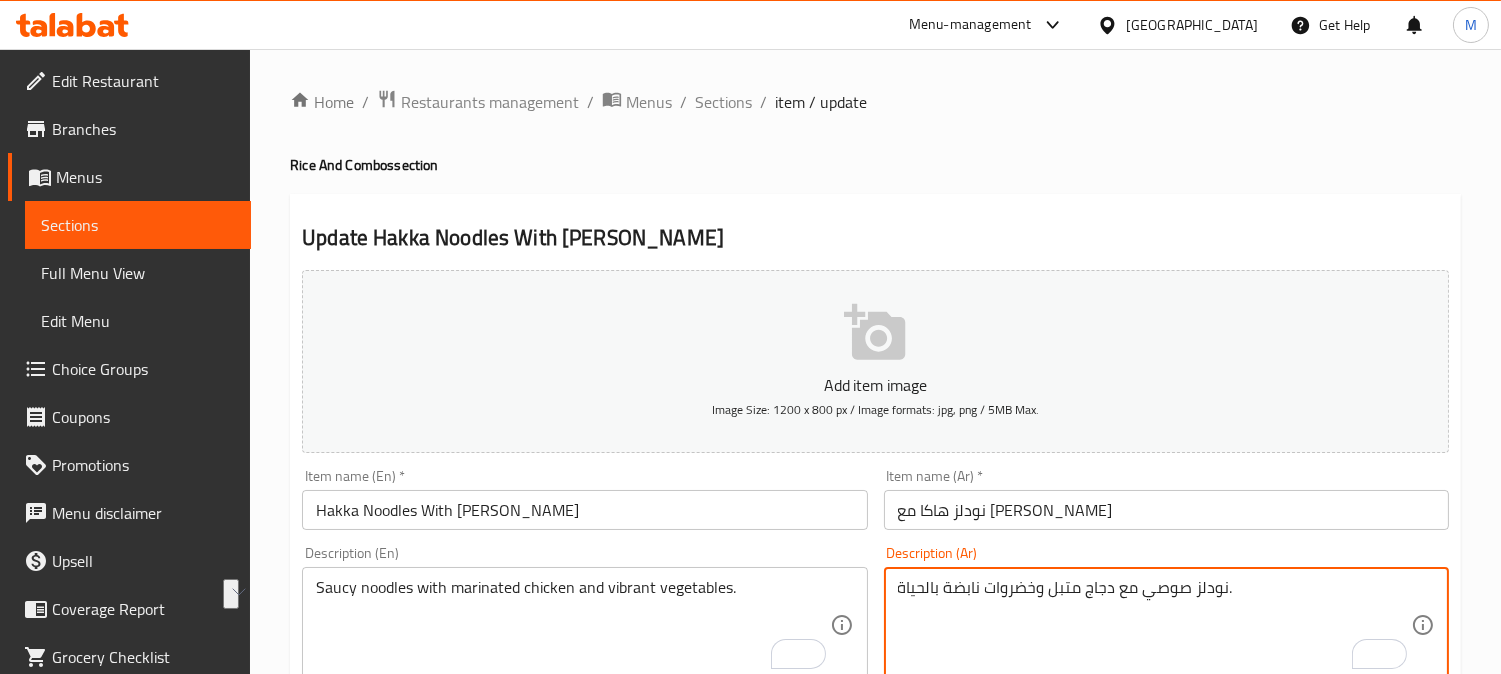 drag, startPoint x: 976, startPoint y: 594, endPoint x: 901, endPoint y: 581, distance: 76.11833 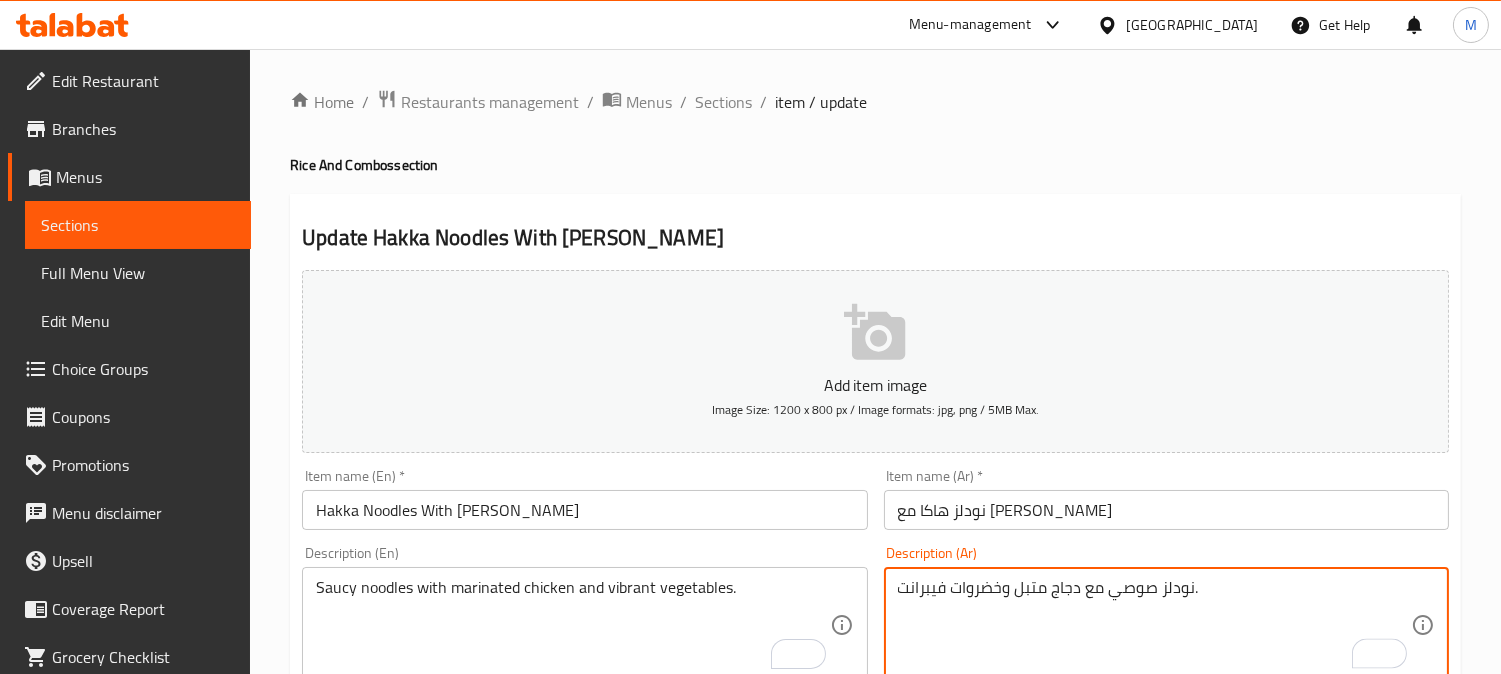 scroll, scrollTop: 720, scrollLeft: 0, axis: vertical 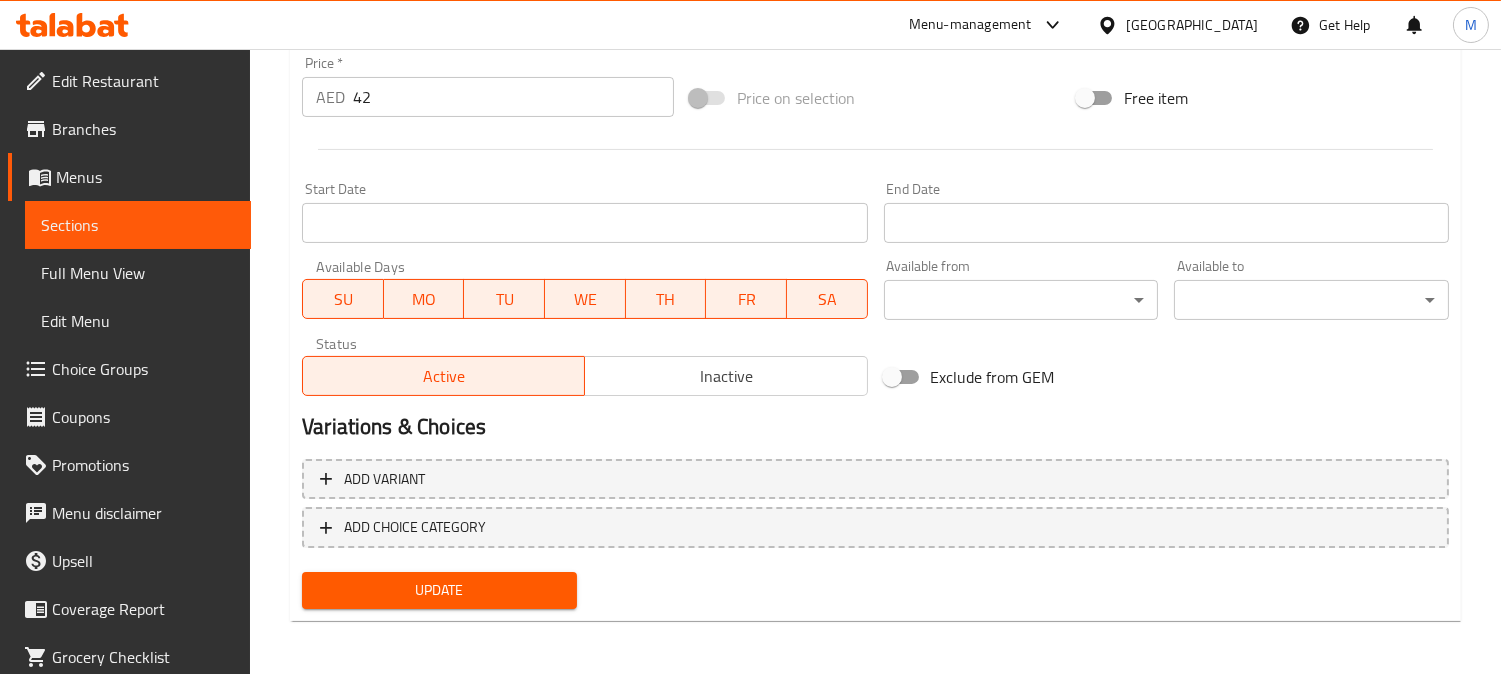 type on "نودلز صوصي مع دجاج متبل وخضروات فيبرانت." 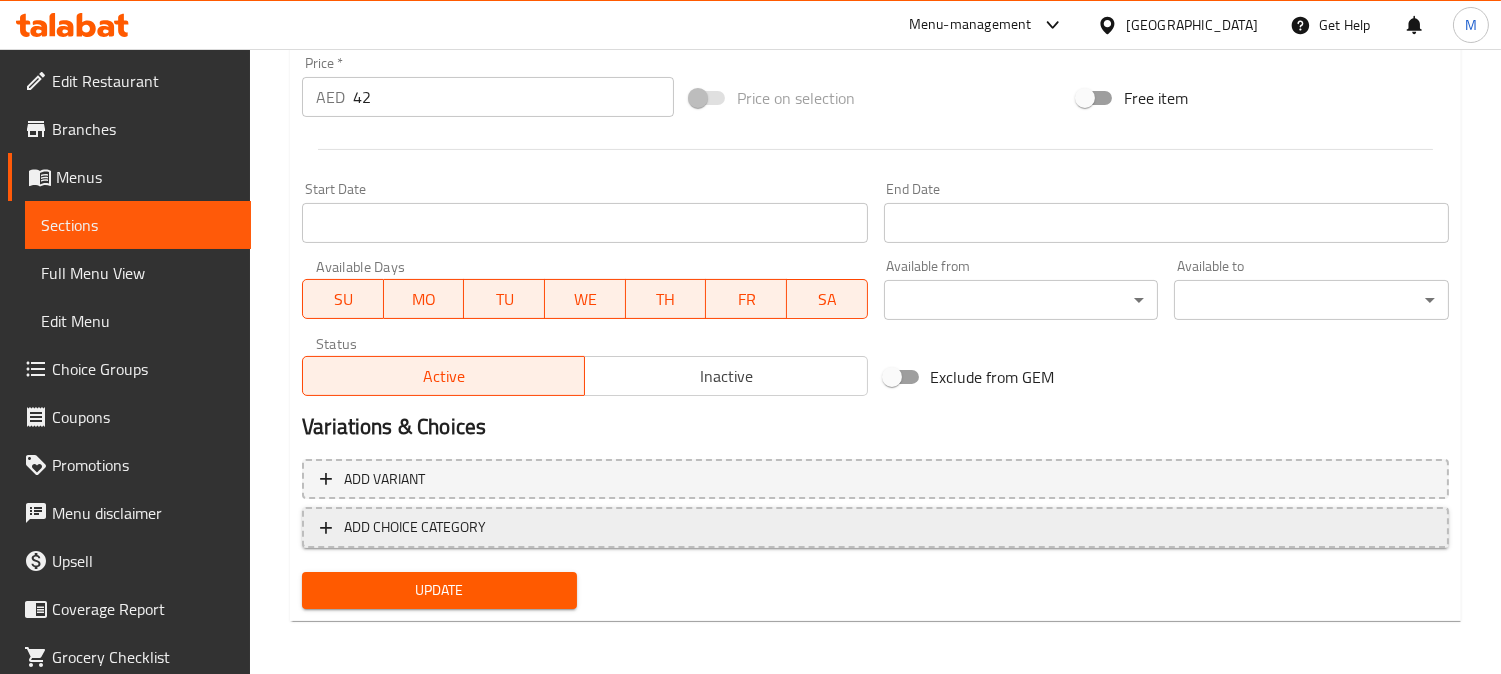 scroll, scrollTop: 0, scrollLeft: 0, axis: both 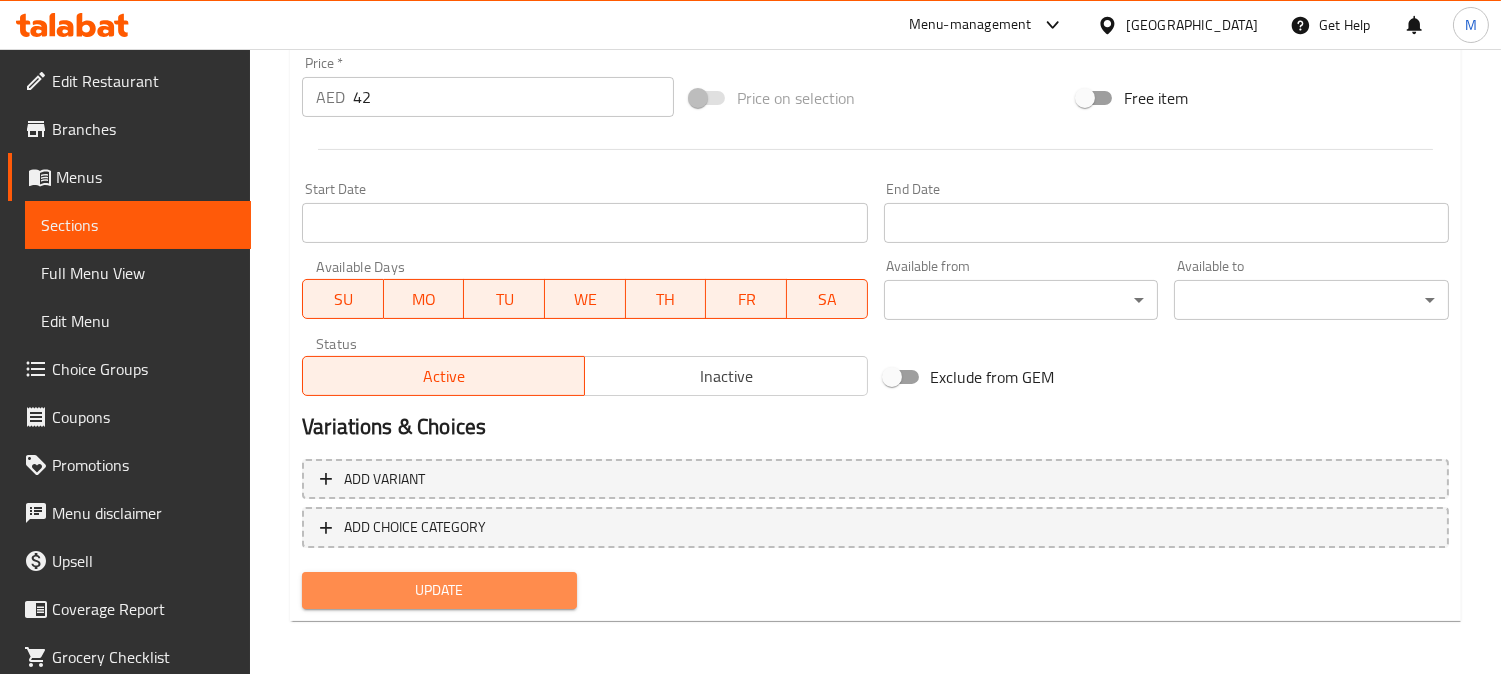 click on "Update" at bounding box center (439, 590) 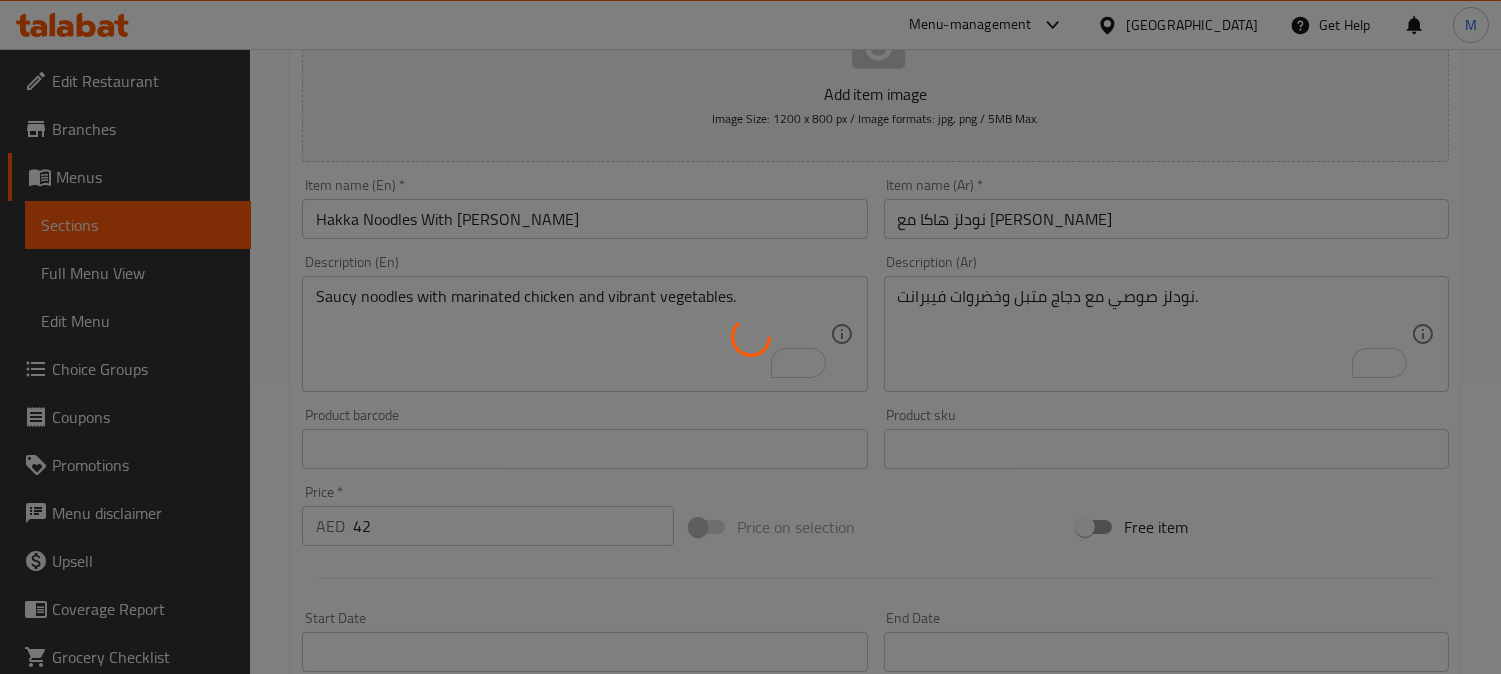 scroll, scrollTop: 127, scrollLeft: 0, axis: vertical 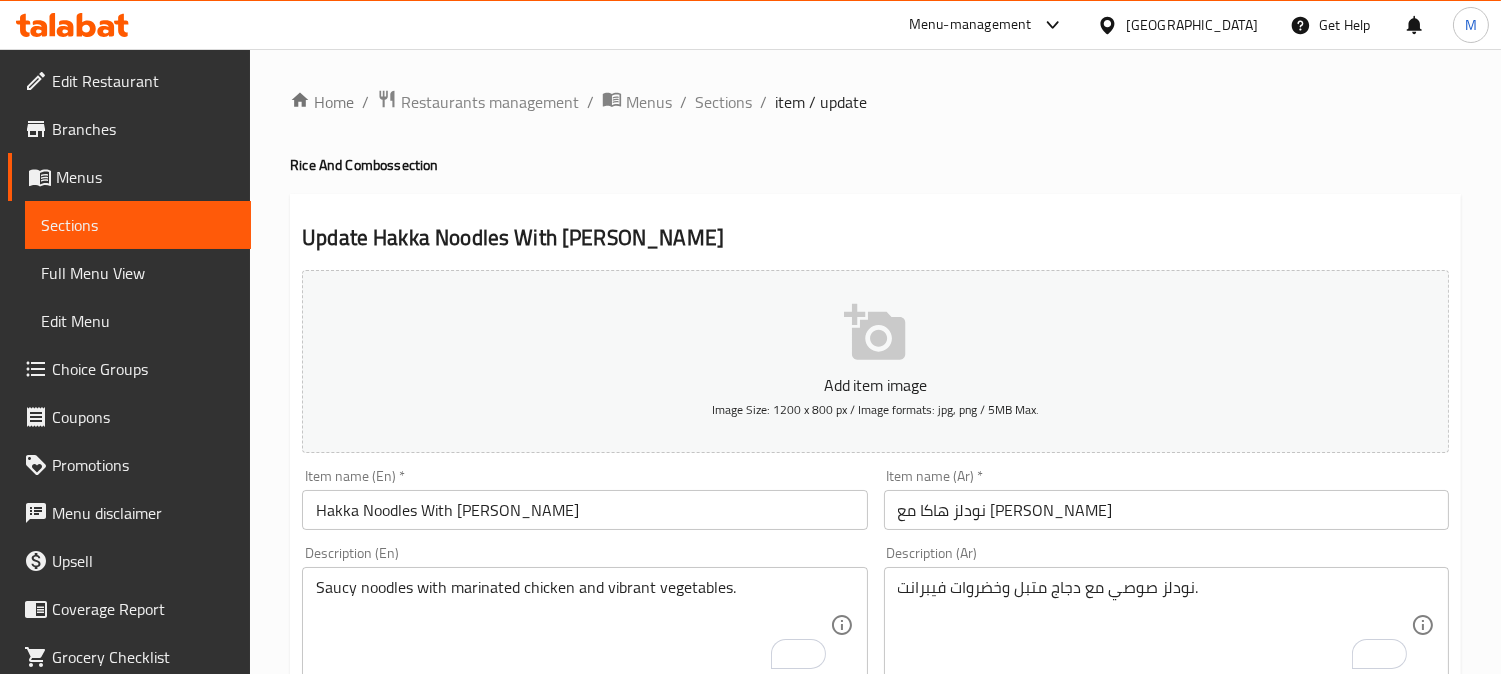 click on "Full Menu View" at bounding box center [138, 273] 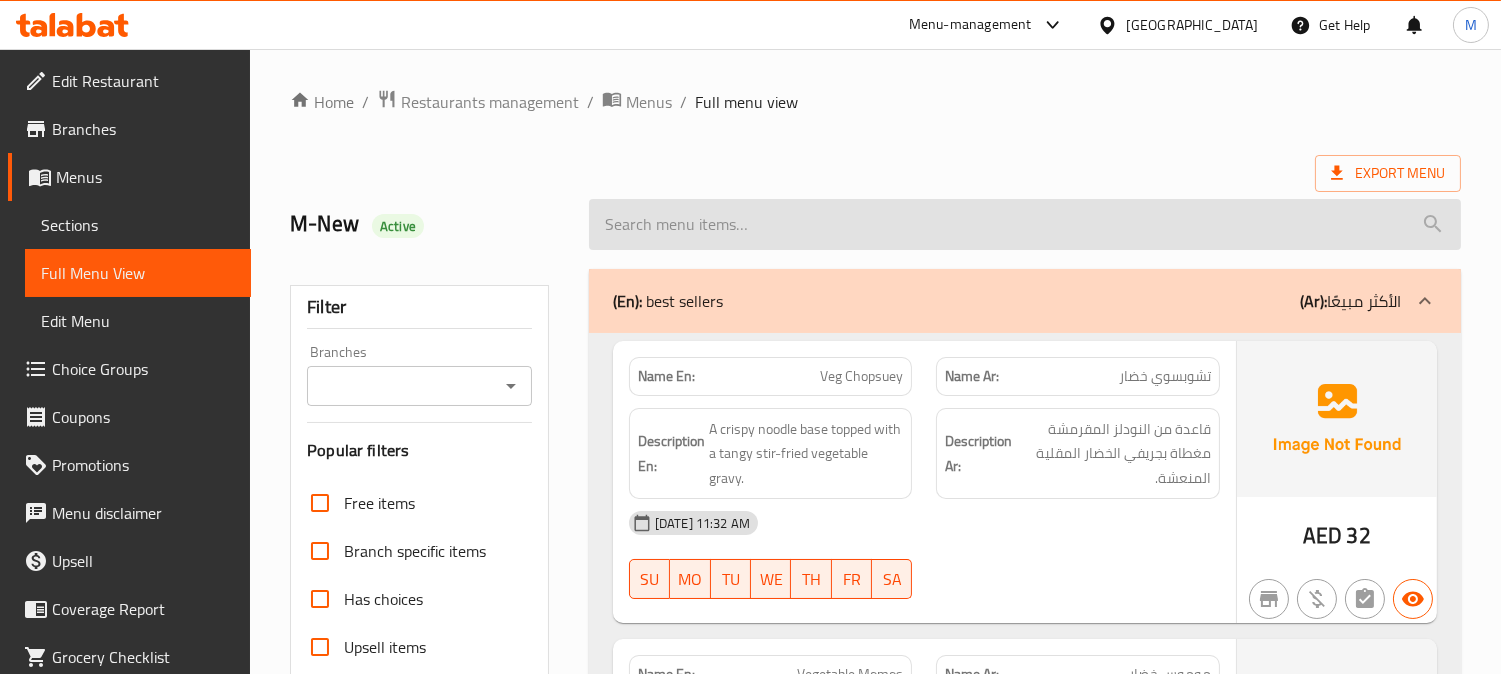 click at bounding box center (1025, 224) 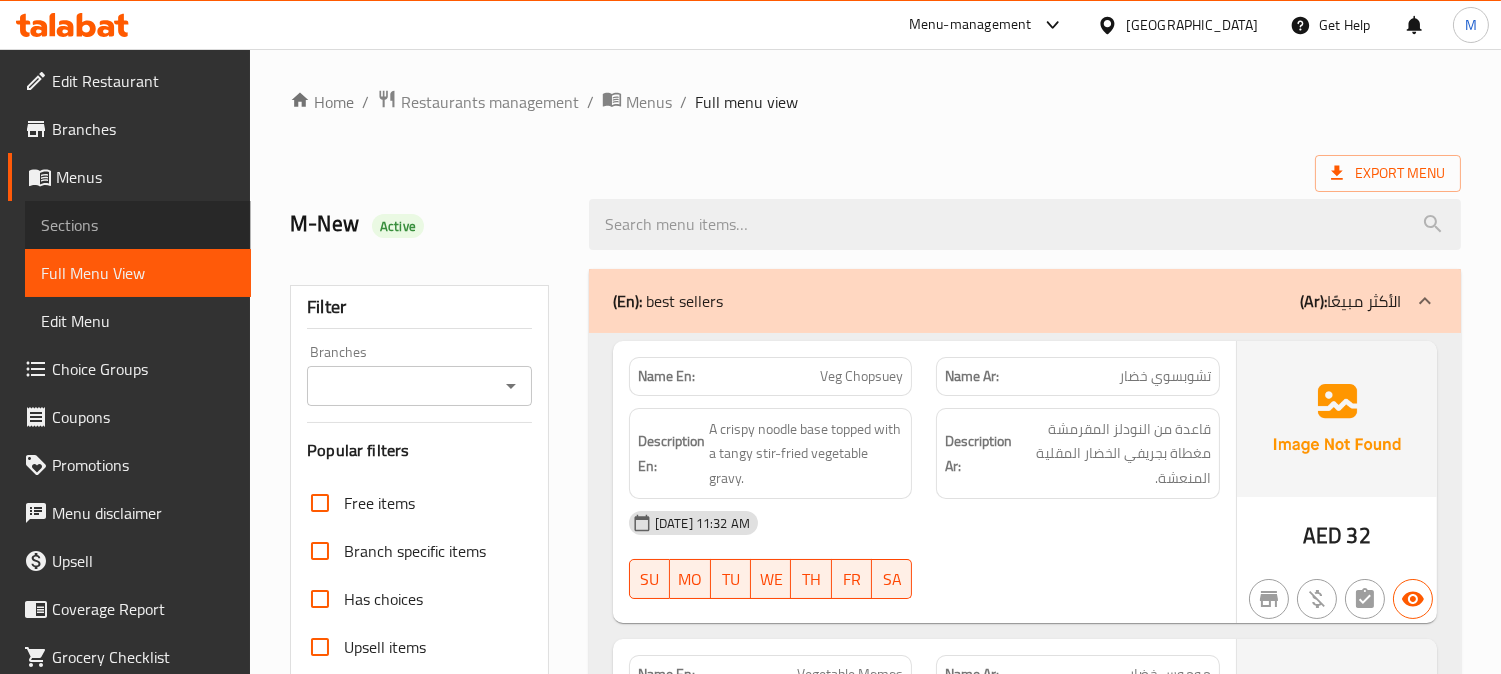 click on "Sections" at bounding box center (138, 225) 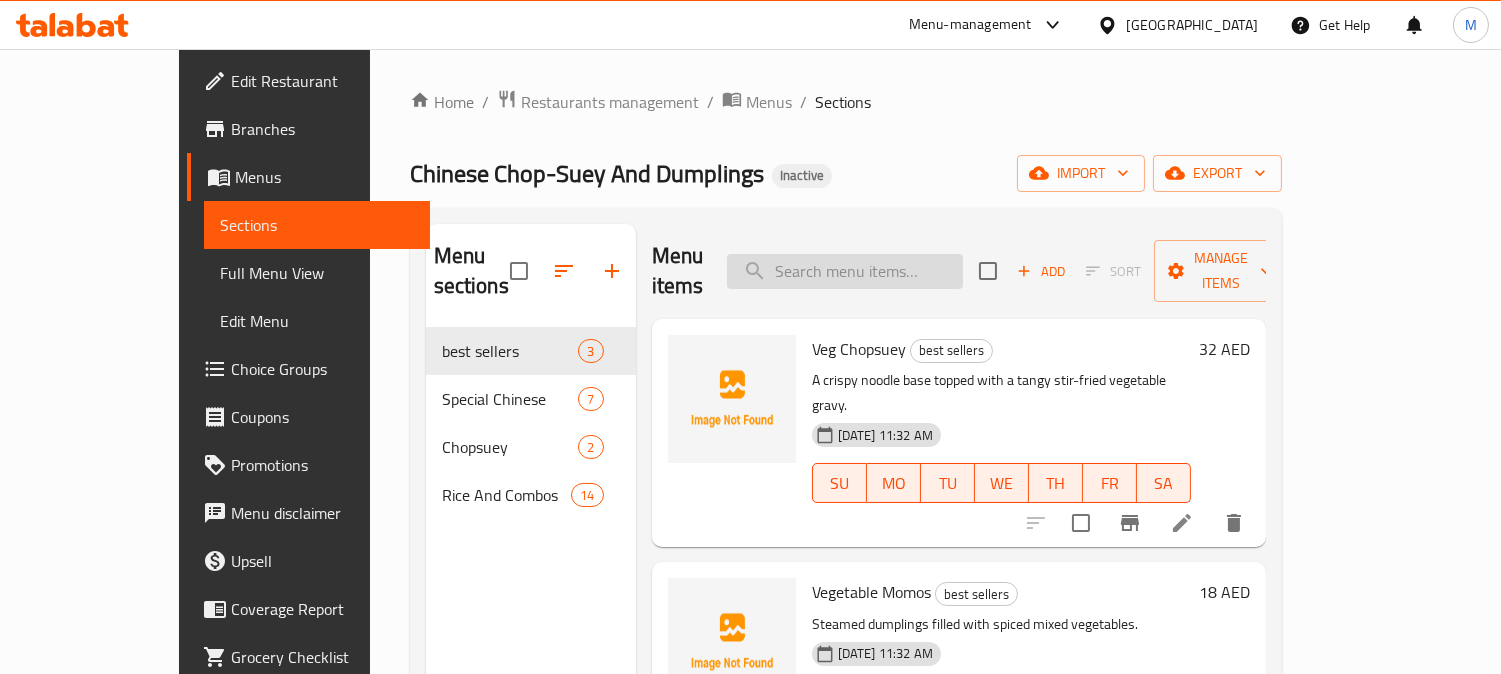 click at bounding box center (845, 271) 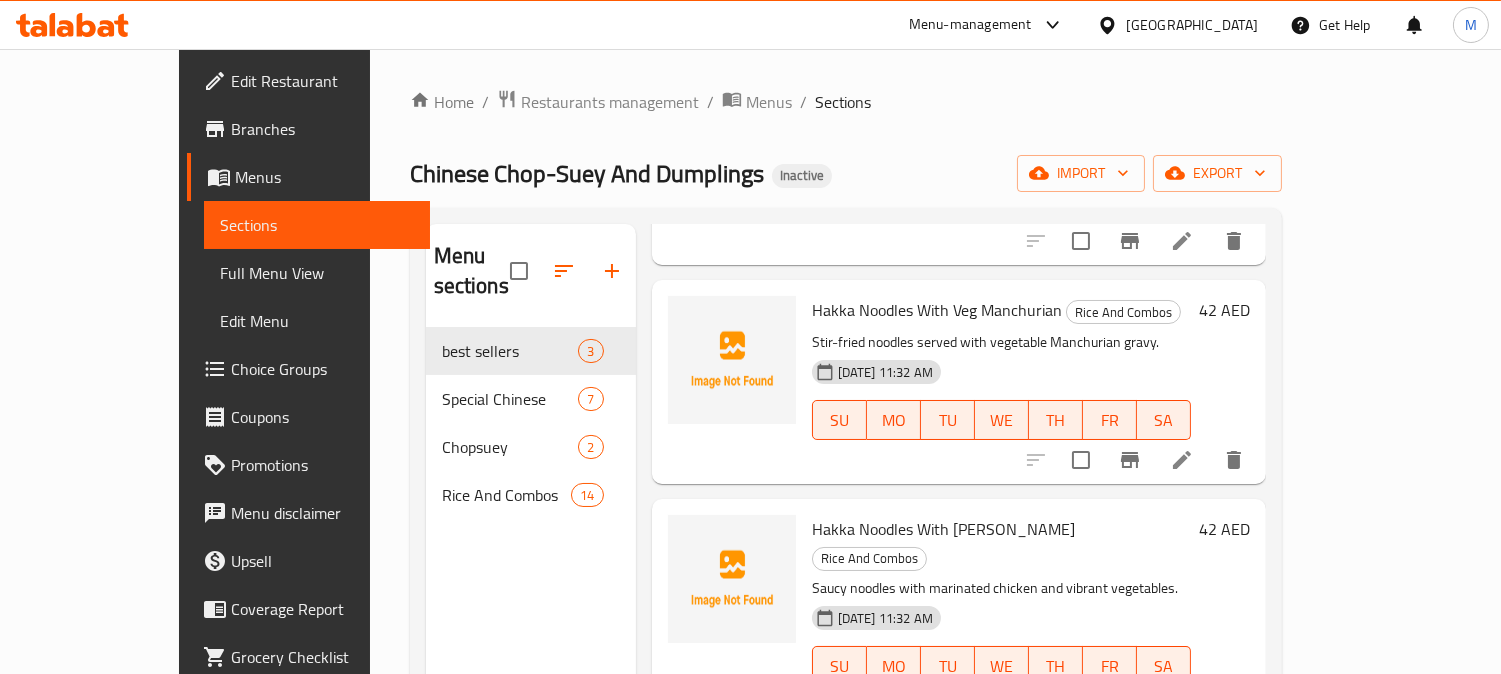 scroll, scrollTop: 296, scrollLeft: 0, axis: vertical 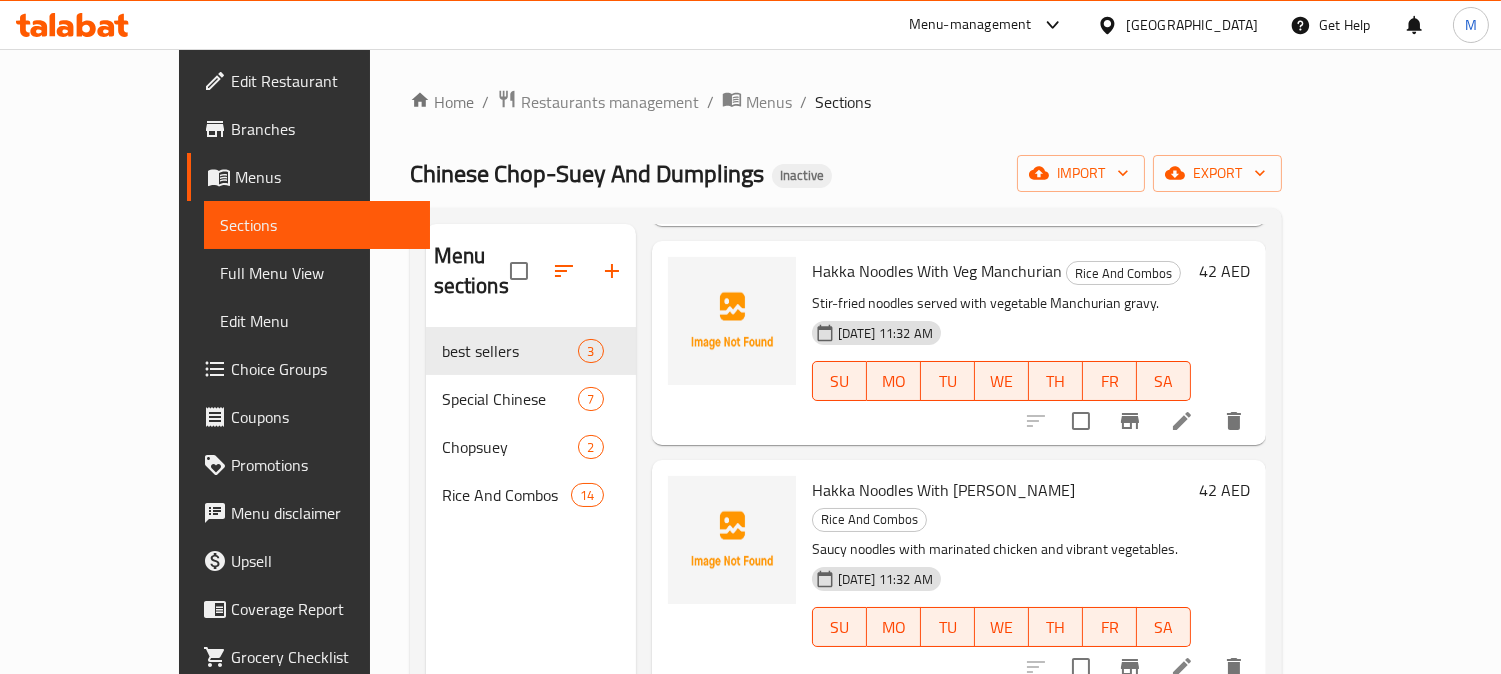type on "hakk" 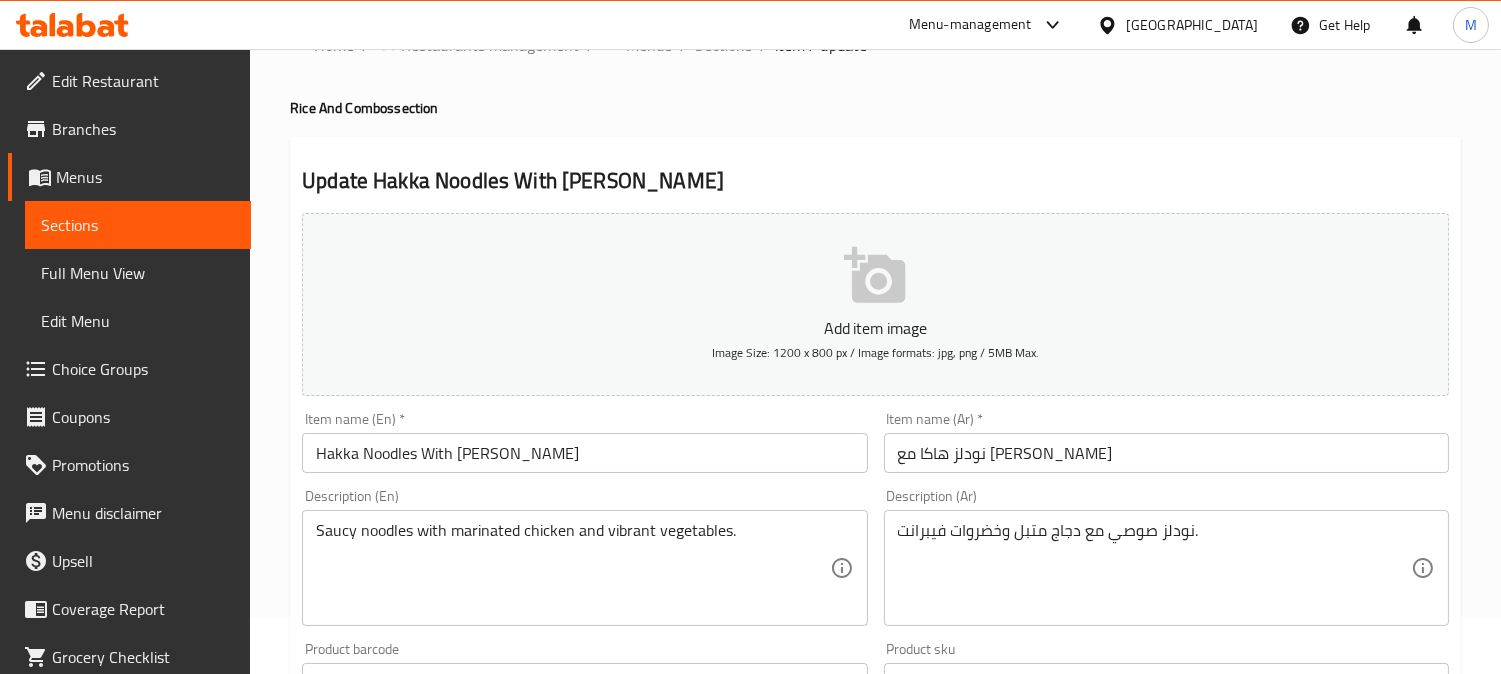 scroll, scrollTop: 0, scrollLeft: 0, axis: both 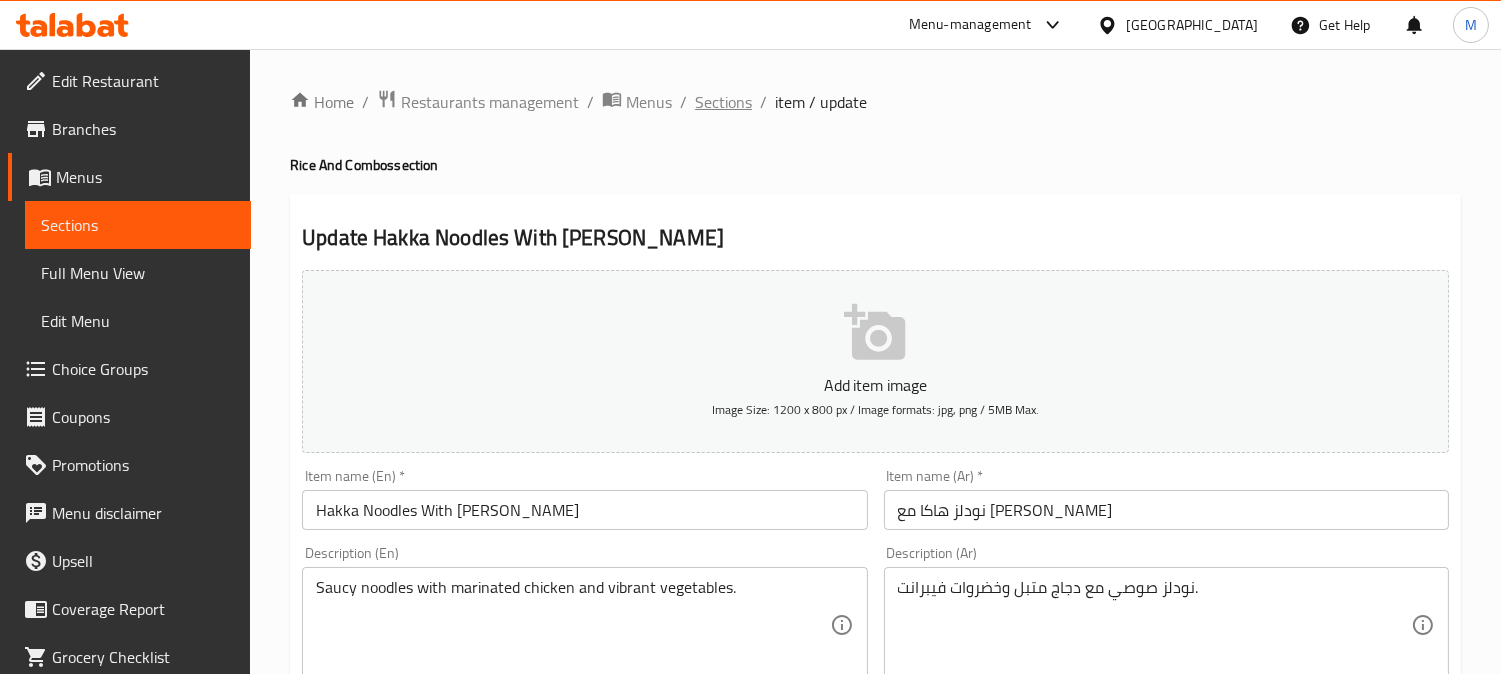 click on "Sections" at bounding box center (723, 102) 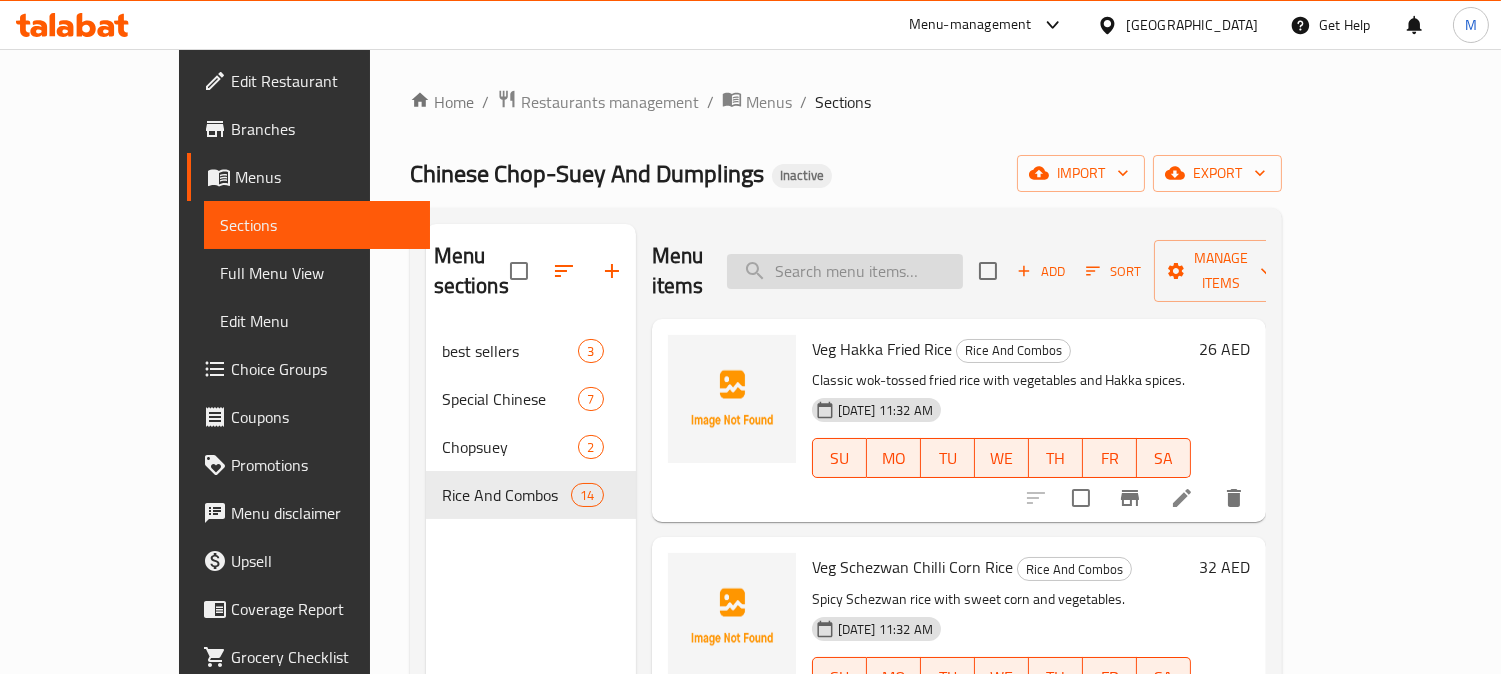 click at bounding box center [845, 271] 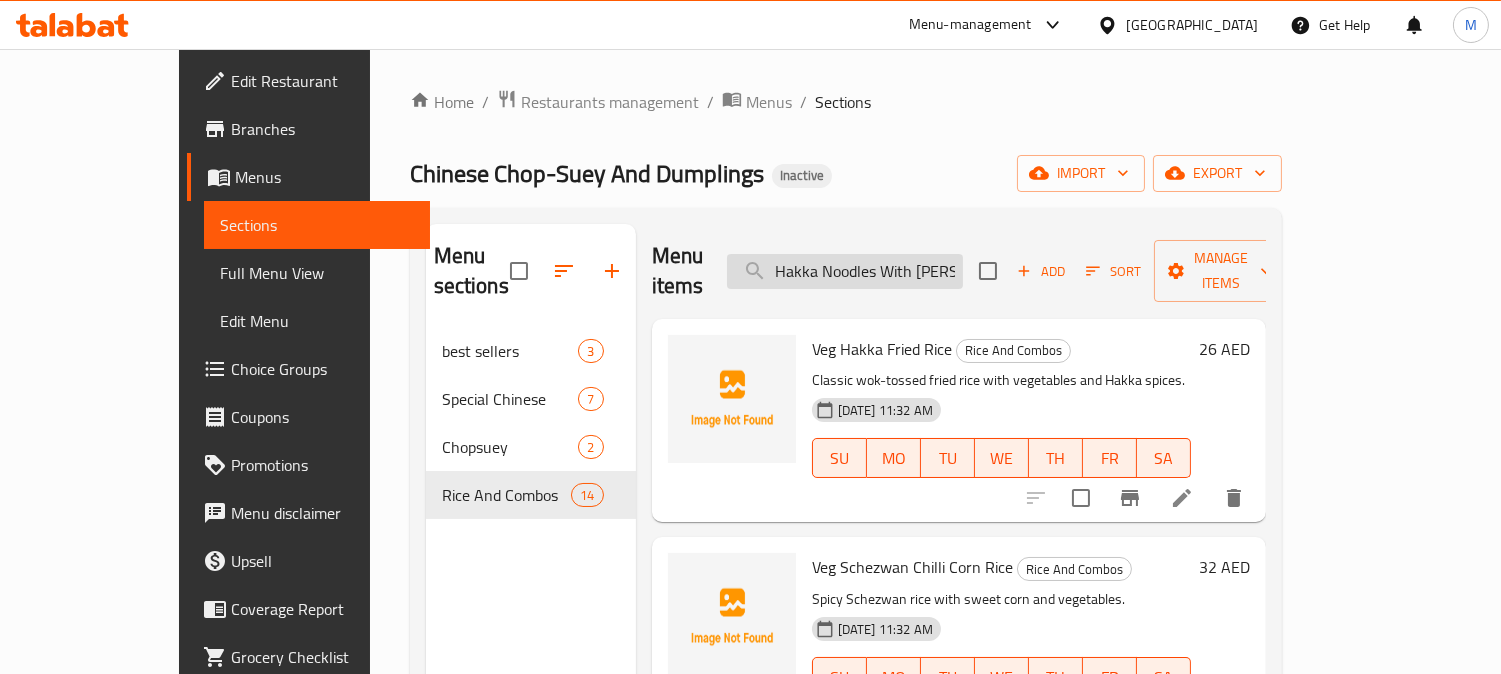 scroll, scrollTop: 0, scrollLeft: 43, axis: horizontal 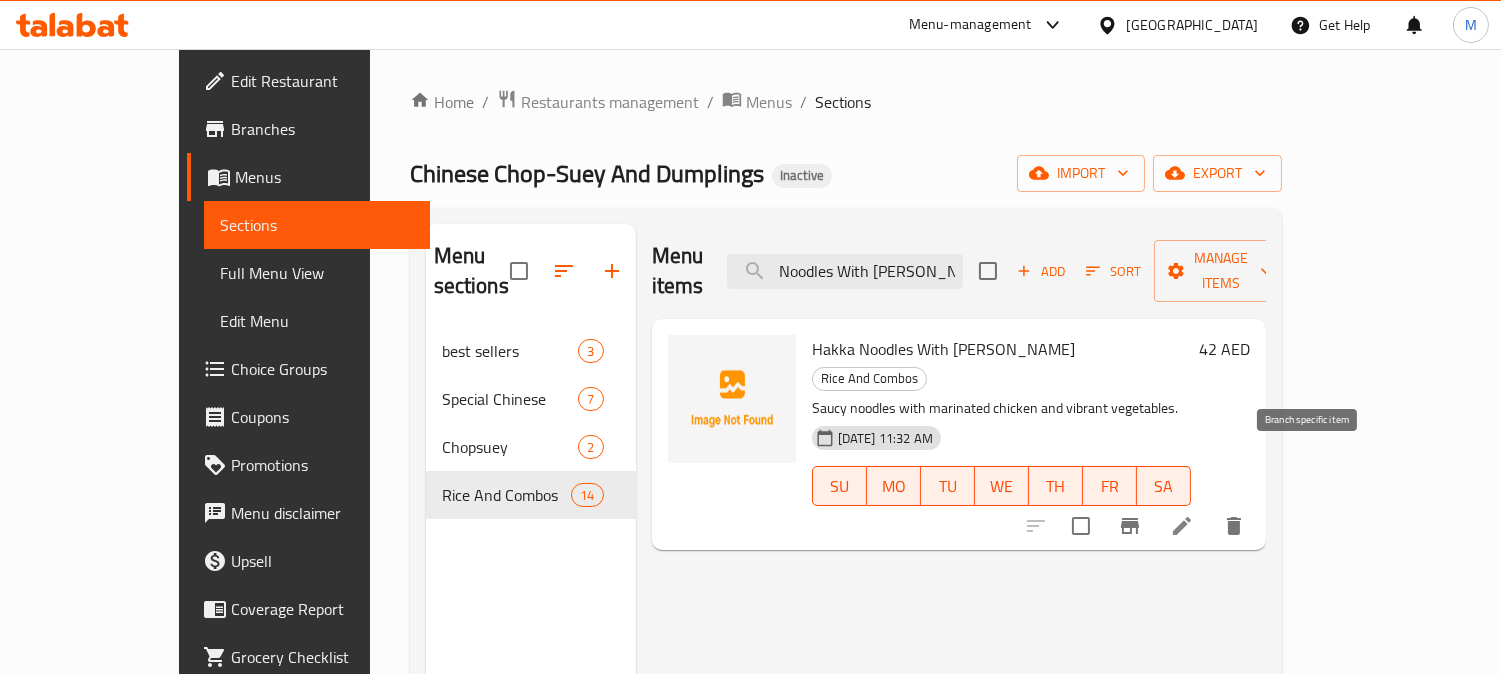 type on "Hakka Noodles With [PERSON_NAME]" 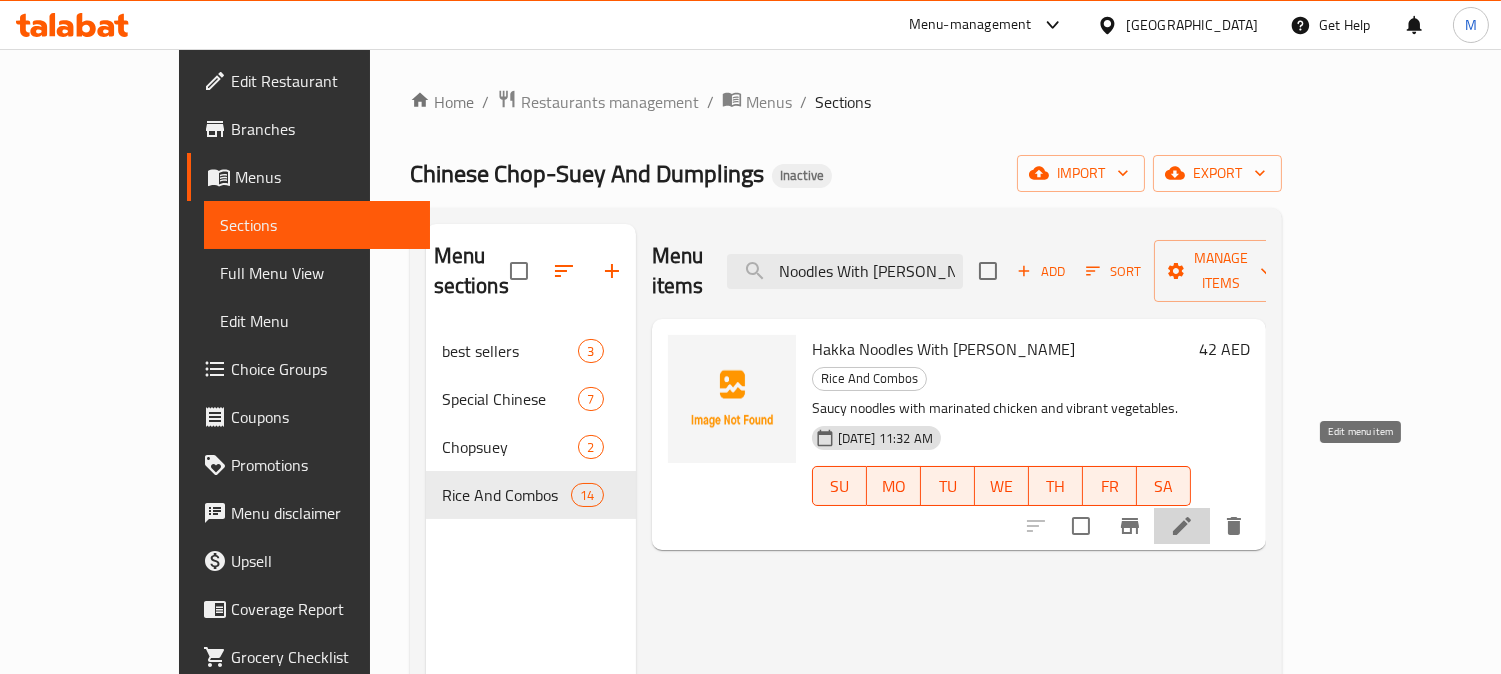 scroll, scrollTop: 0, scrollLeft: 0, axis: both 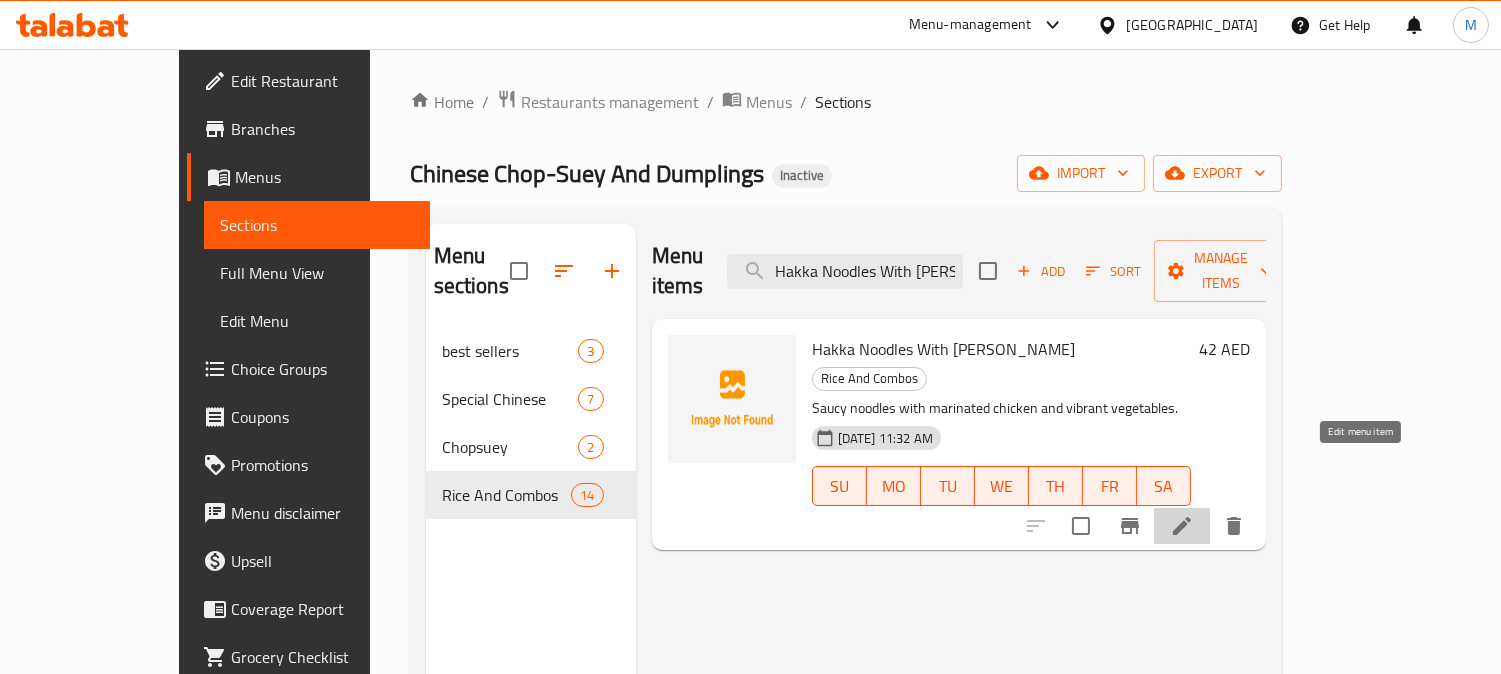 click 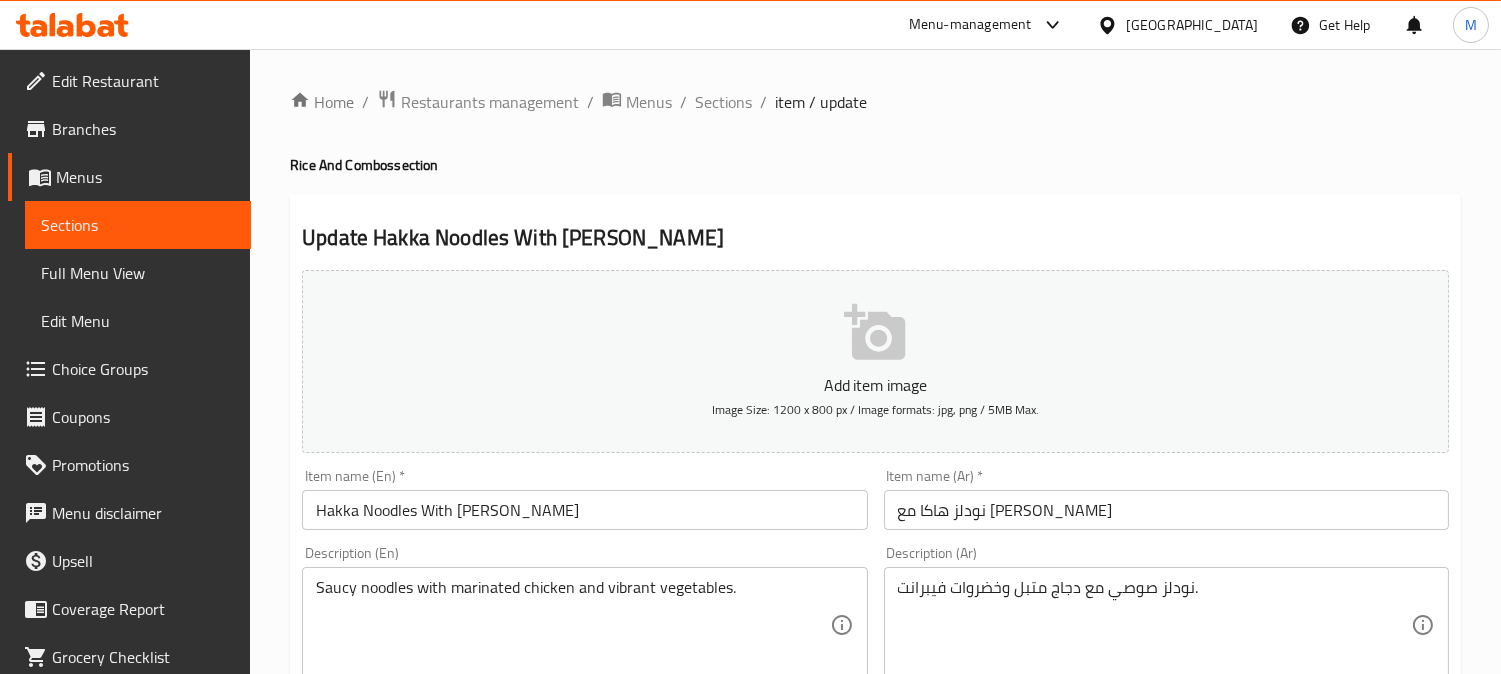 click on "Saucy noodles with marinated chicken and vibrant vegetables." at bounding box center [572, 625] 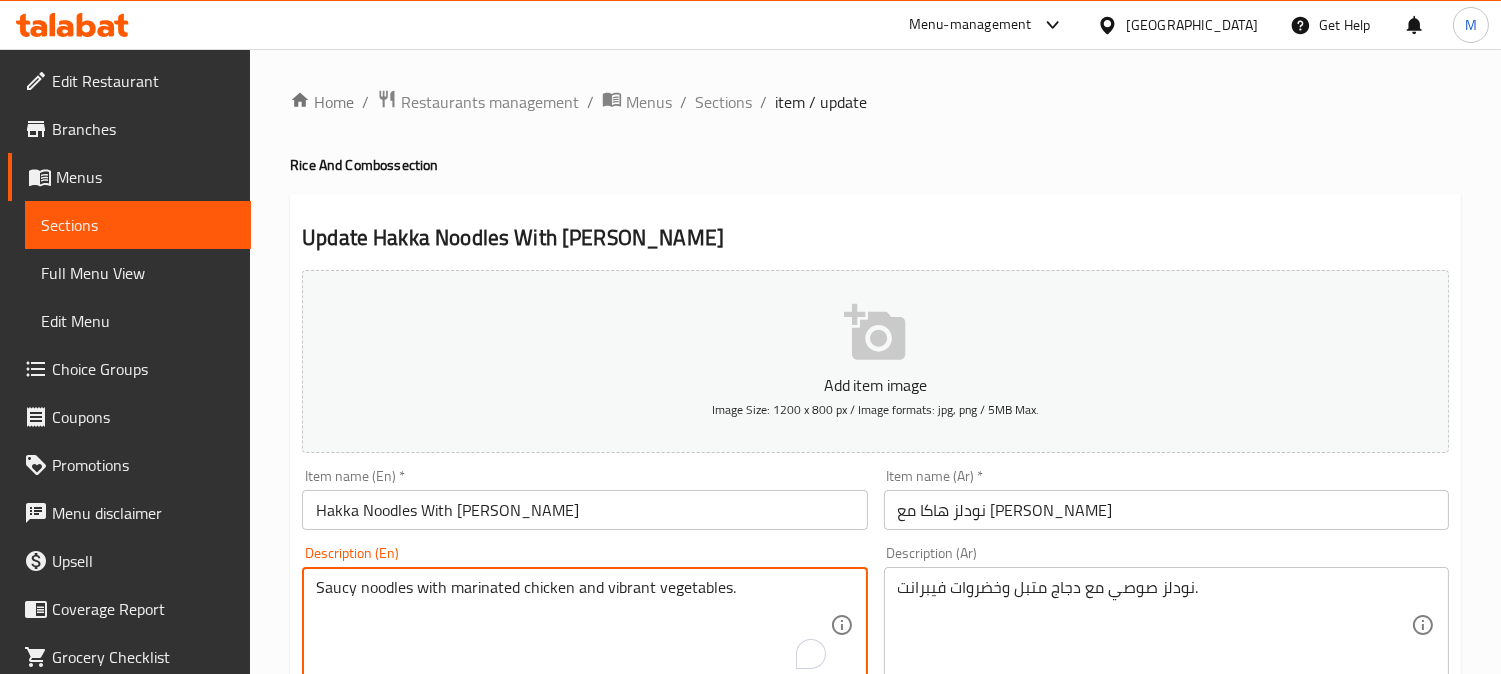 click on "Saucy noodles with marinated chicken and vibrant vegetables." at bounding box center [572, 625] 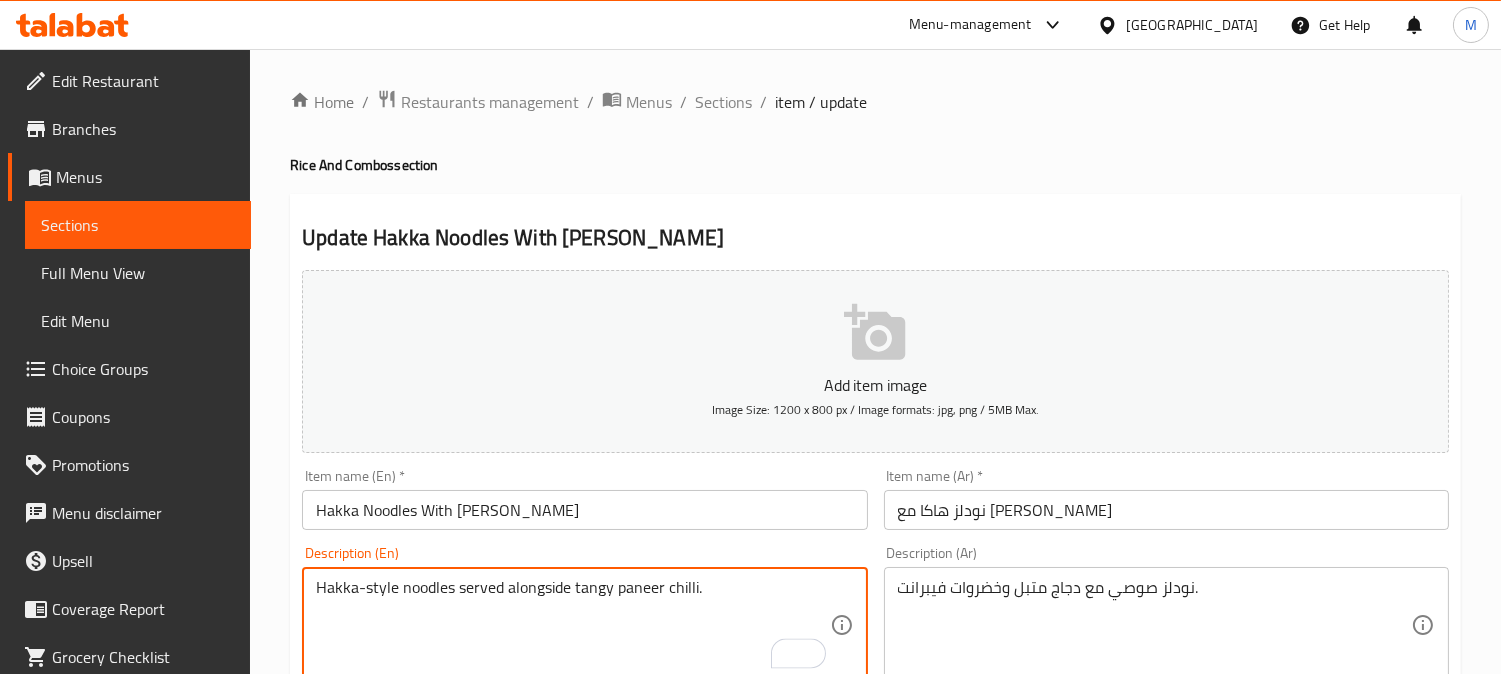 type on "Hakka-style noodles served alongside tangy paneer chilli." 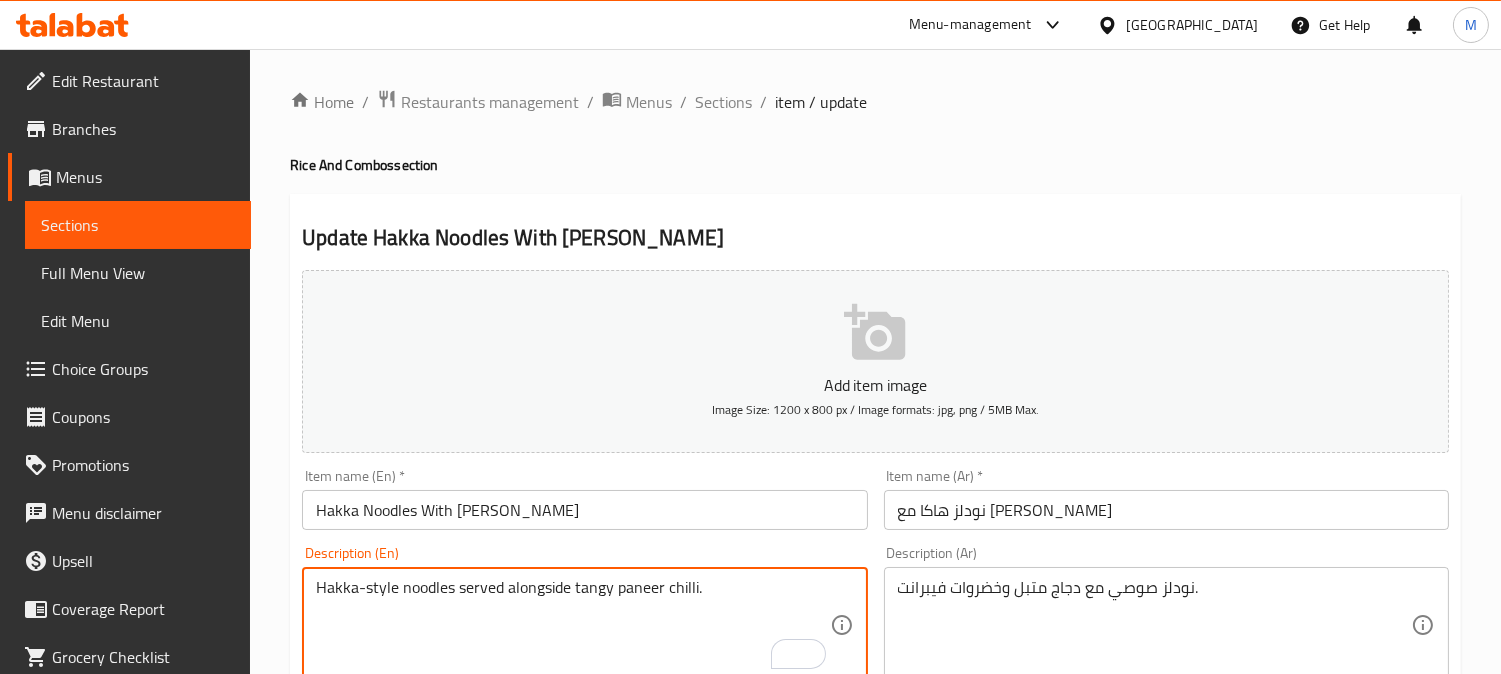 click on "نودلز صوصي مع دجاج متبل وخضروات فيبرانت." at bounding box center [1154, 625] 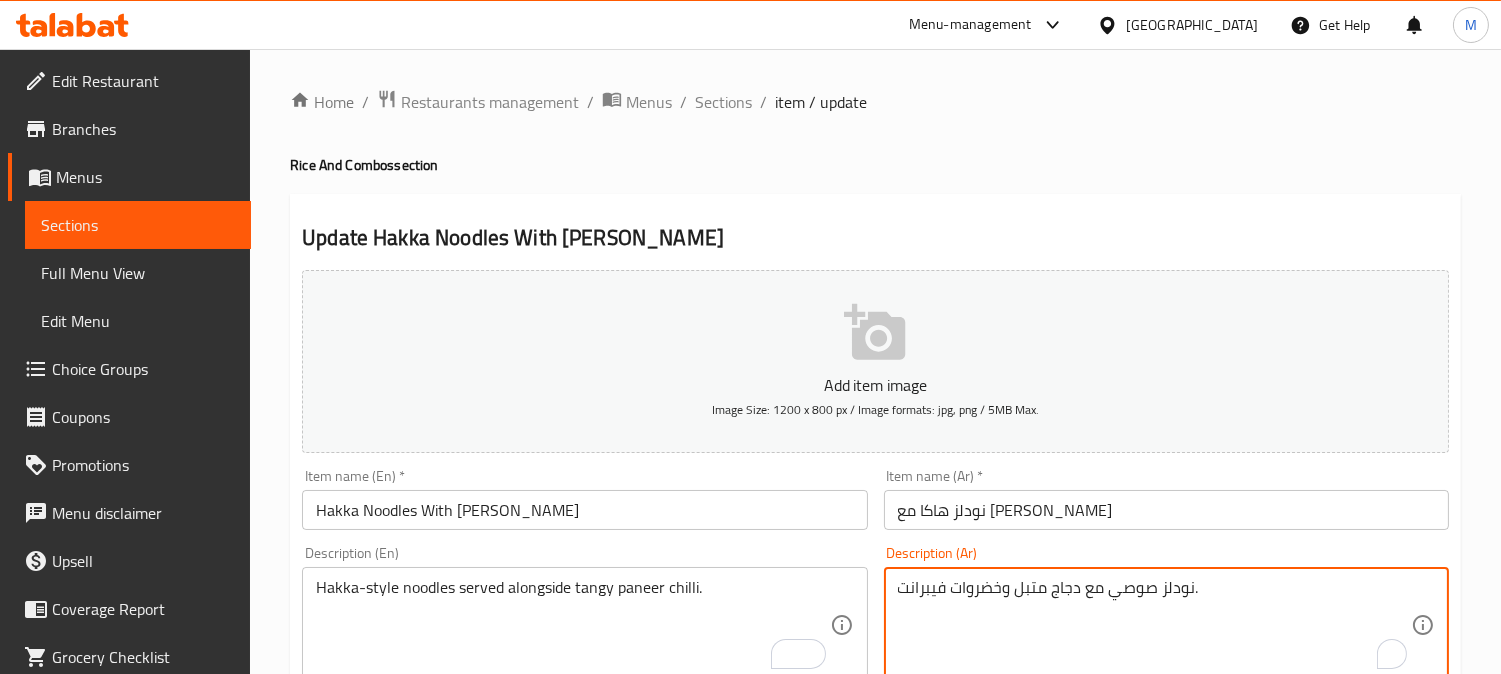 click on "نودلز صوصي مع دجاج متبل وخضروات فيبرانت." at bounding box center [1154, 625] 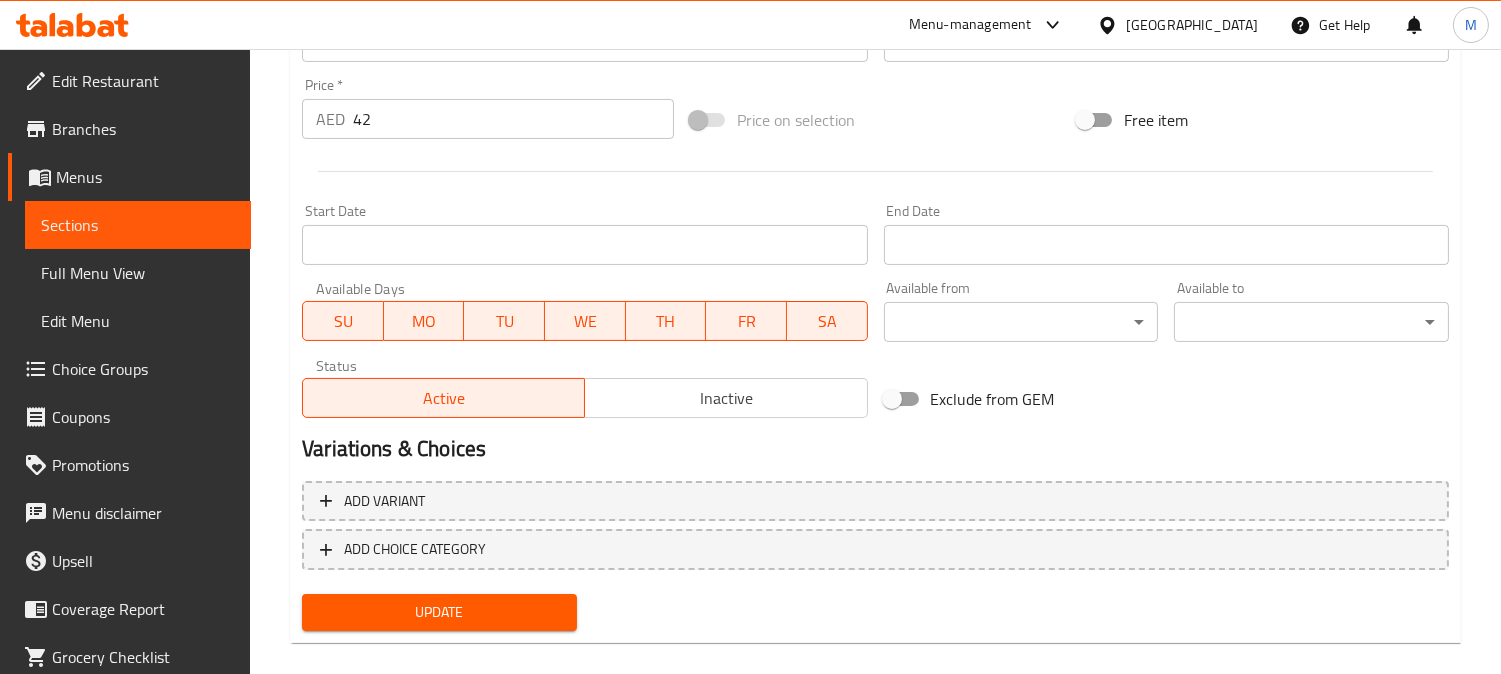 scroll, scrollTop: 720, scrollLeft: 0, axis: vertical 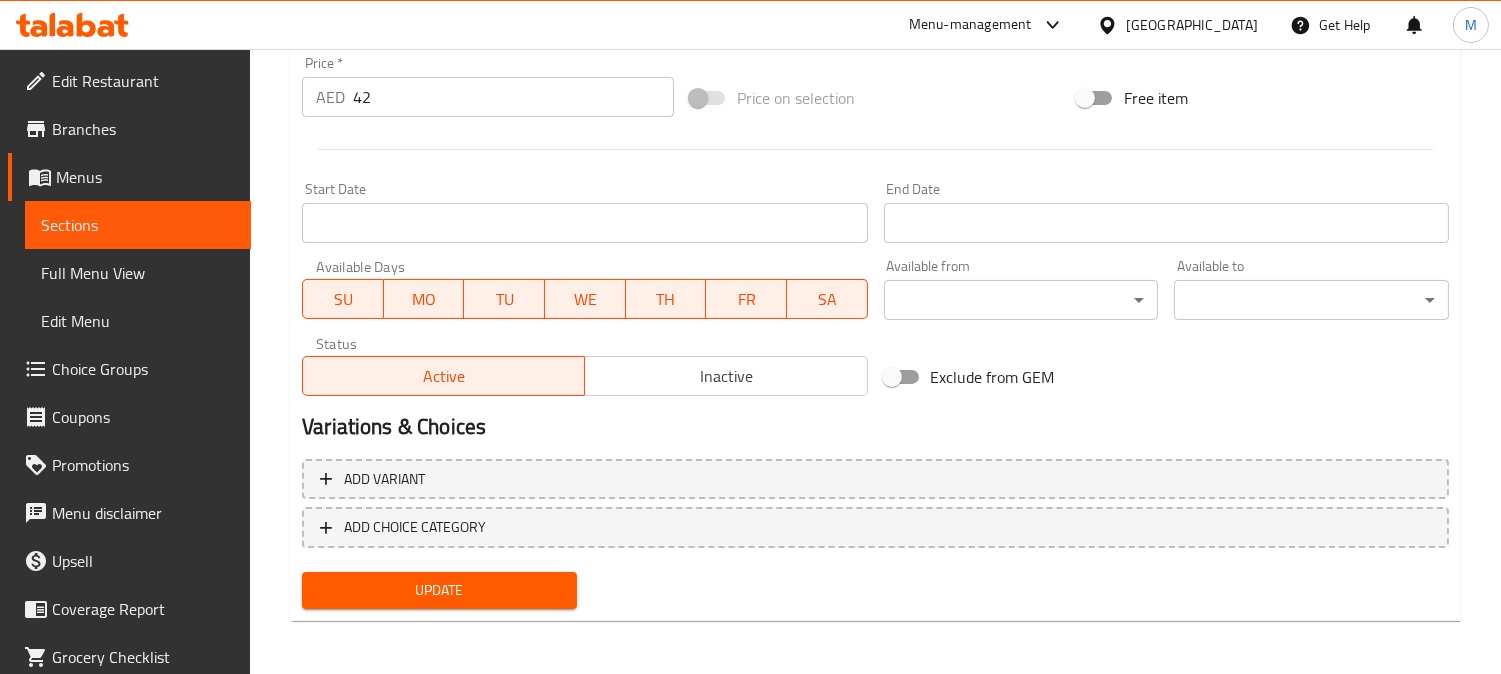 type on "نودلز [PERSON_NAME] تقدم مع [PERSON_NAME] منعش." 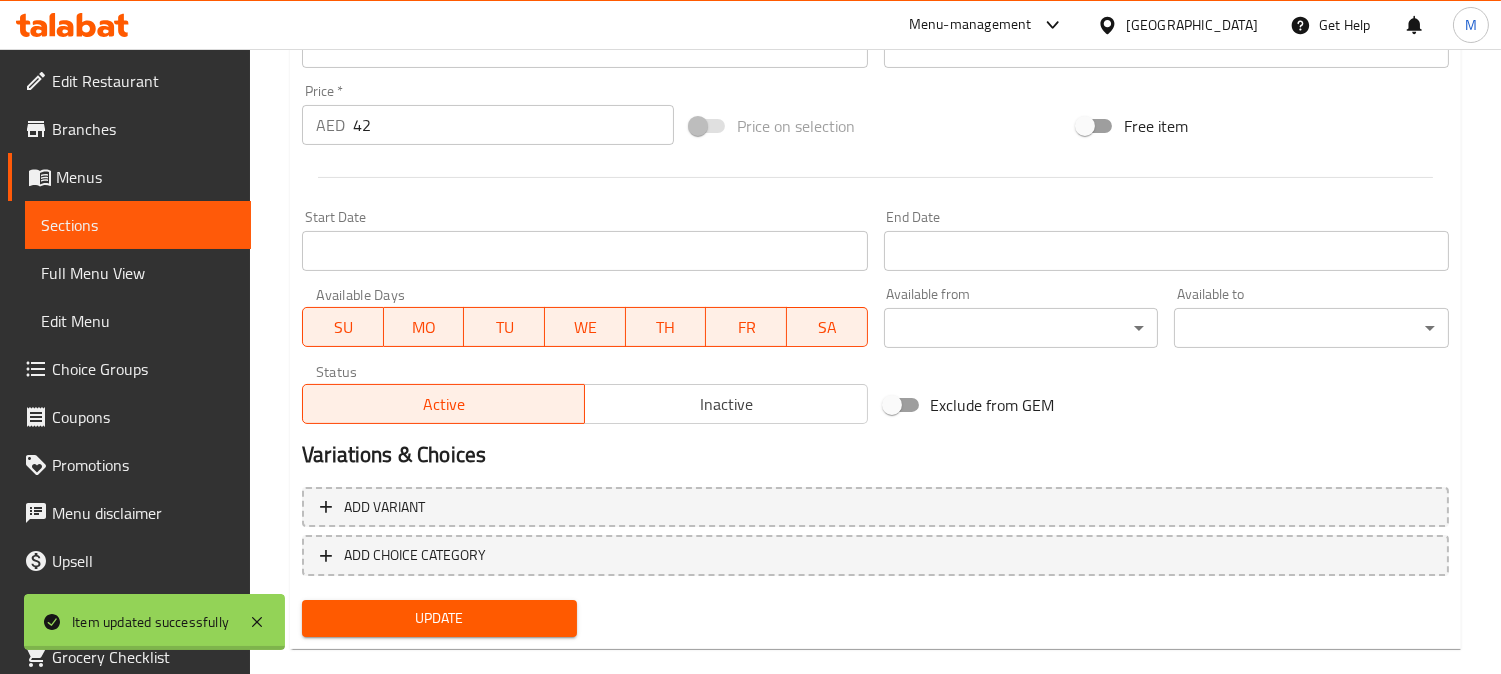 scroll, scrollTop: 127, scrollLeft: 0, axis: vertical 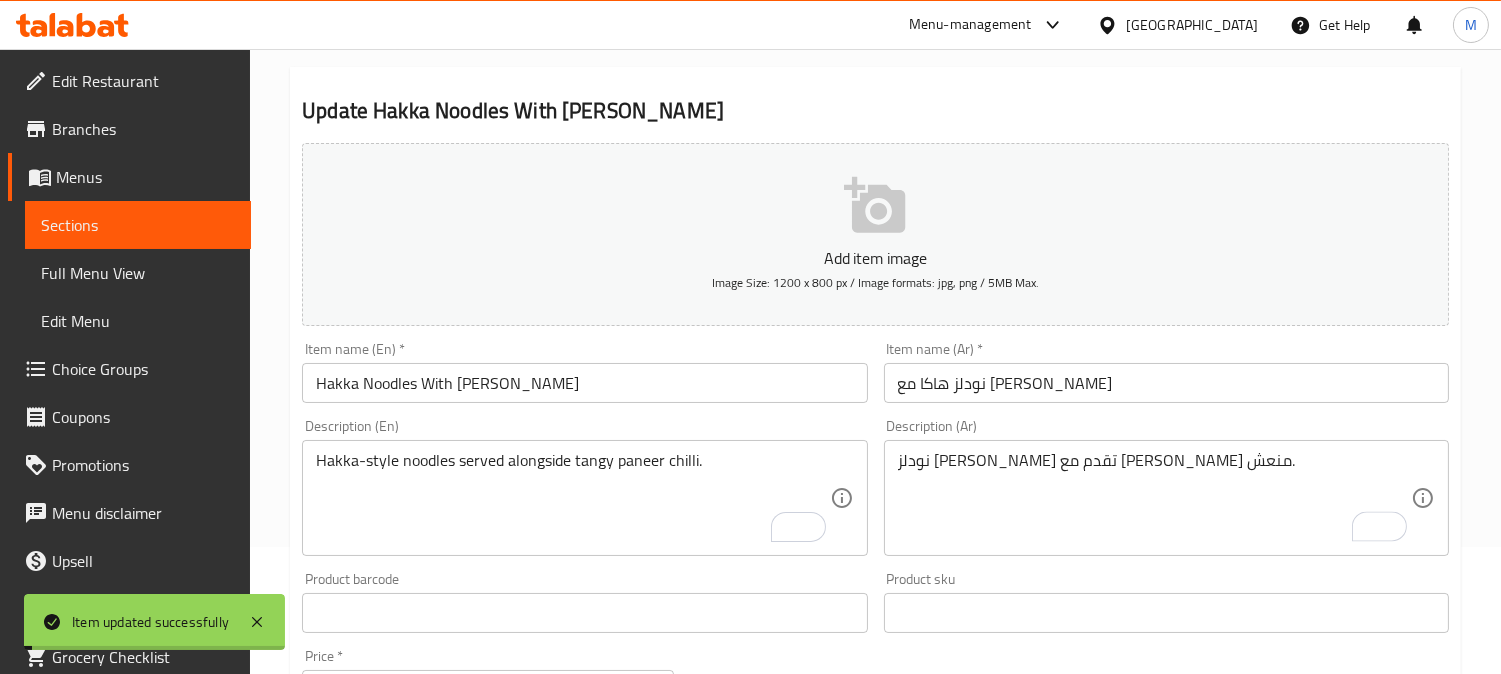 click on "Full Menu View" at bounding box center [138, 273] 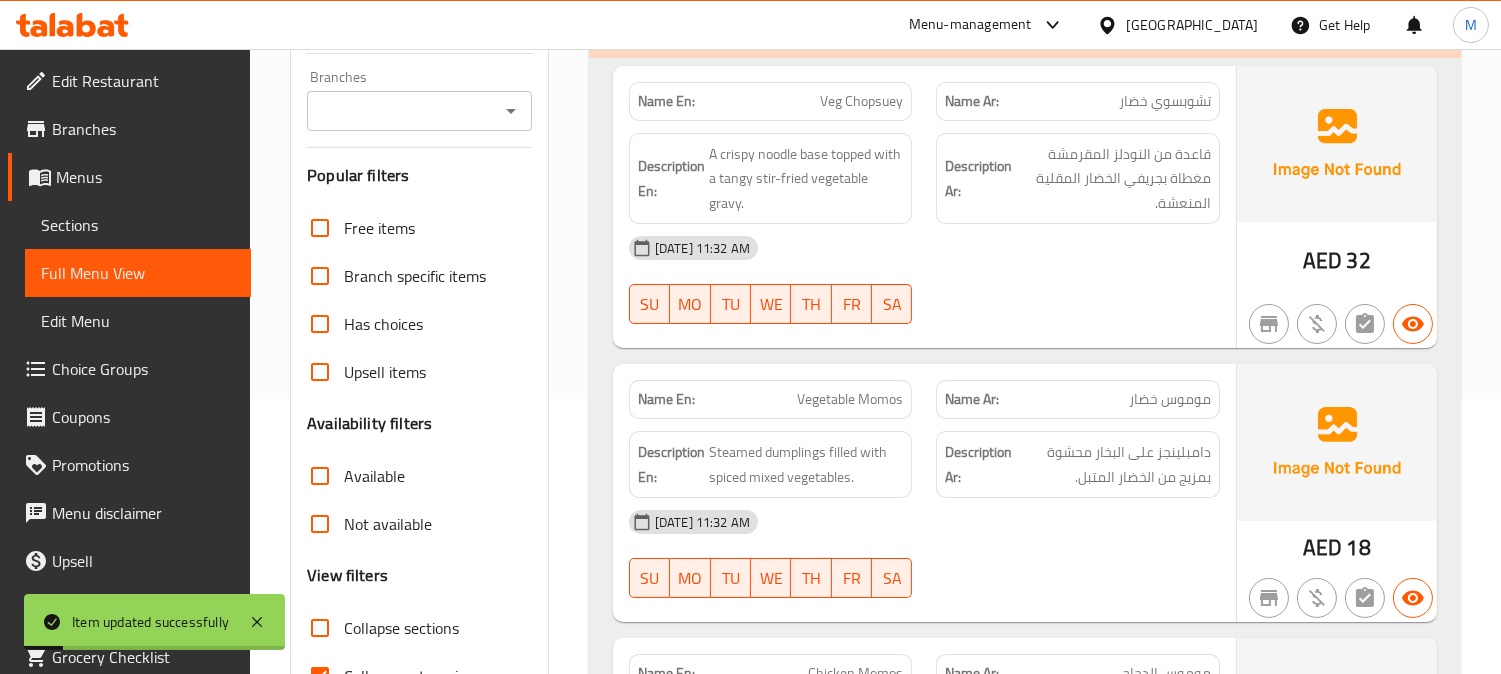 scroll, scrollTop: 461, scrollLeft: 0, axis: vertical 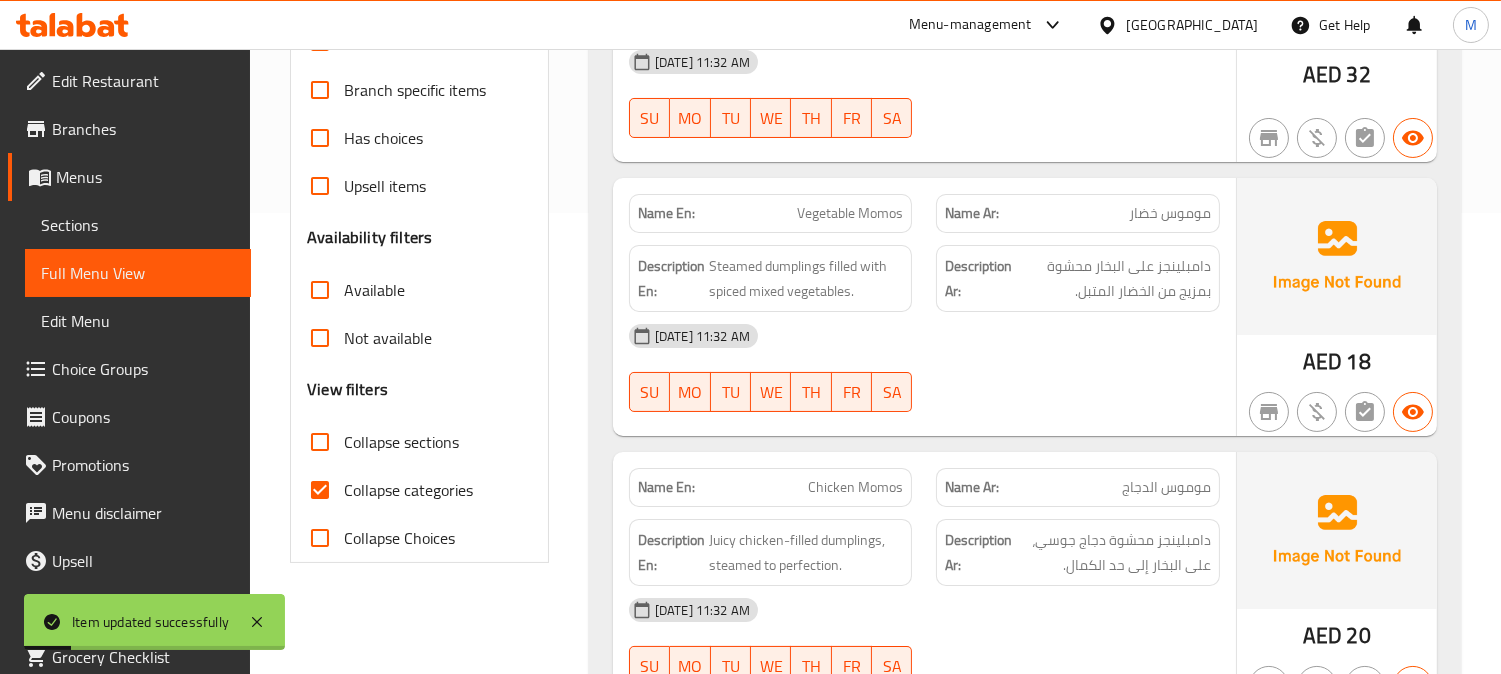 click on "Collapse categories" at bounding box center (384, 490) 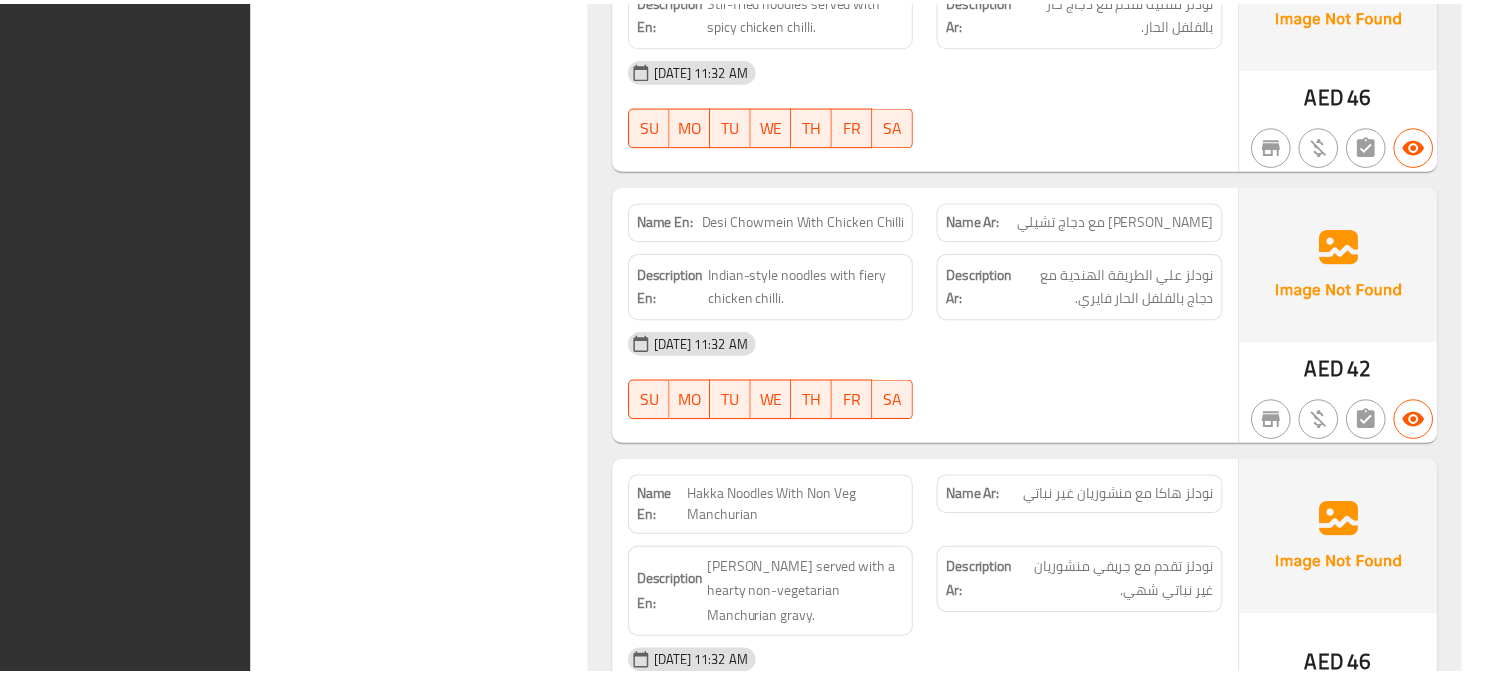 scroll, scrollTop: 7443, scrollLeft: 0, axis: vertical 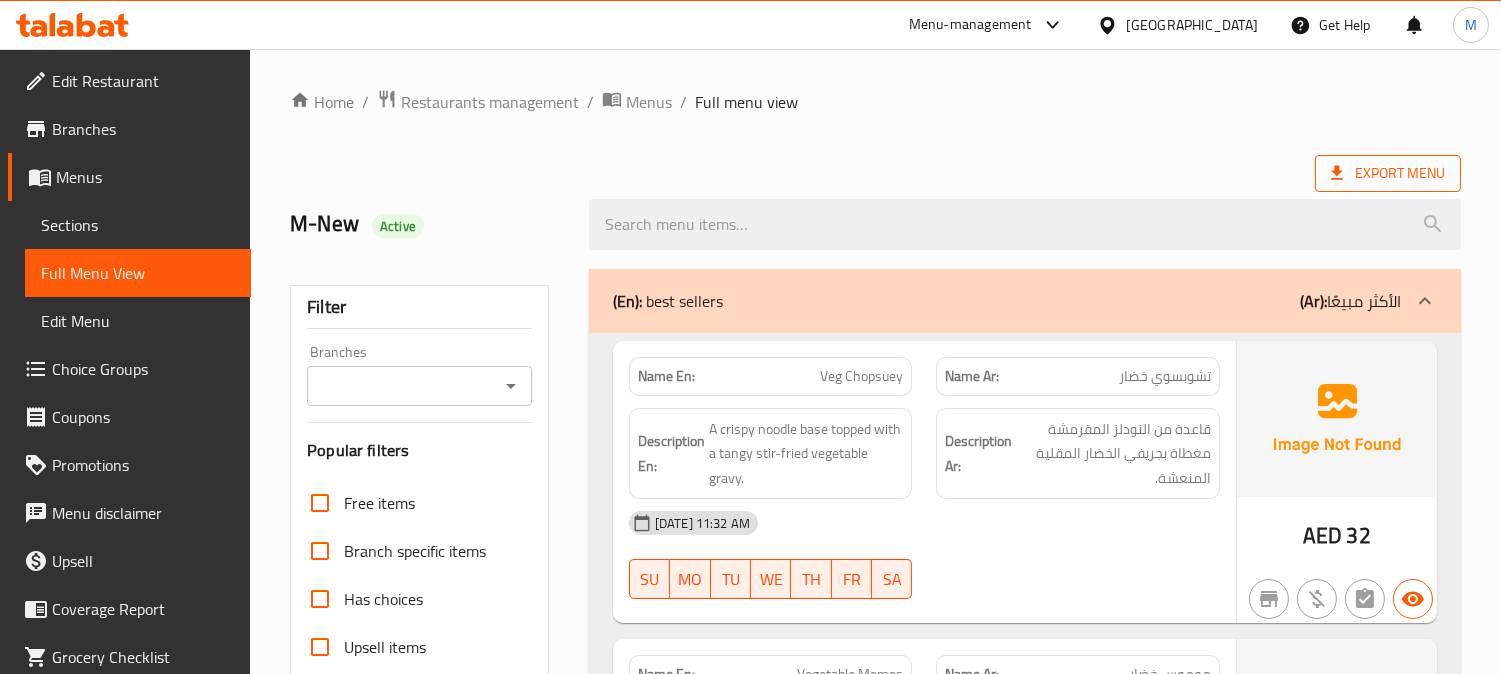 click on "Export Menu" at bounding box center (1388, 173) 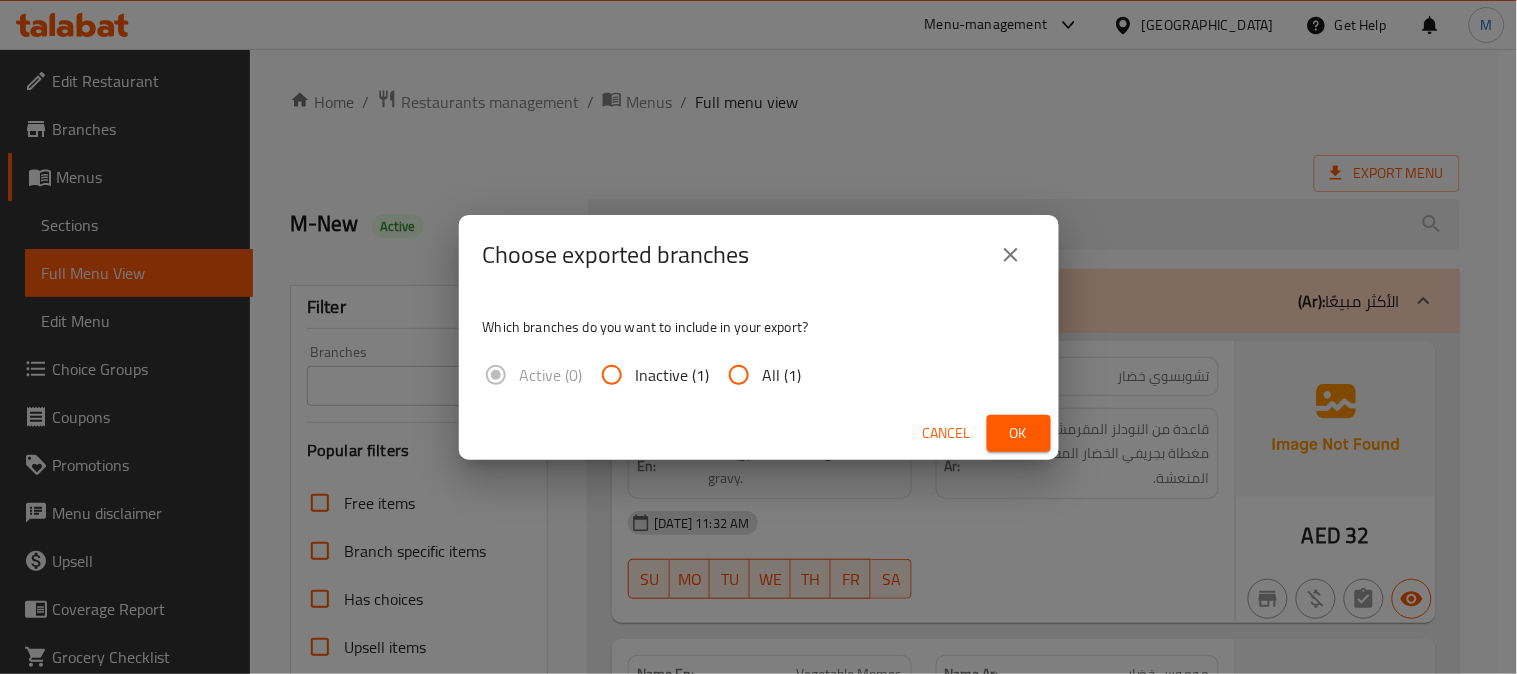 click on "All (1)" at bounding box center [782, 375] 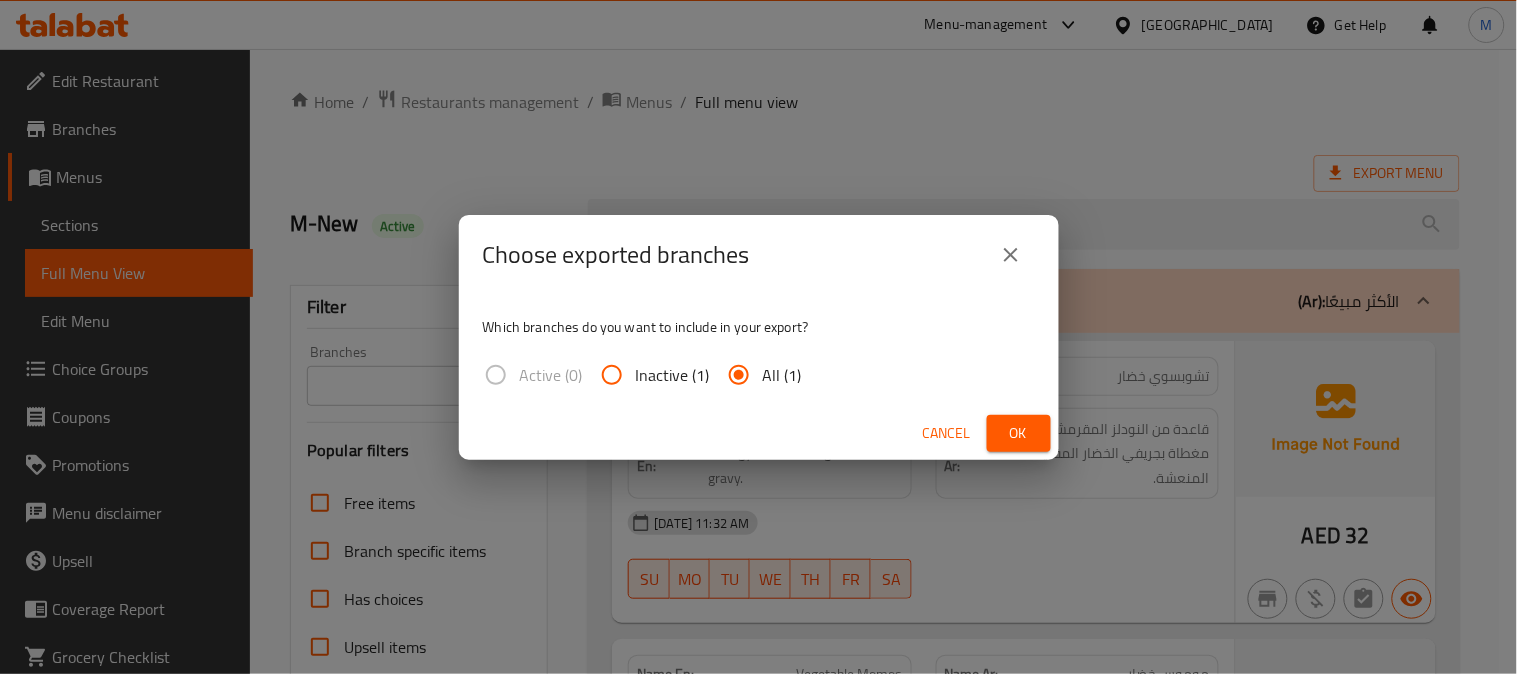 click on "Ok" at bounding box center (1019, 433) 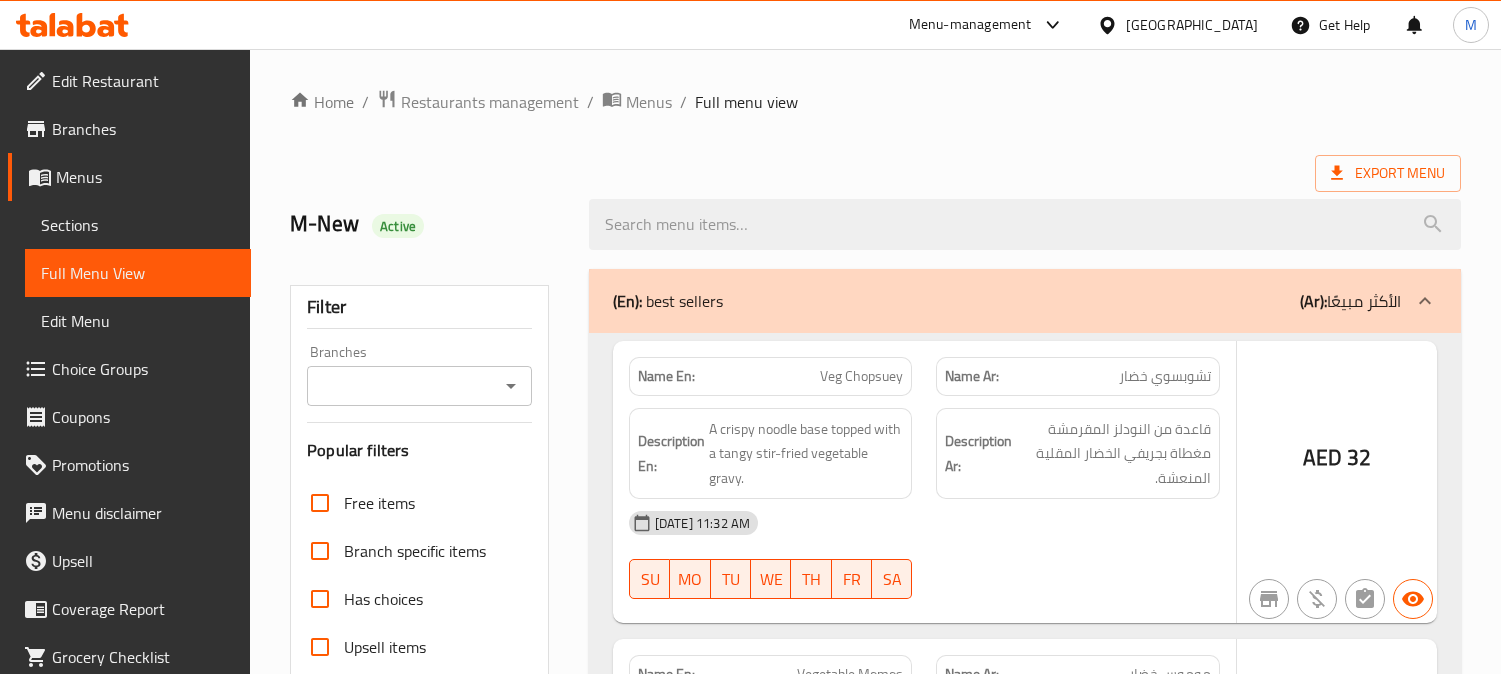 scroll, scrollTop: 0, scrollLeft: 0, axis: both 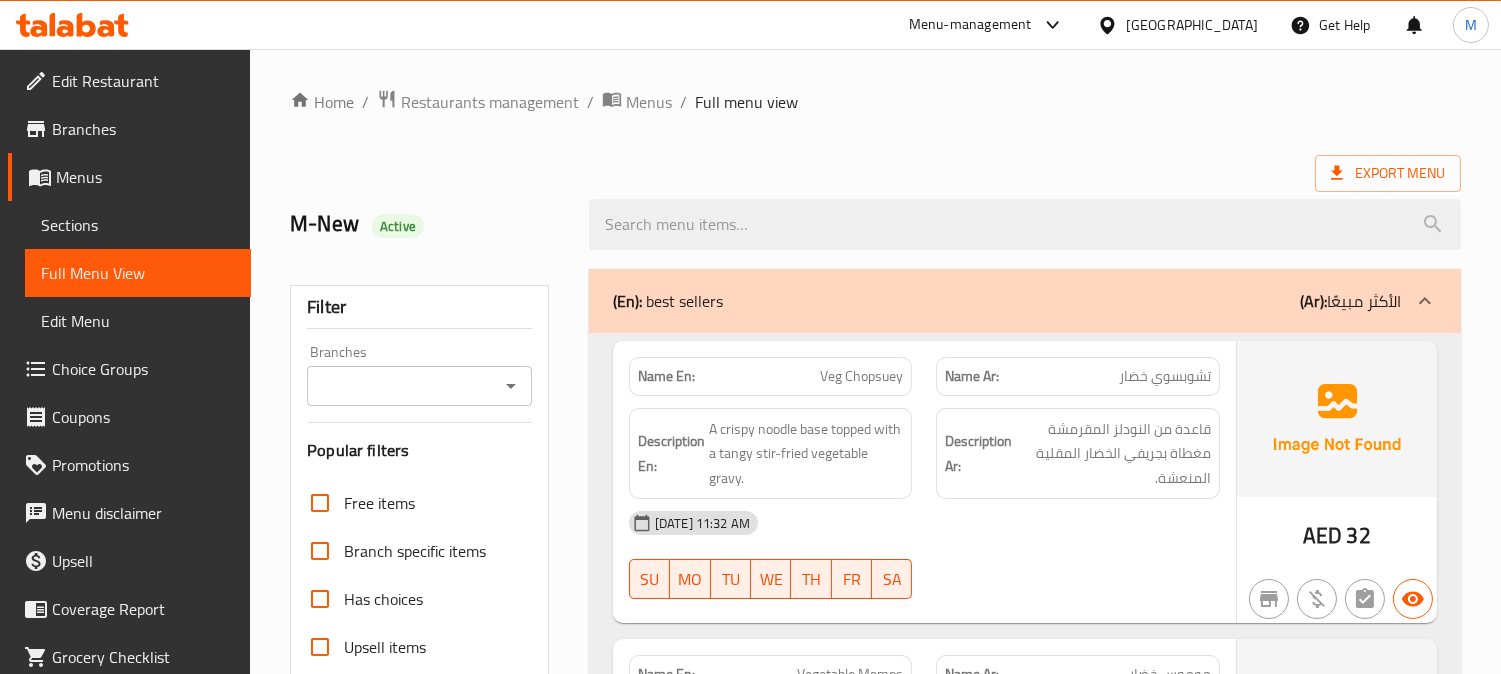 click on "Sections" at bounding box center [138, 225] 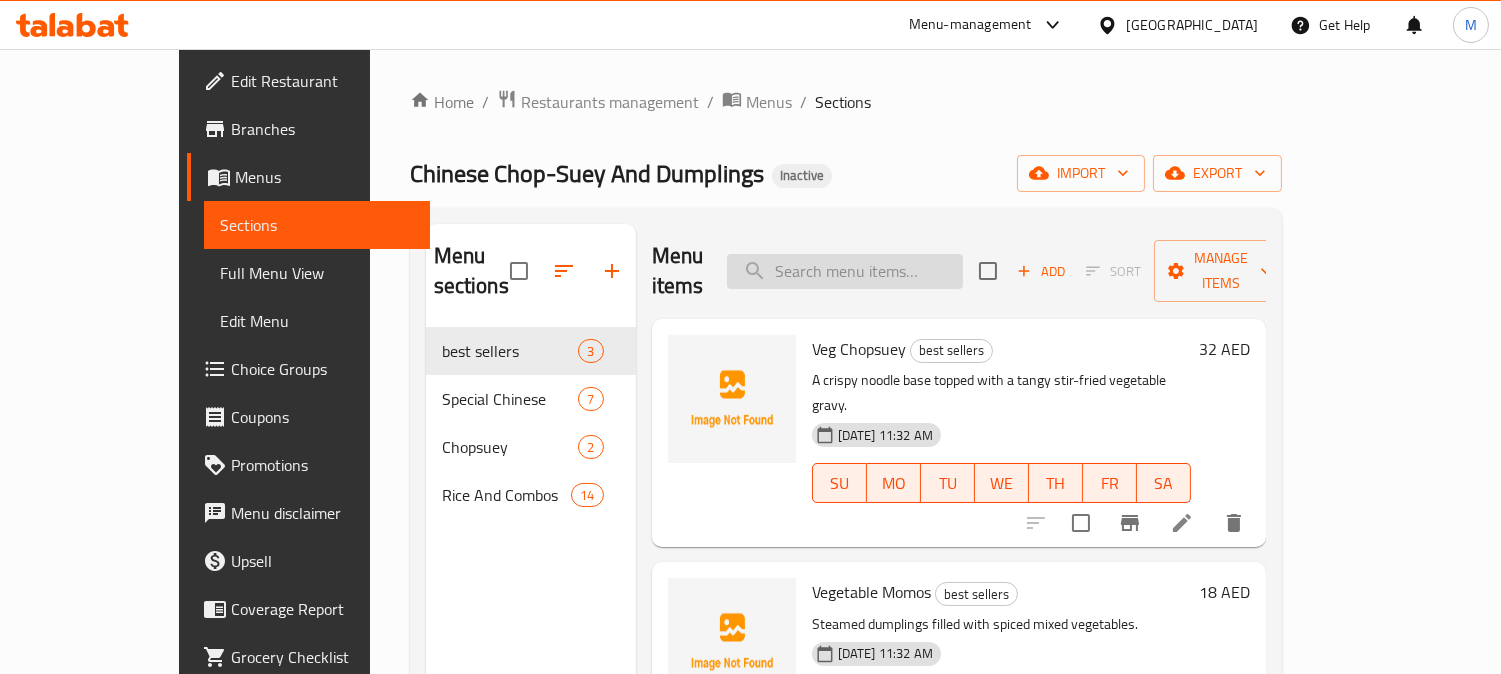 click at bounding box center [845, 271] 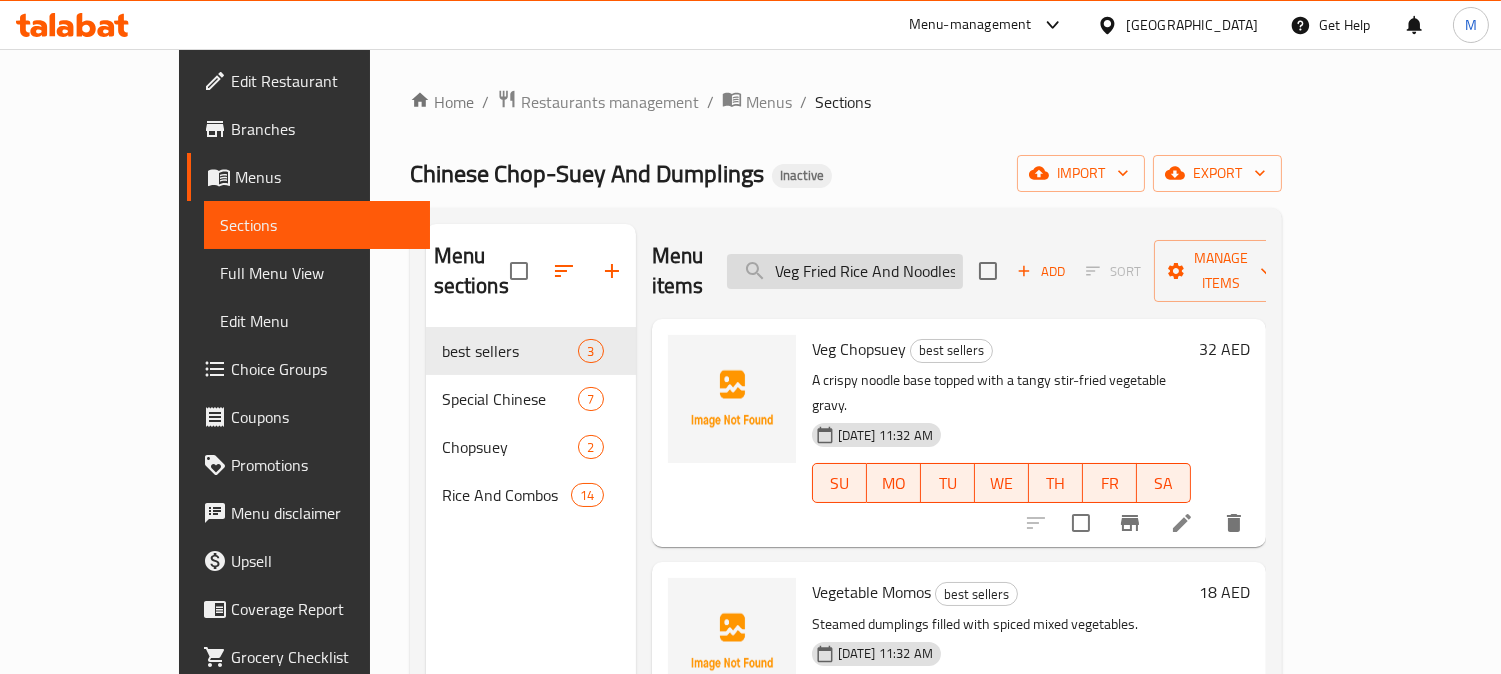 scroll, scrollTop: 0, scrollLeft: 54, axis: horizontal 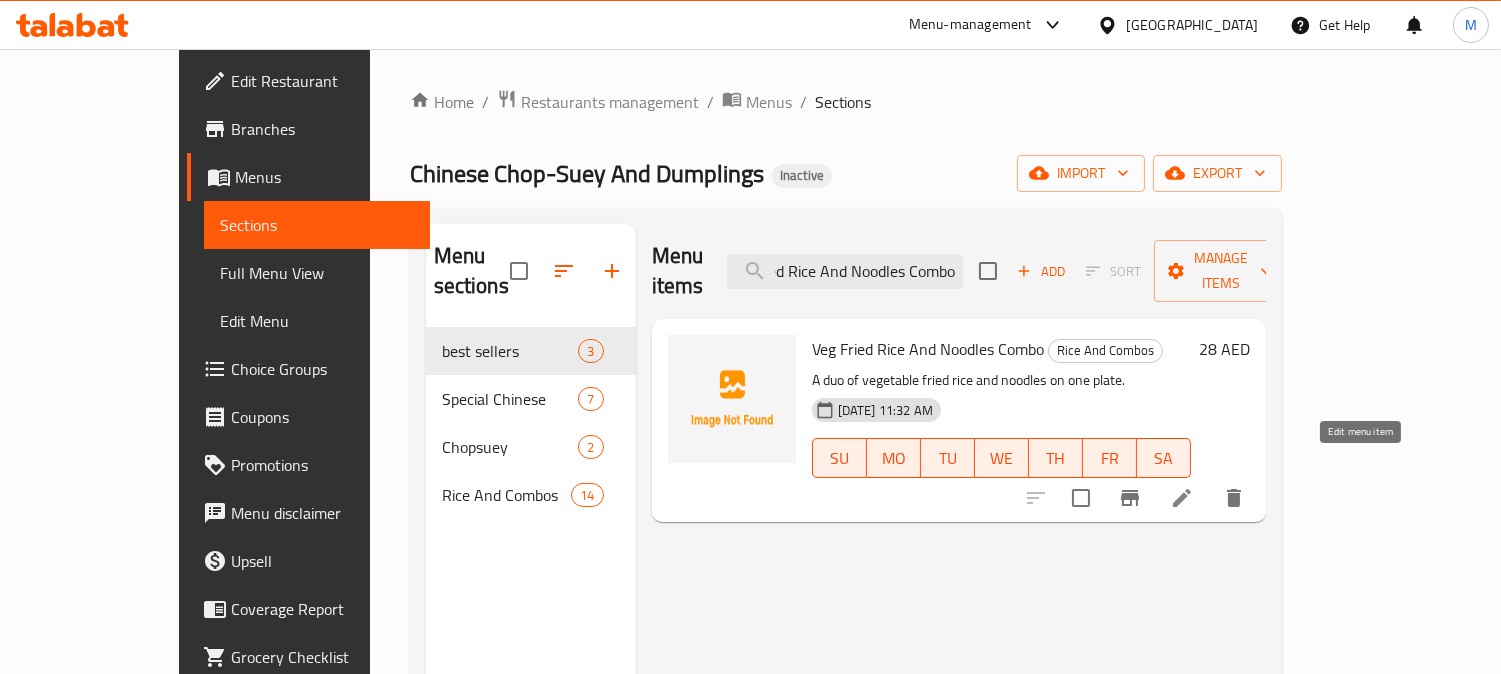 type on "Veg Fried Rice And Noodles Combo" 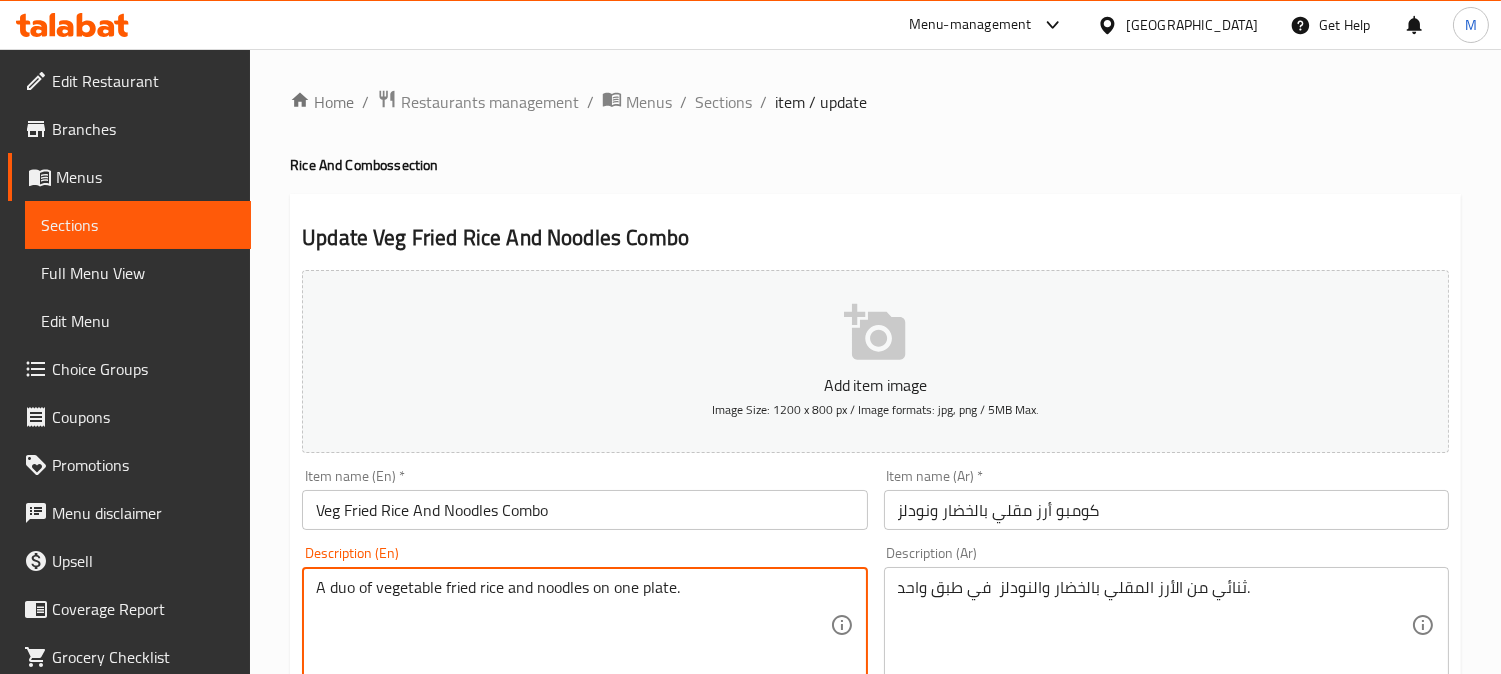 click on "A duo of vegetable fried rice and noodles on one plate." at bounding box center (572, 625) 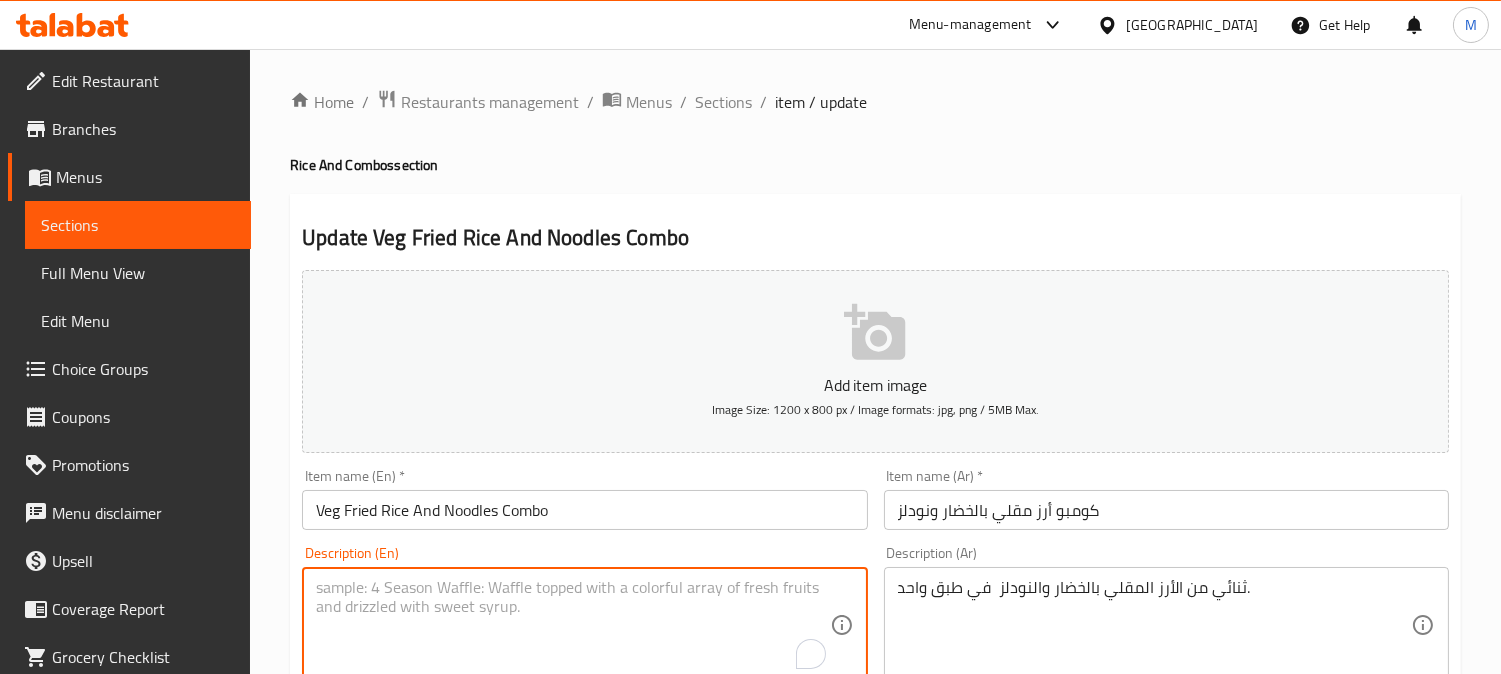 type 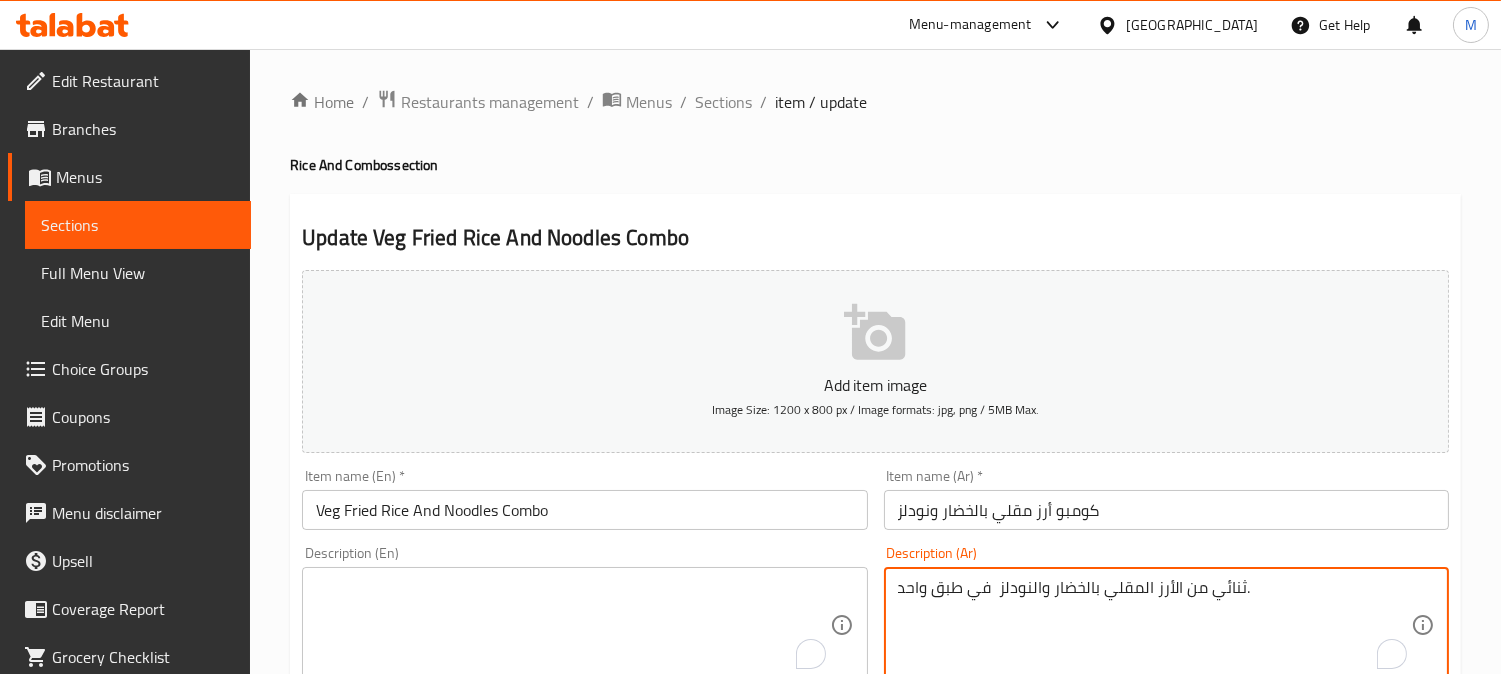 click on "ثنائي من الأرز المقلي بالخضار والنودلز  في طبق واحد." at bounding box center [1154, 625] 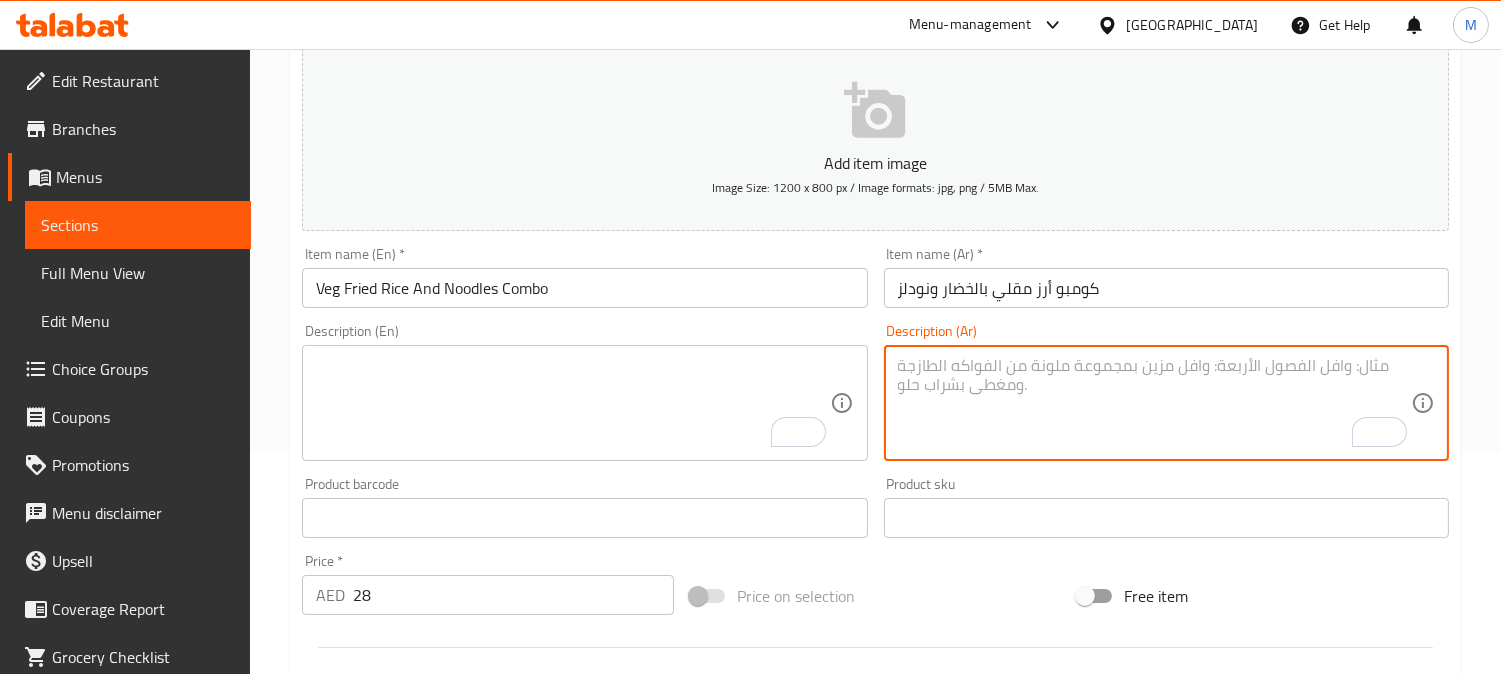 scroll, scrollTop: 720, scrollLeft: 0, axis: vertical 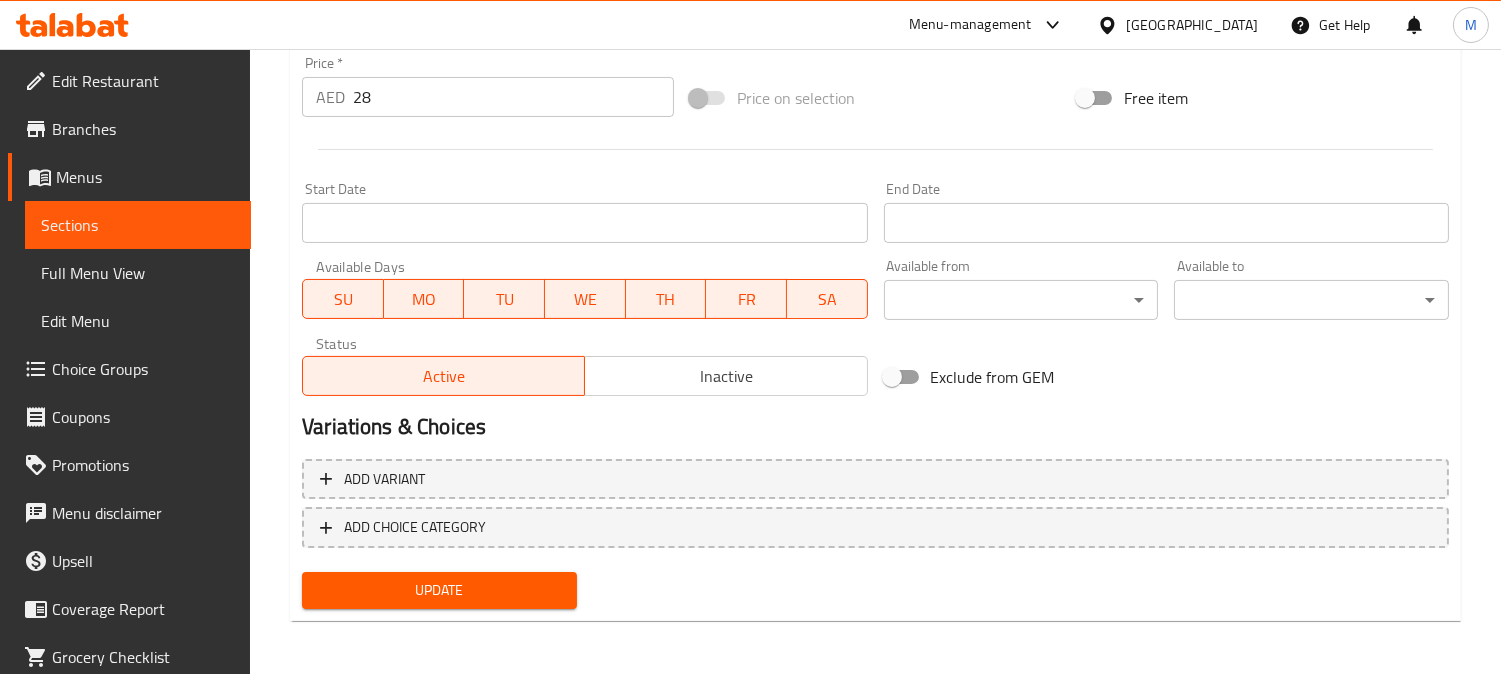 type 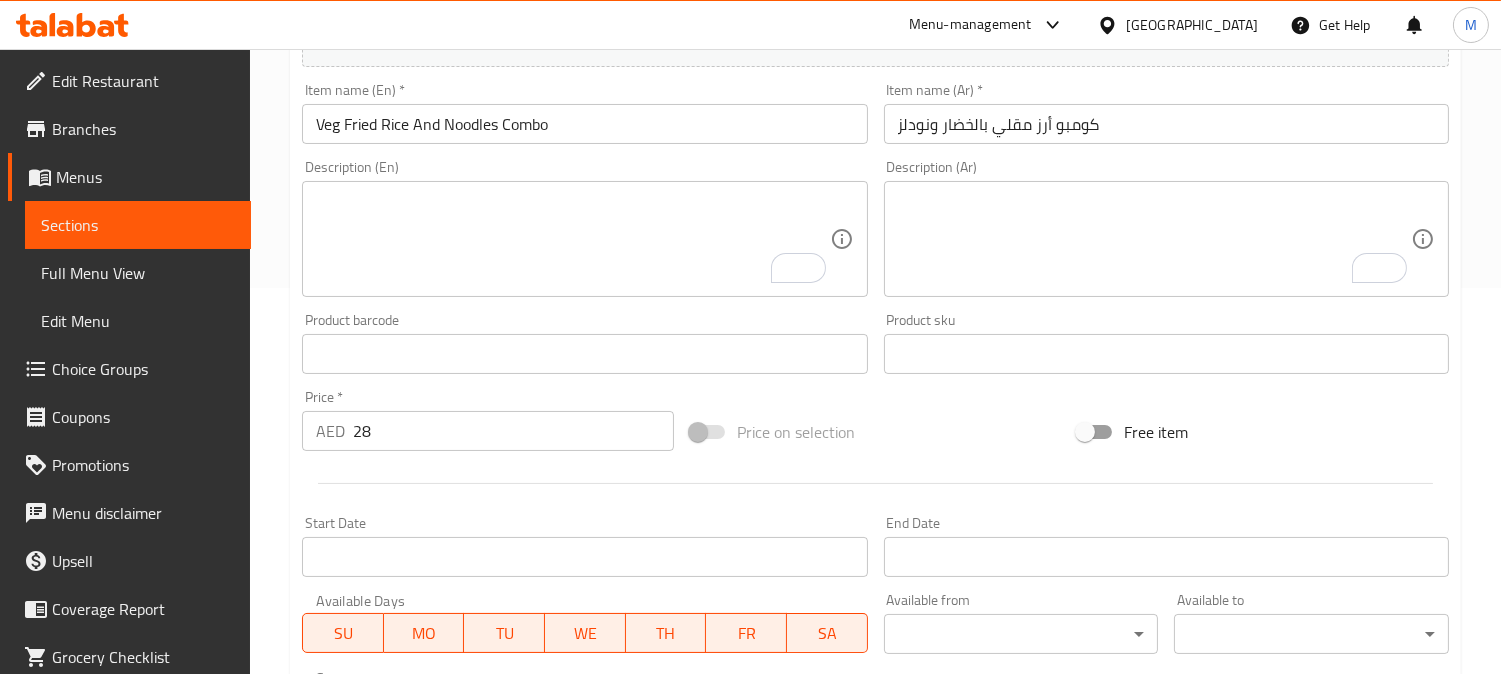 scroll, scrollTop: 0, scrollLeft: 0, axis: both 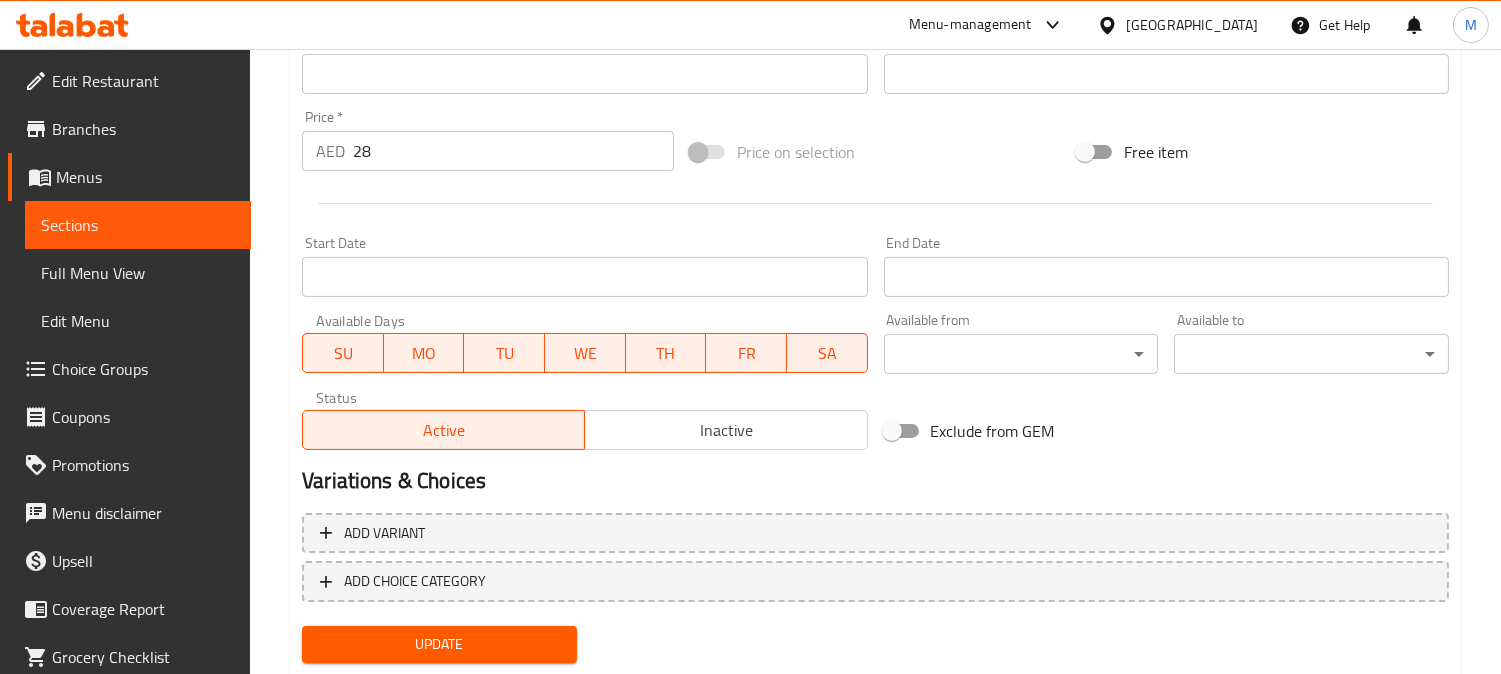 click on "Update" at bounding box center (439, 644) 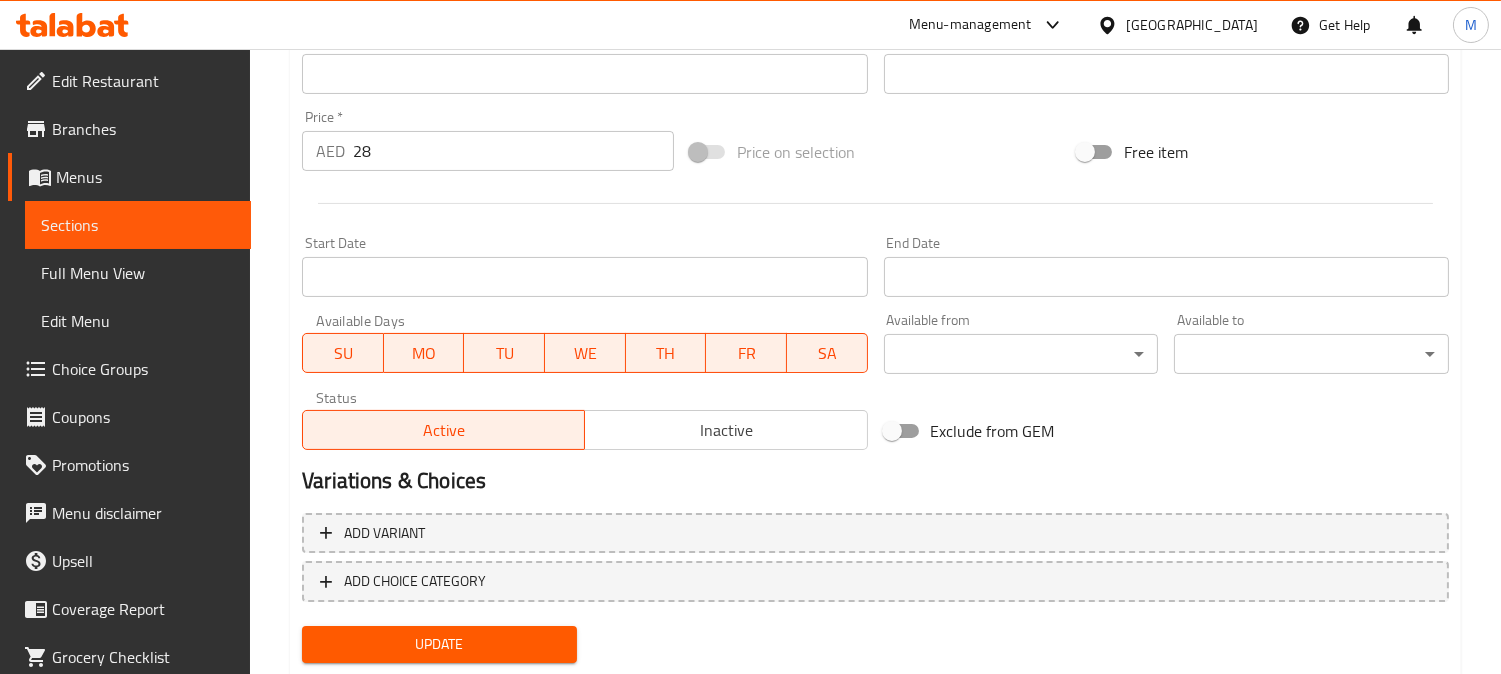 scroll, scrollTop: 0, scrollLeft: 0, axis: both 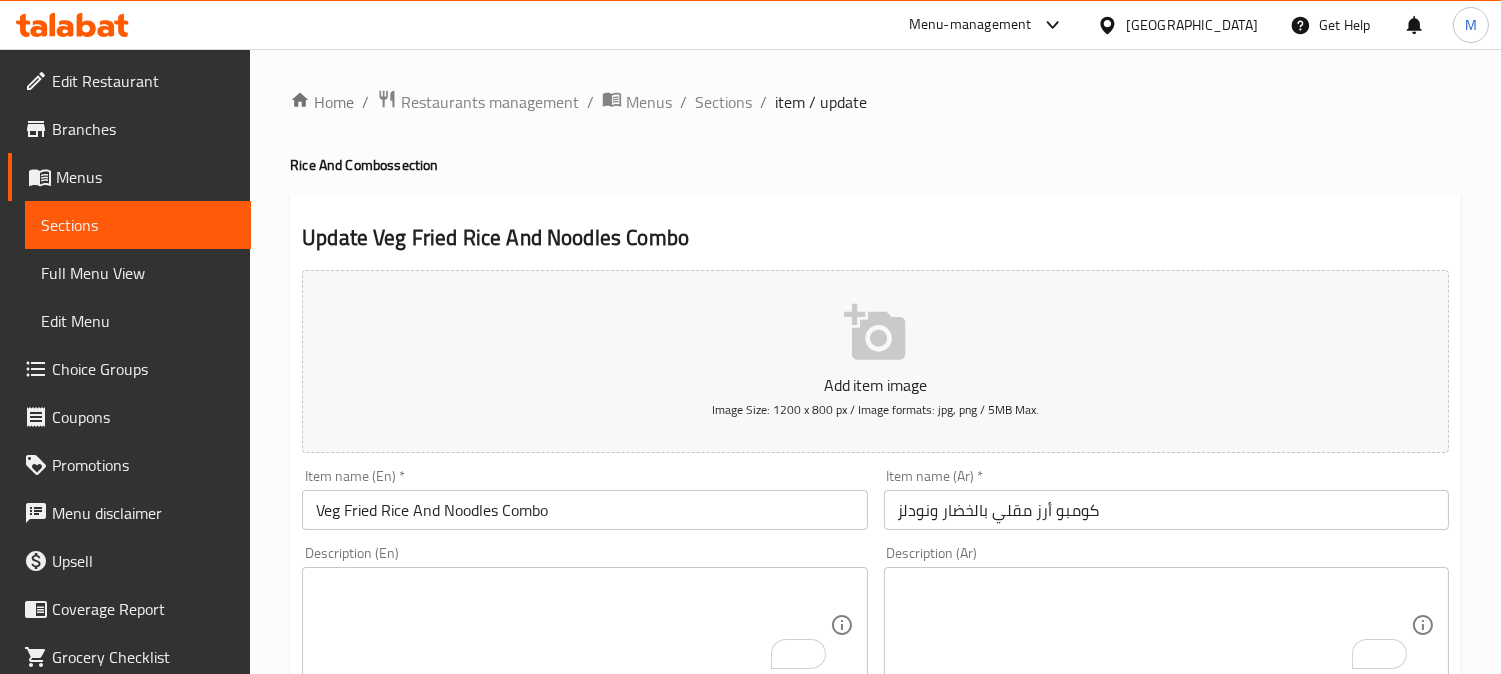 click at bounding box center (572, 625) 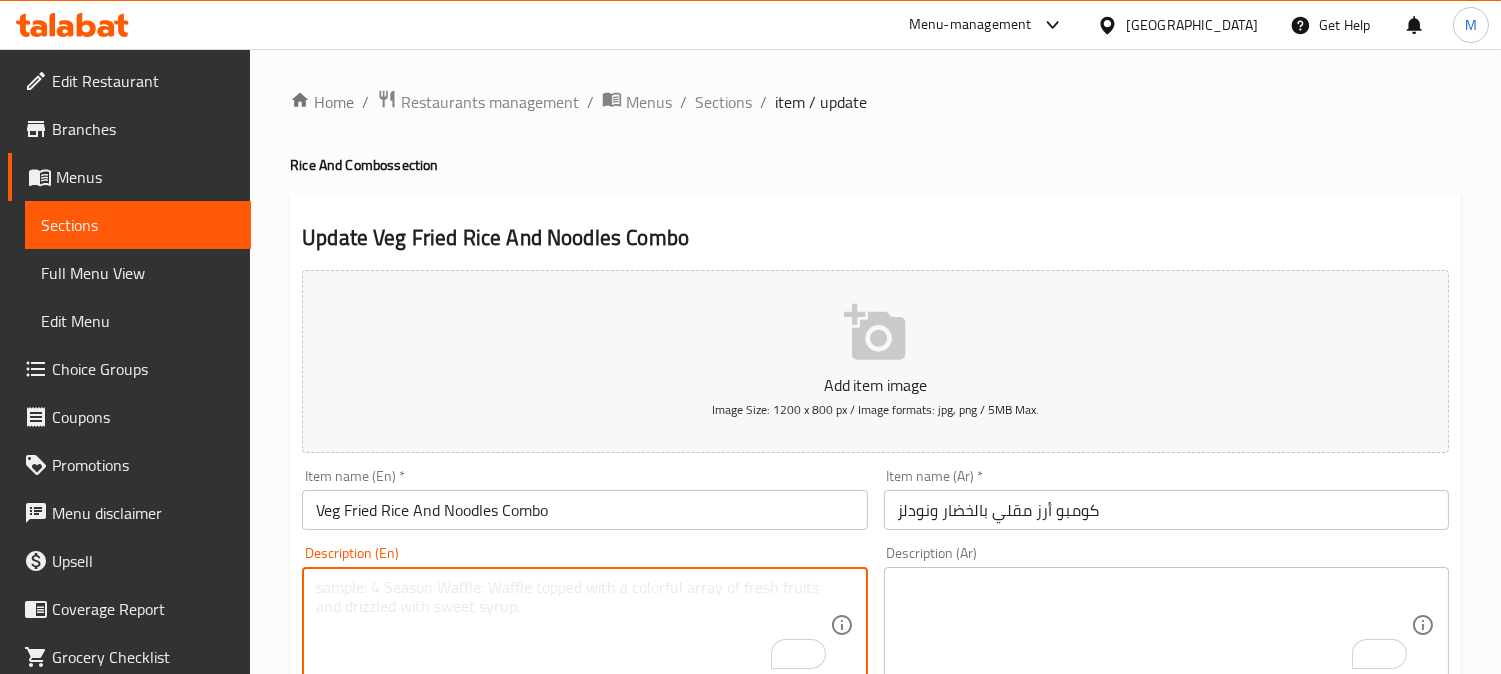 paste on "A duo of vegetable fried rice and noodles on one plate." 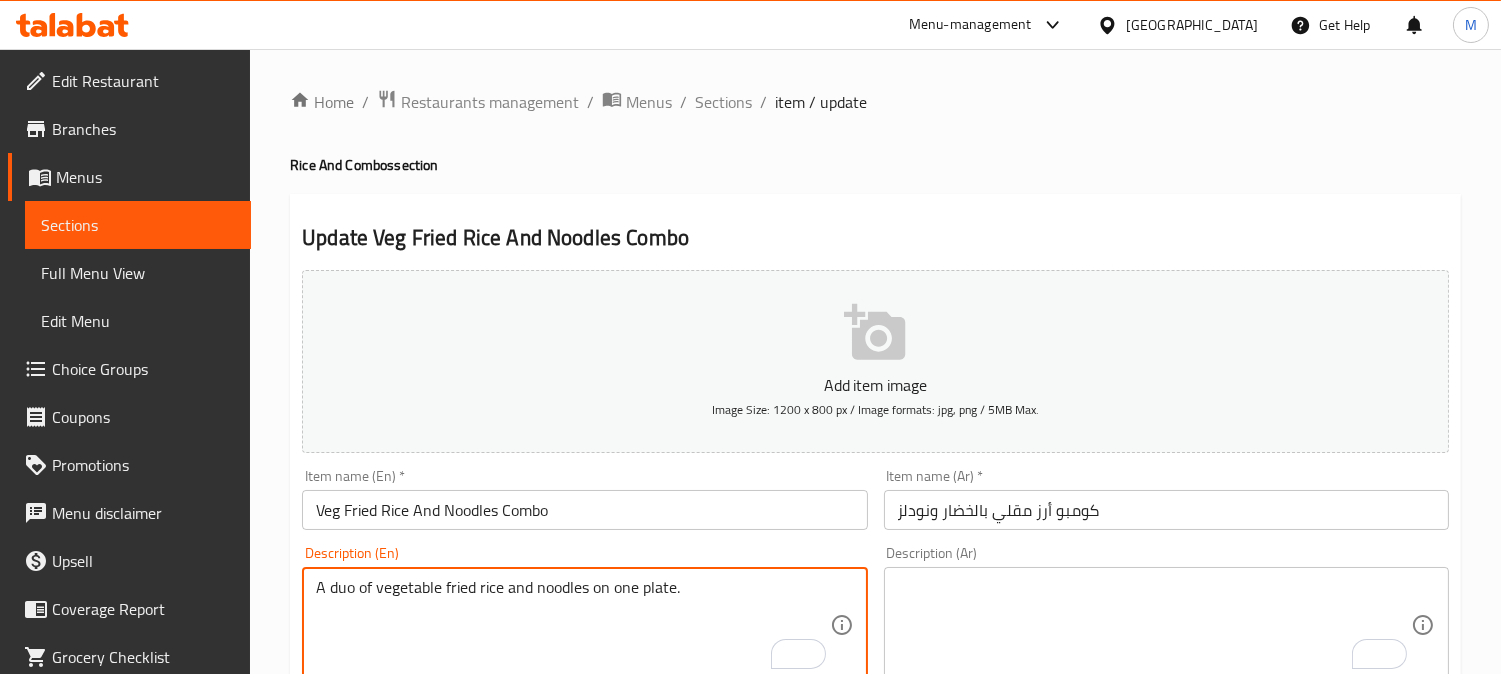 type on "A duo of vegetable fried rice and noodles on one plate." 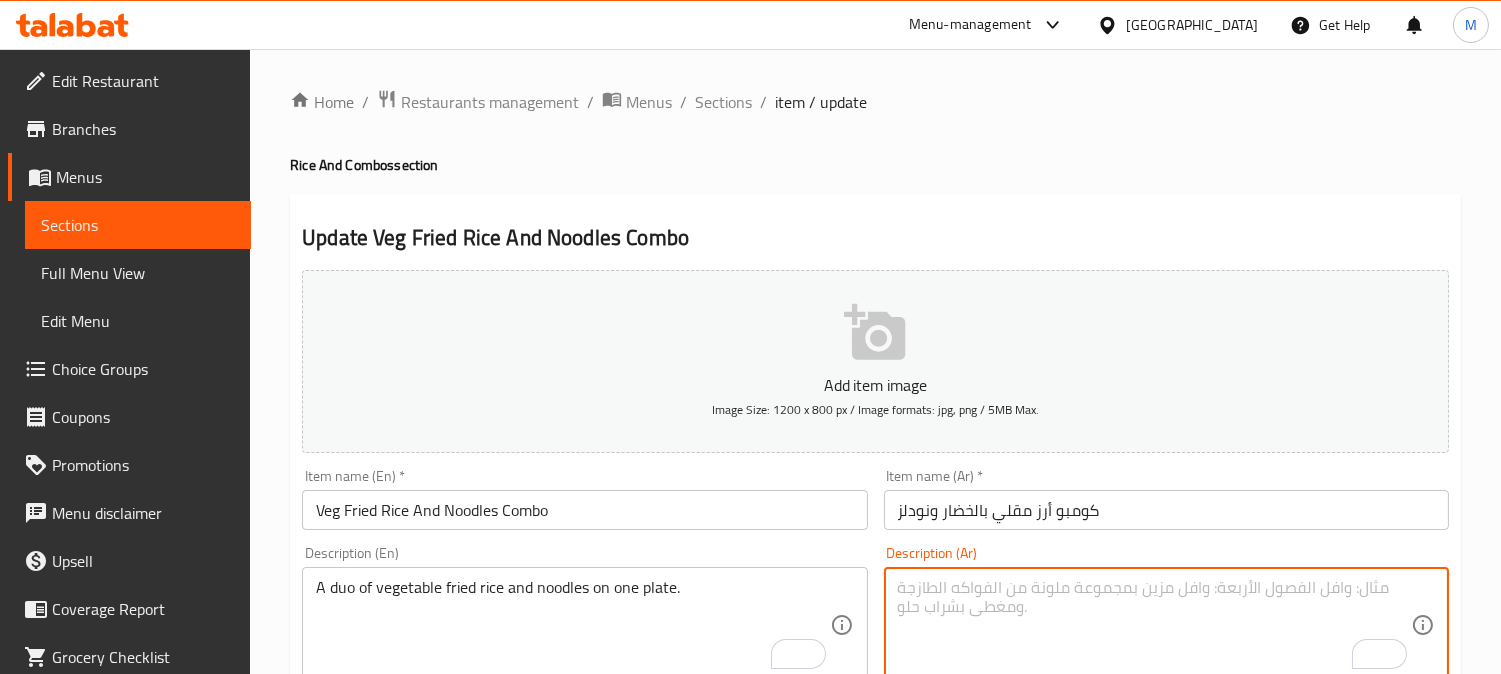 paste on "ثنائي من الأرز المقلي بالخضار والنودلز  في طبق واحد." 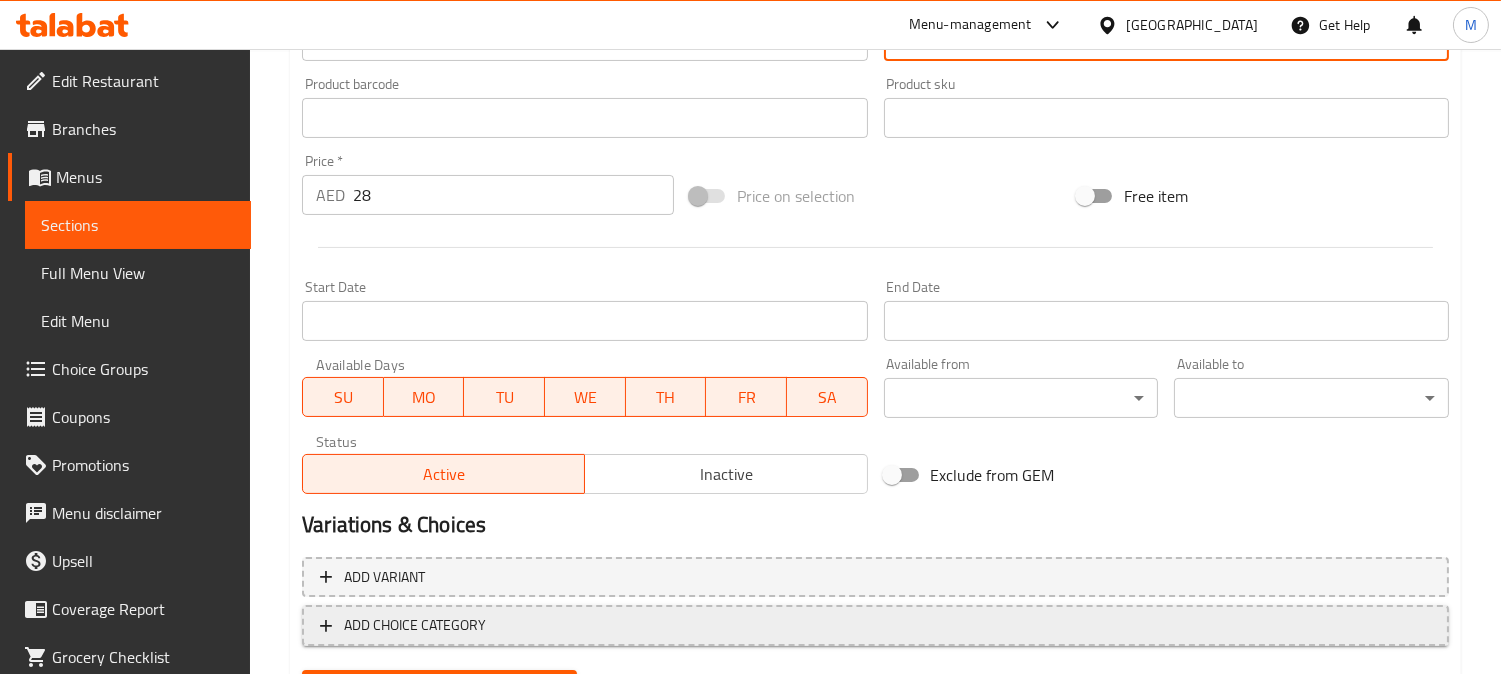 scroll, scrollTop: 630, scrollLeft: 0, axis: vertical 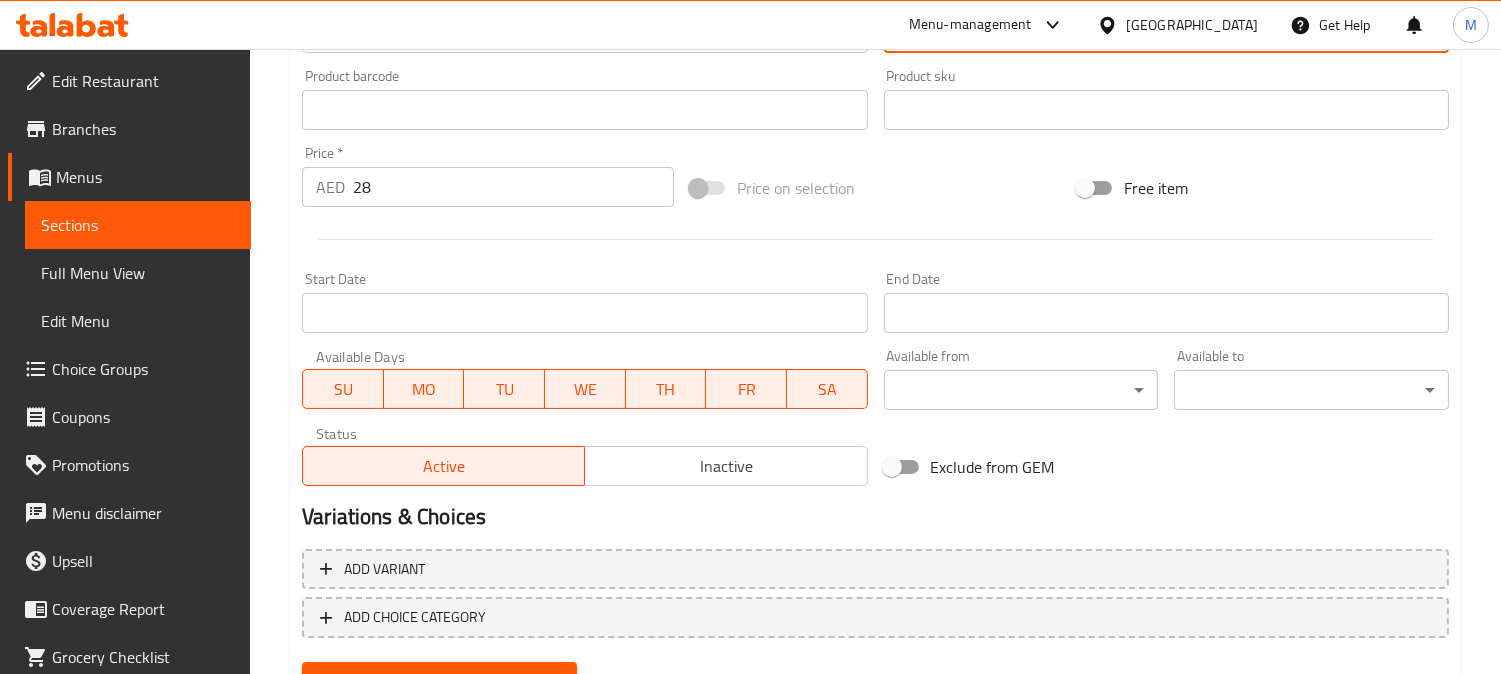 type on "ثنائي من الأرز المقلي بالخضار والنودلز  في طبق واحد." 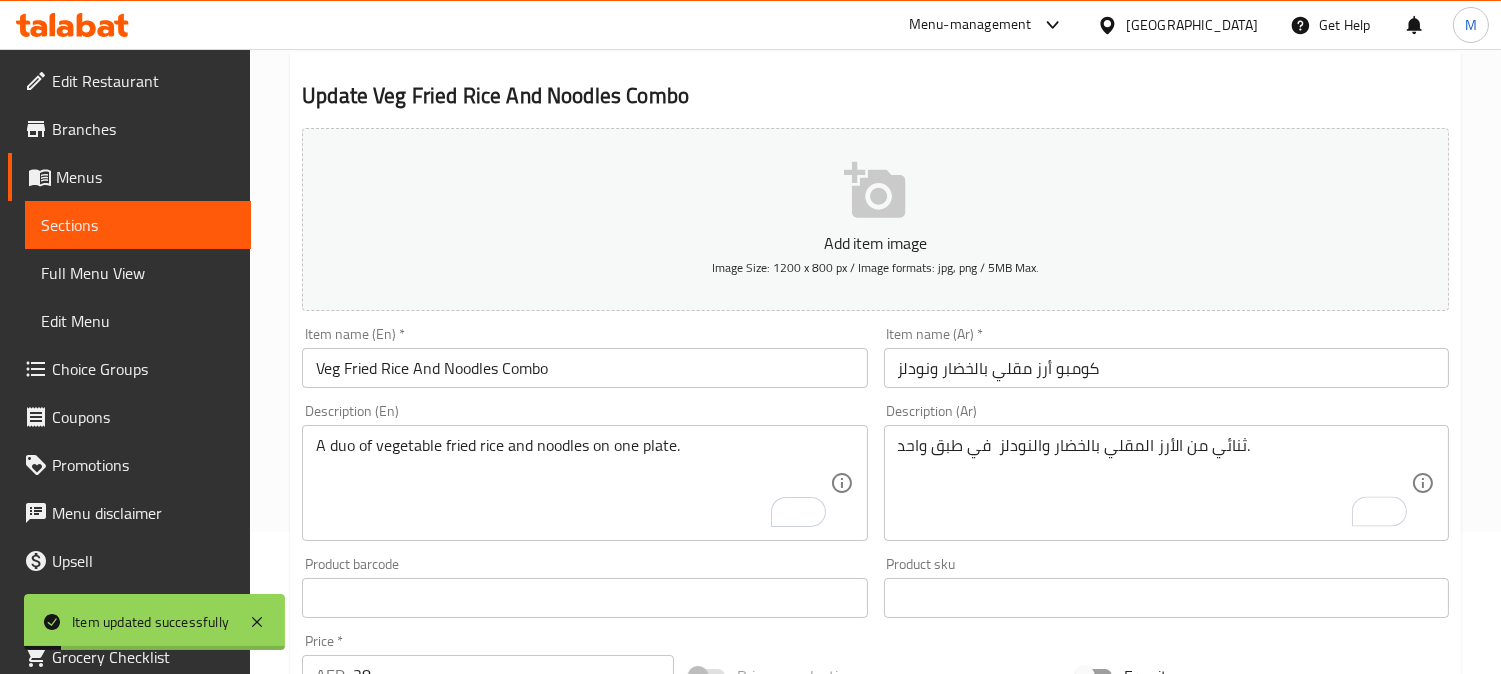 scroll, scrollTop: 0, scrollLeft: 0, axis: both 